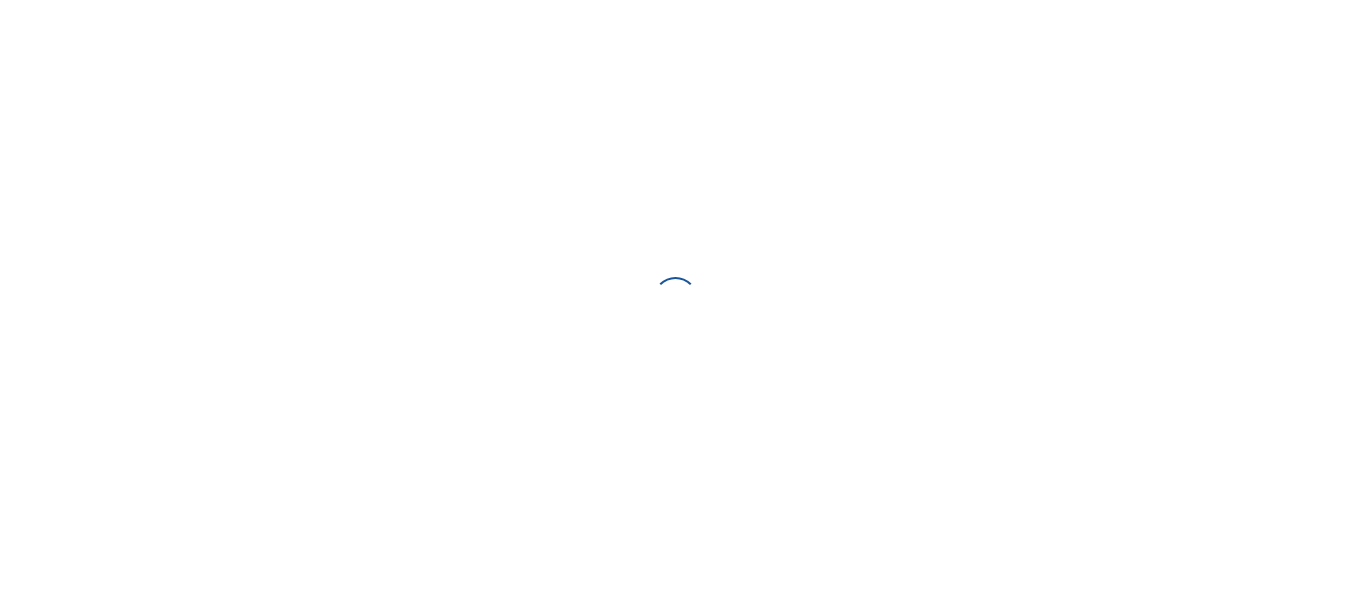scroll, scrollTop: 0, scrollLeft: 0, axis: both 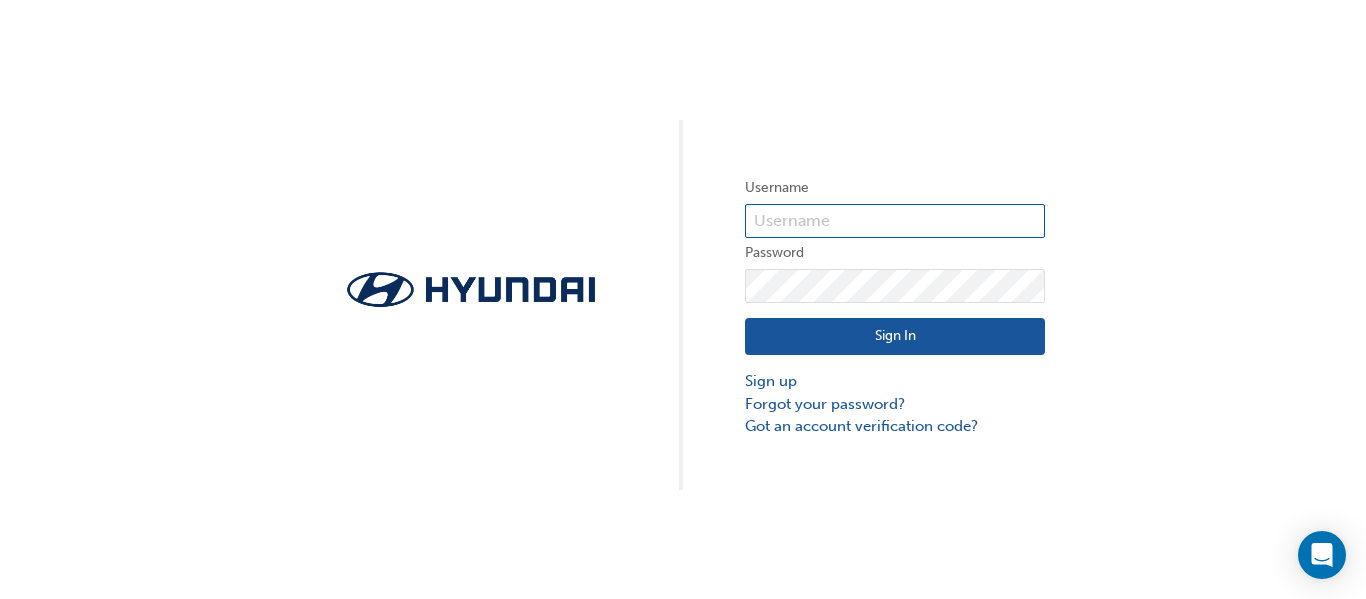 type on "[NUMBER]" 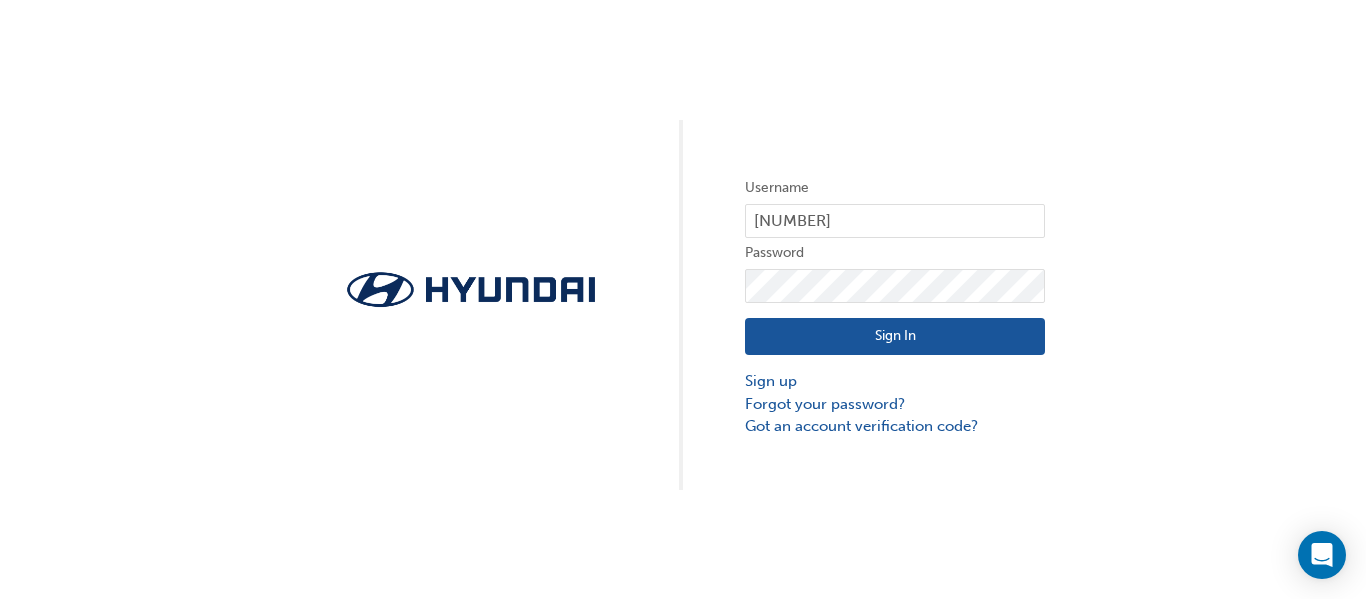click on "Sign In" at bounding box center [895, 337] 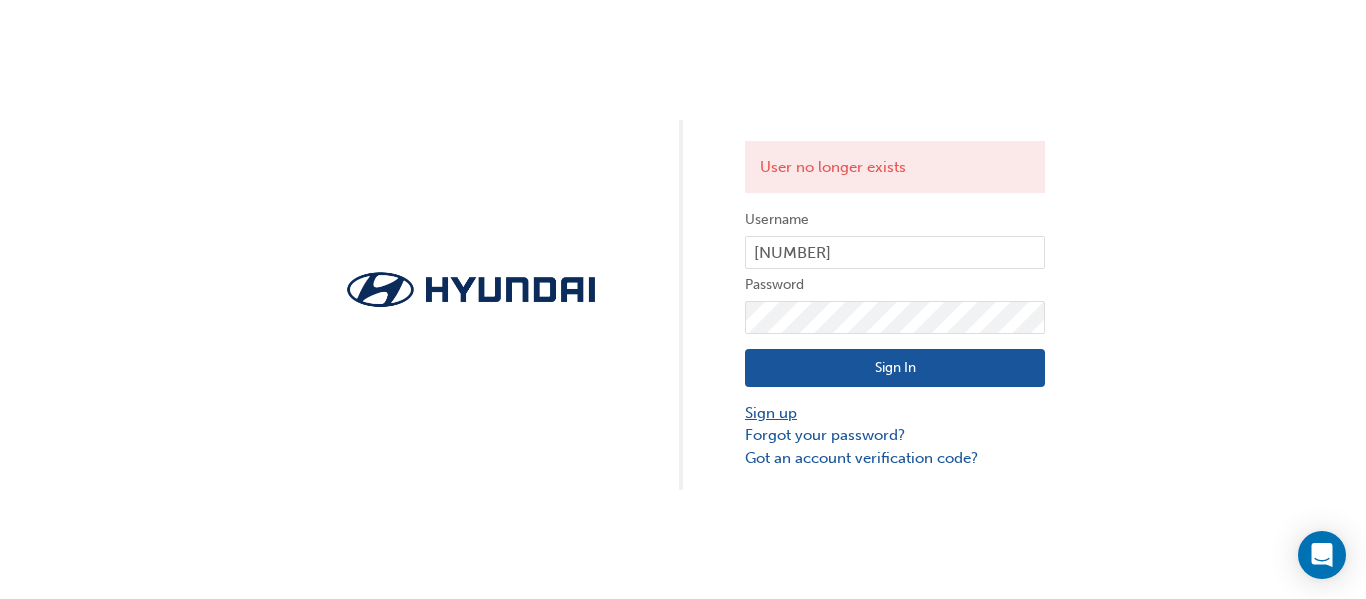 click on "Sign up" at bounding box center (895, 413) 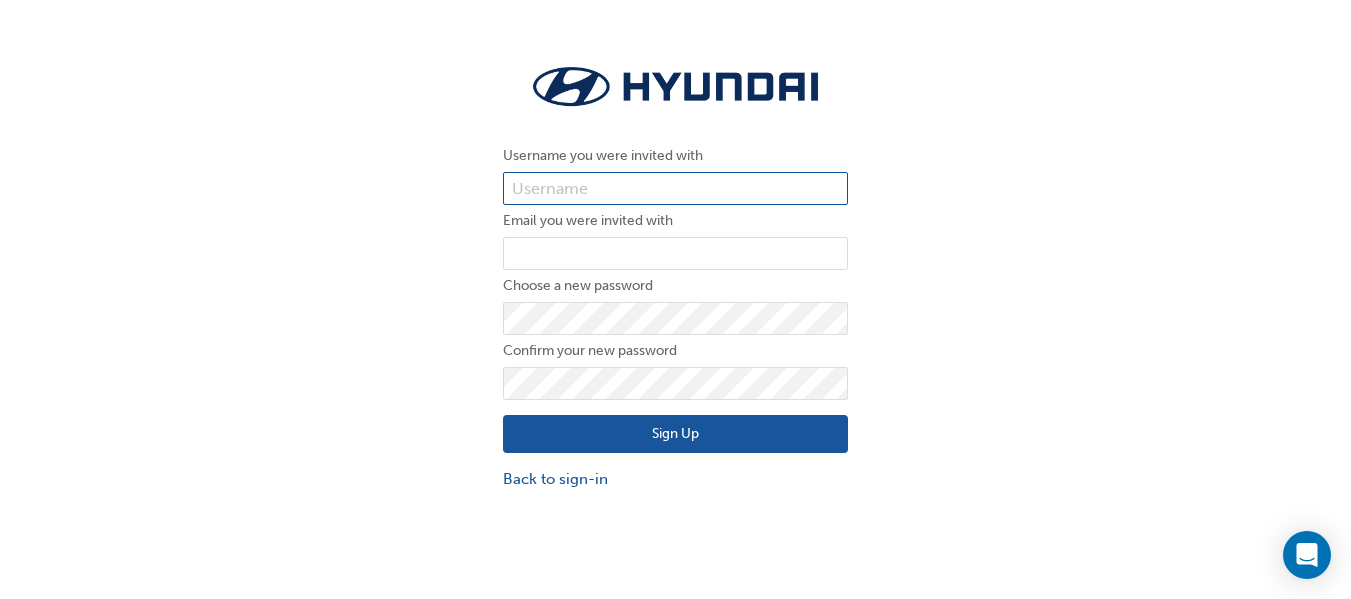 click at bounding box center (675, 189) 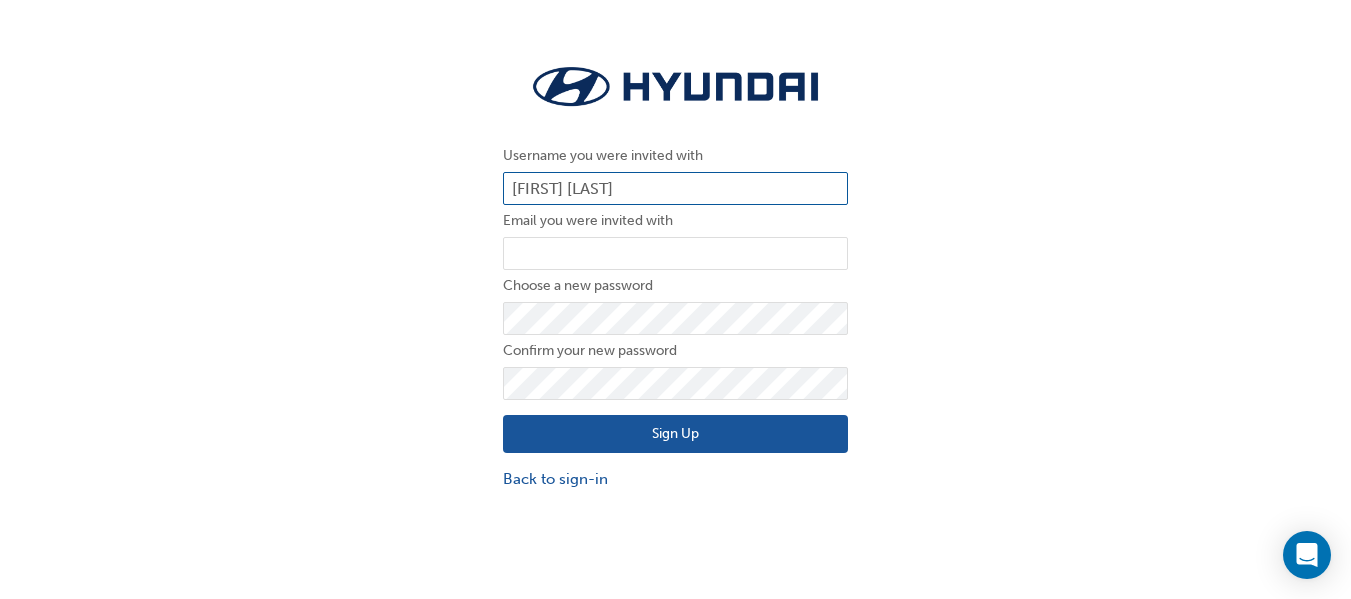 click on "Kedar BHnadari" at bounding box center (675, 189) 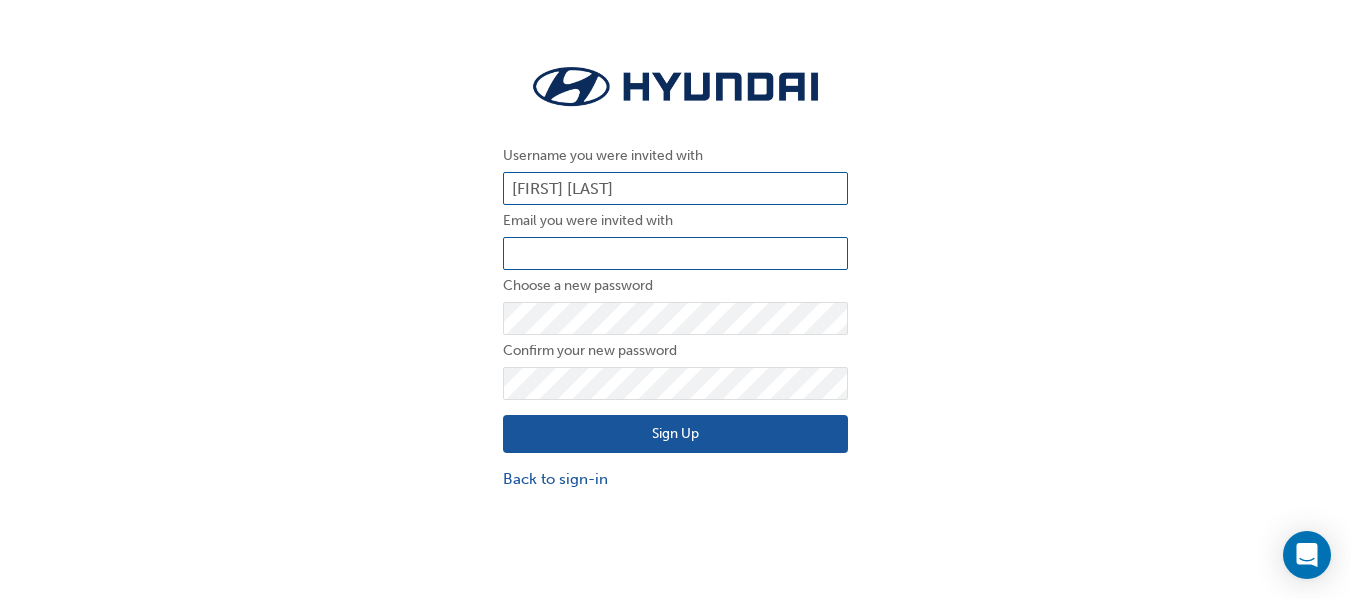 type on "Kedar Bhandari" 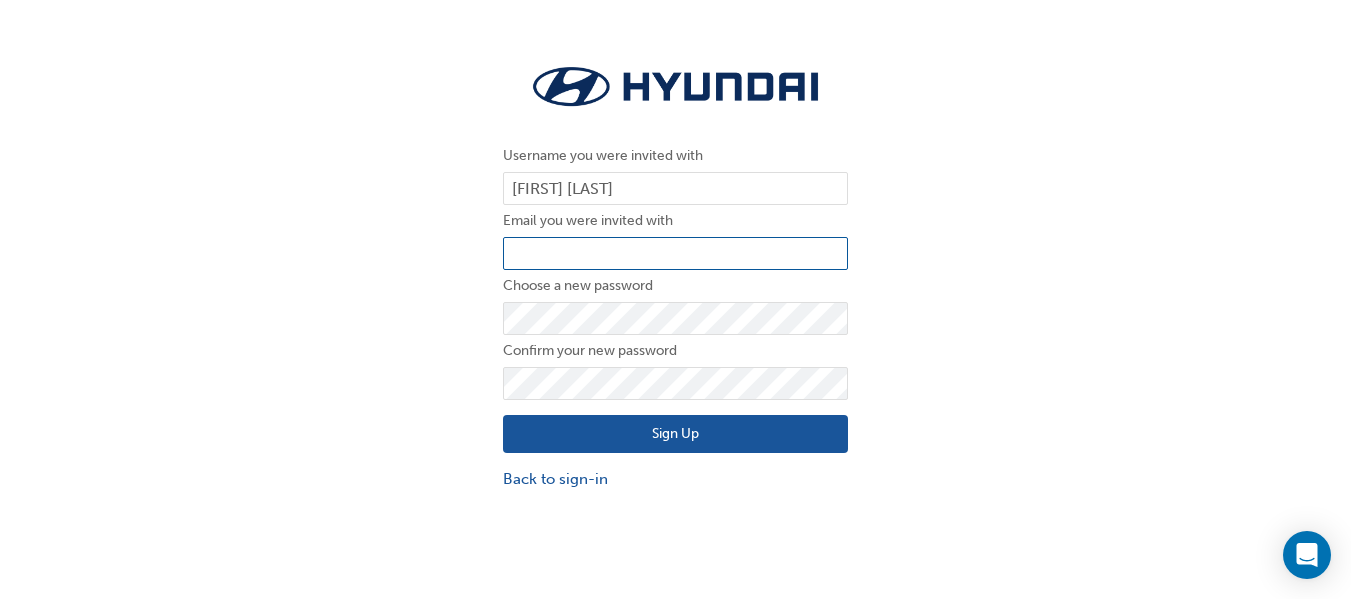 click at bounding box center (675, 254) 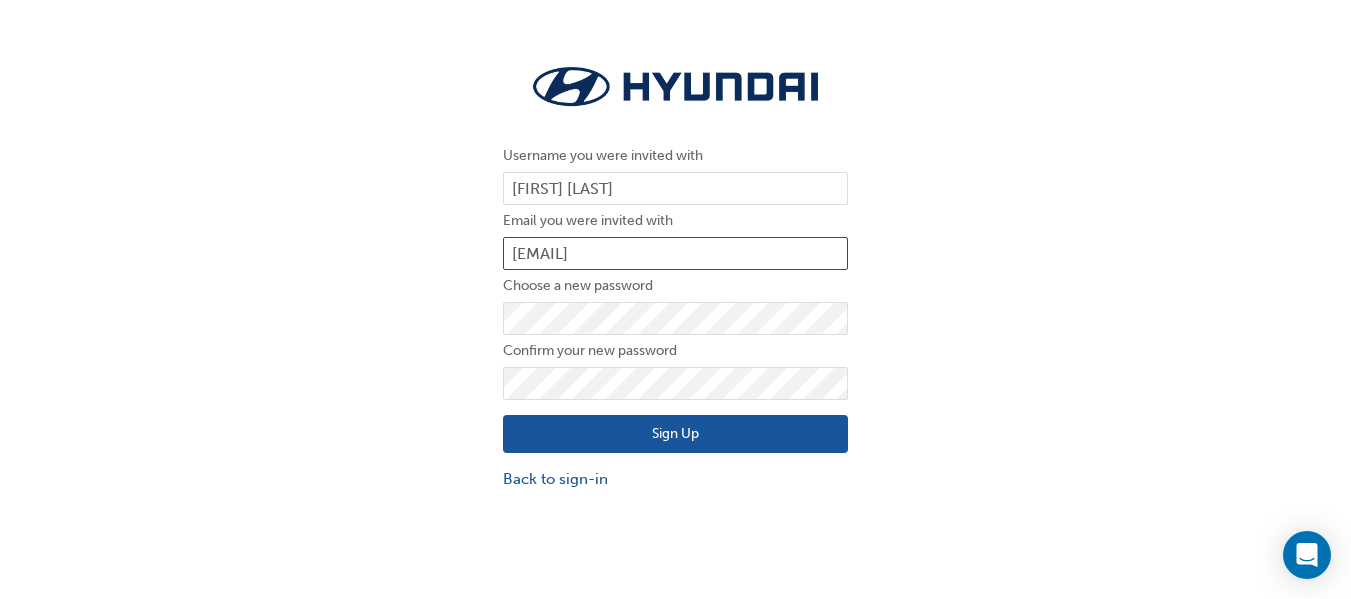 type on "[USERNAME]@[DOMAIN]" 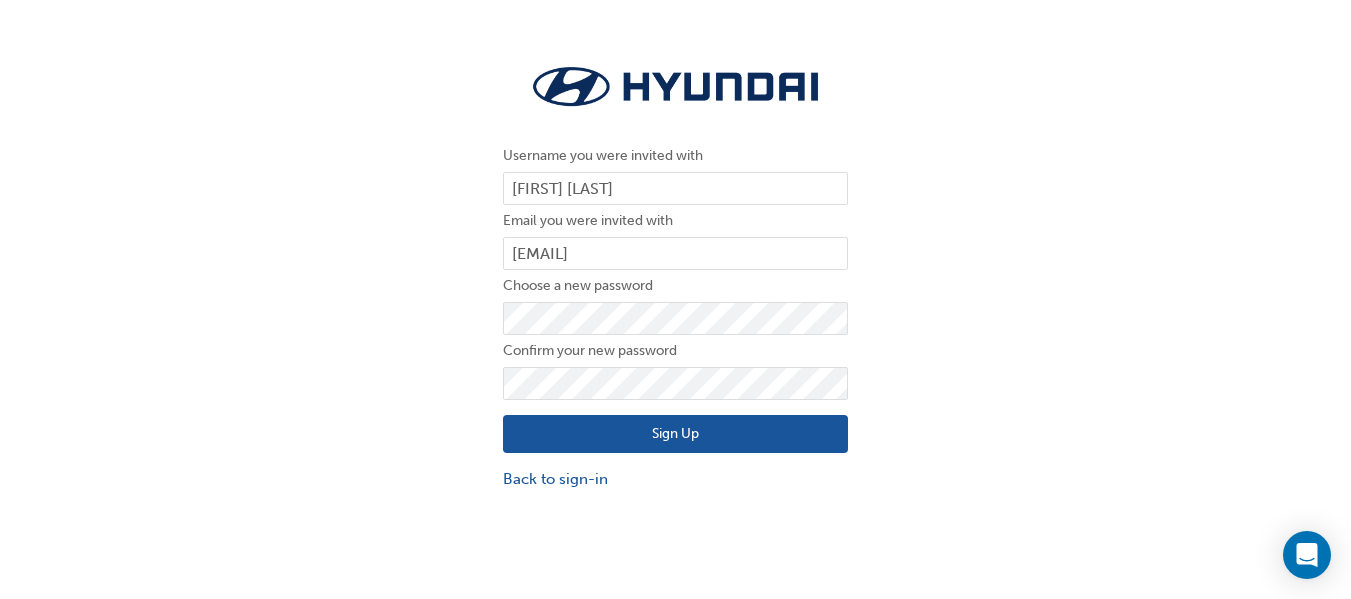 click on "Sign Up" at bounding box center (675, 434) 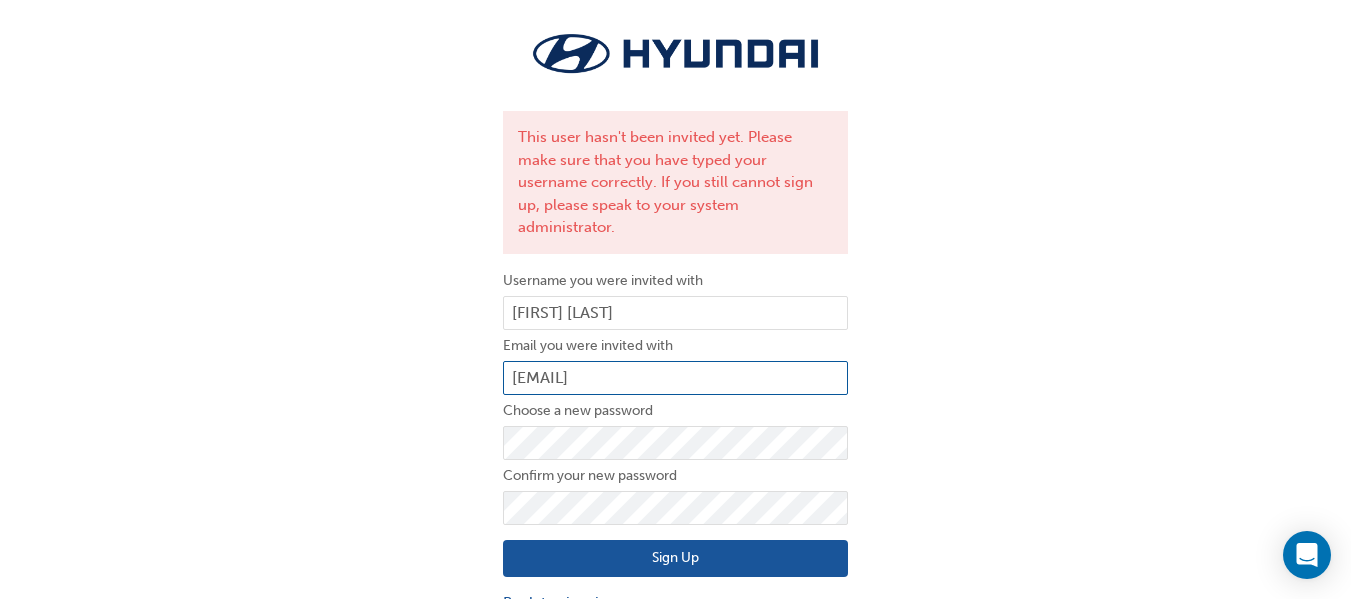 scroll, scrollTop: 45, scrollLeft: 0, axis: vertical 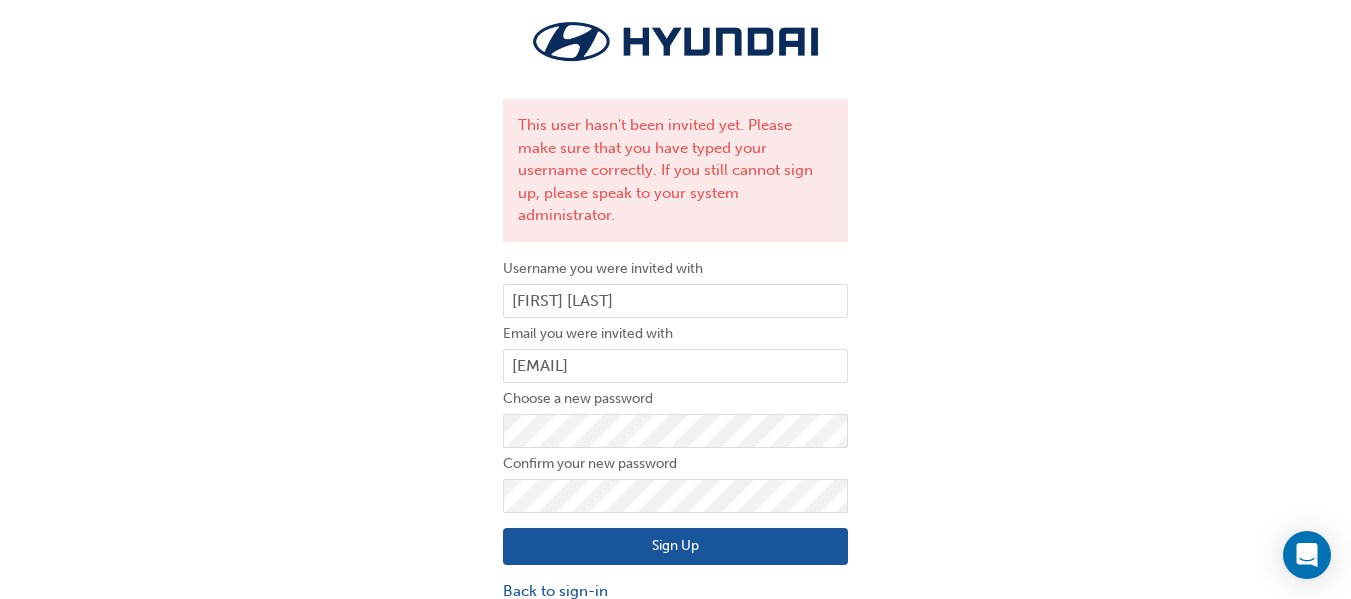 click on "Sign Up" at bounding box center (675, 547) 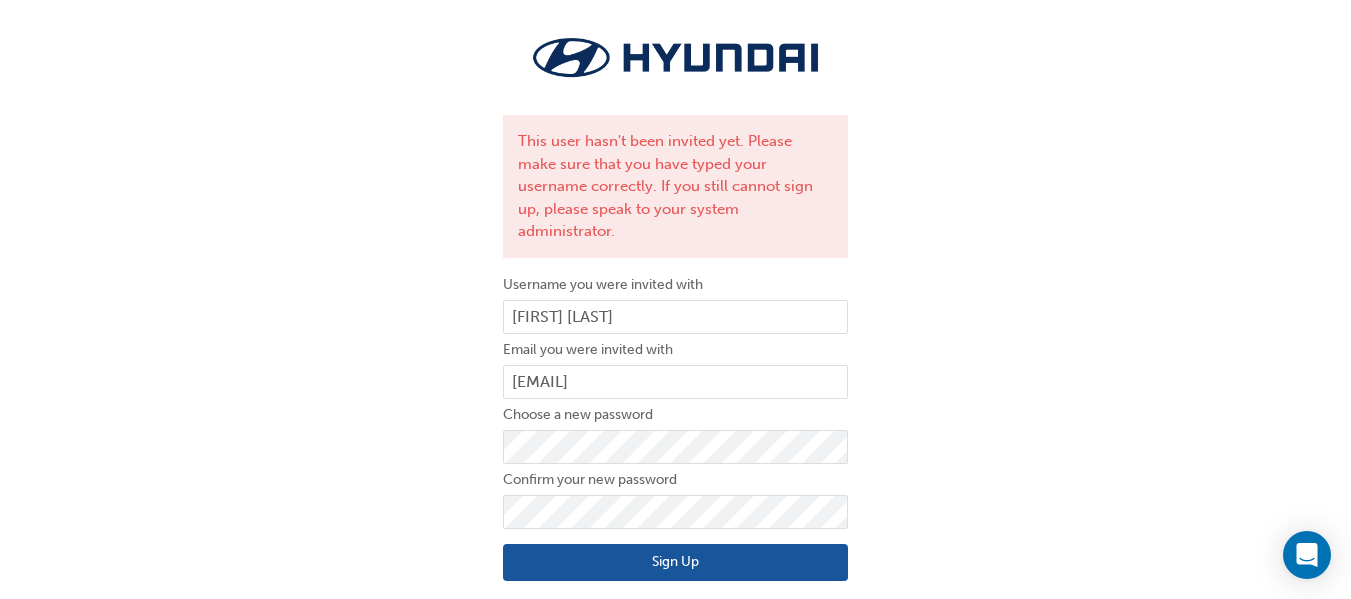 scroll, scrollTop: 45, scrollLeft: 0, axis: vertical 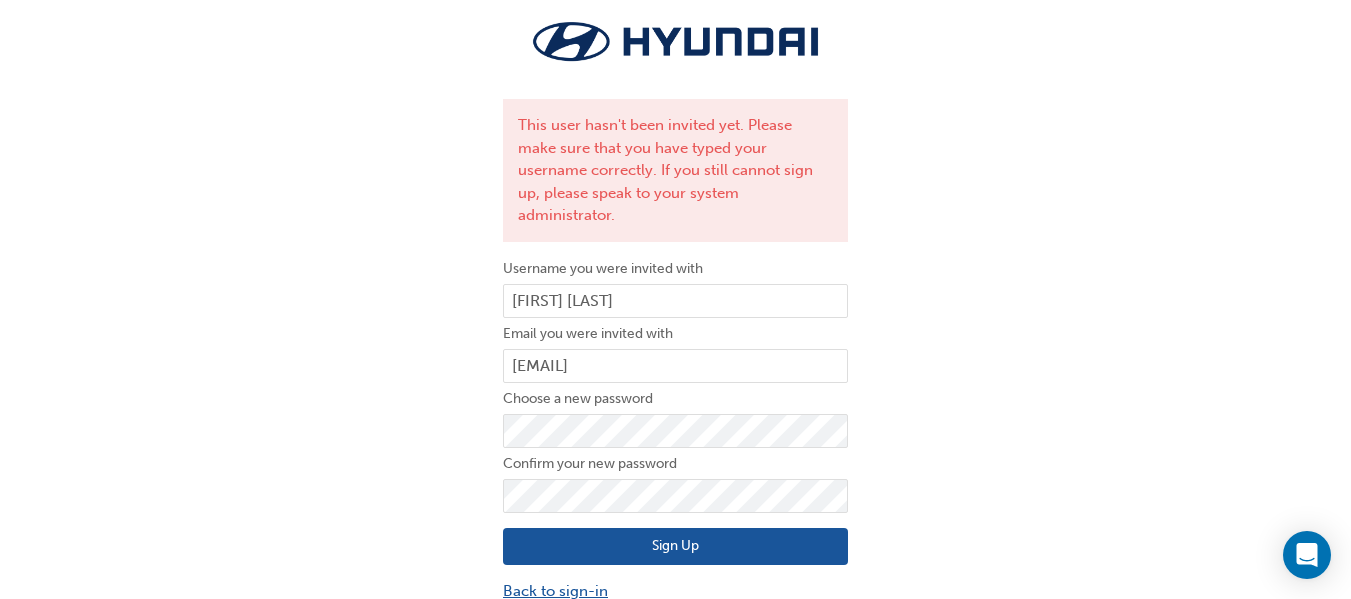 click on "Back to sign-in" at bounding box center (675, 591) 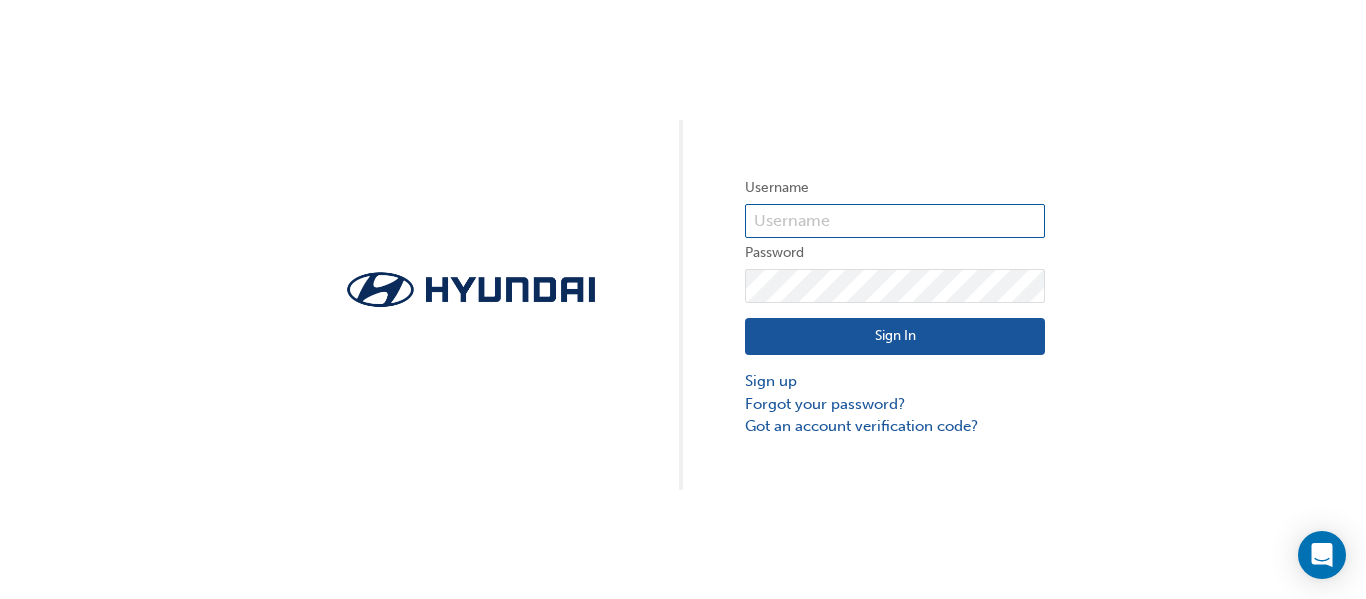 type on "Kedar Bhandari" 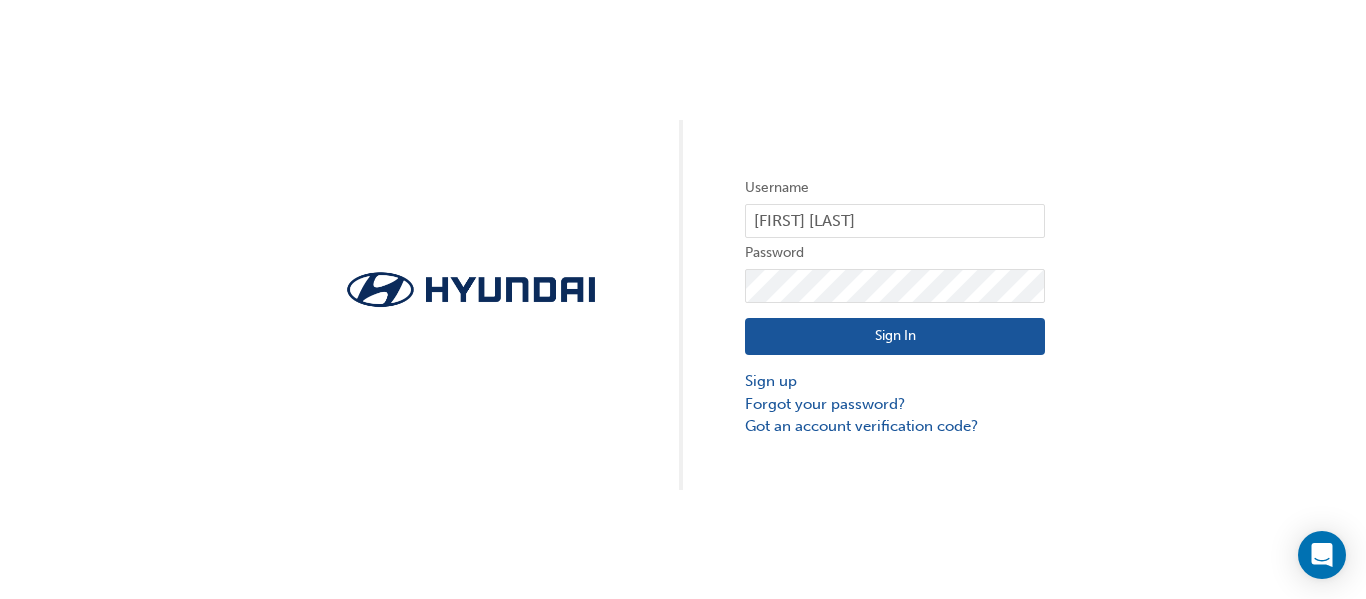 click on "Sign In" at bounding box center (895, 337) 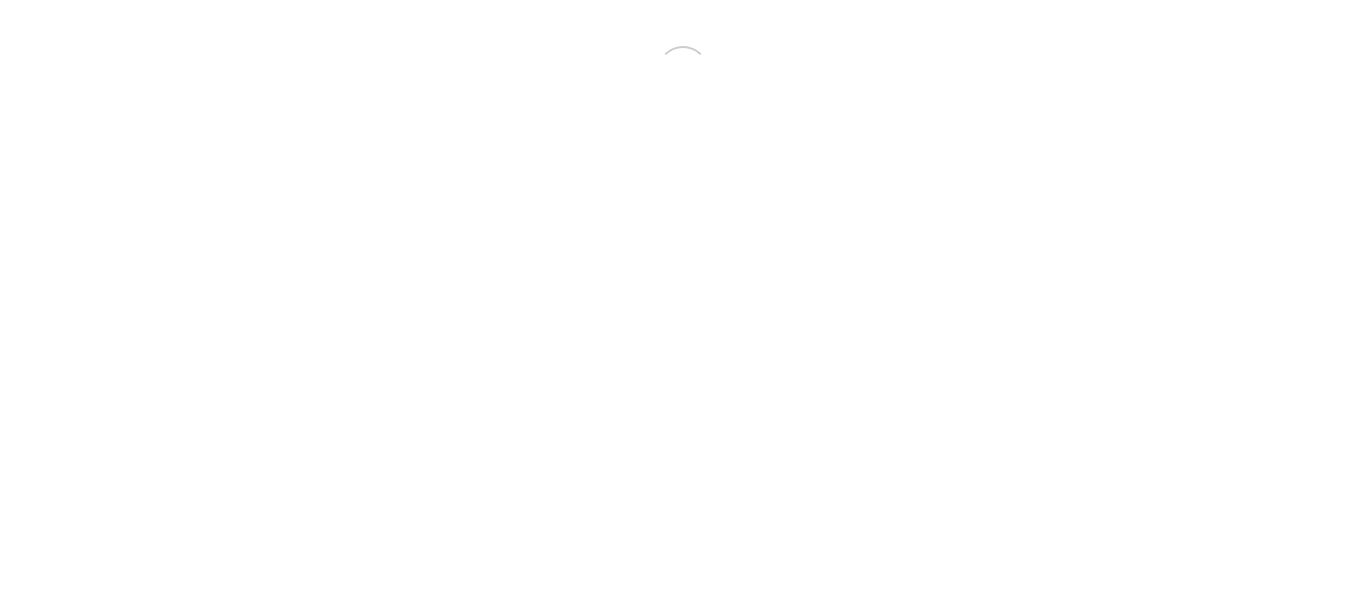 scroll, scrollTop: 0, scrollLeft: 0, axis: both 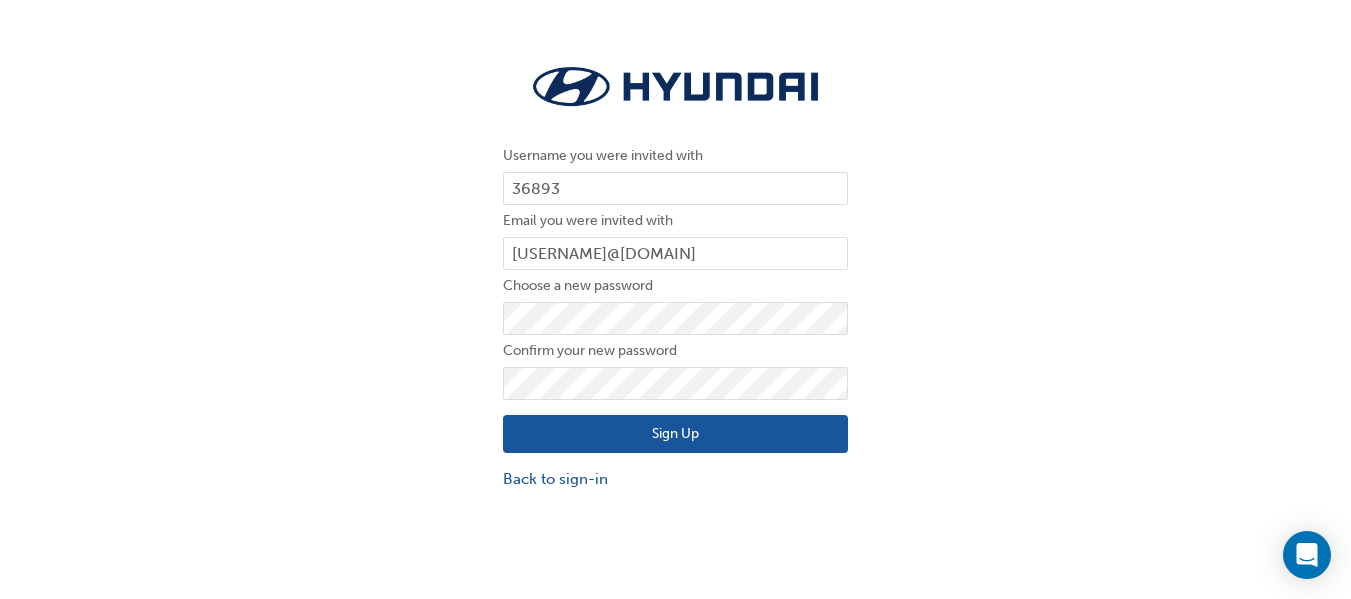 click on "Sign Up" at bounding box center [675, 434] 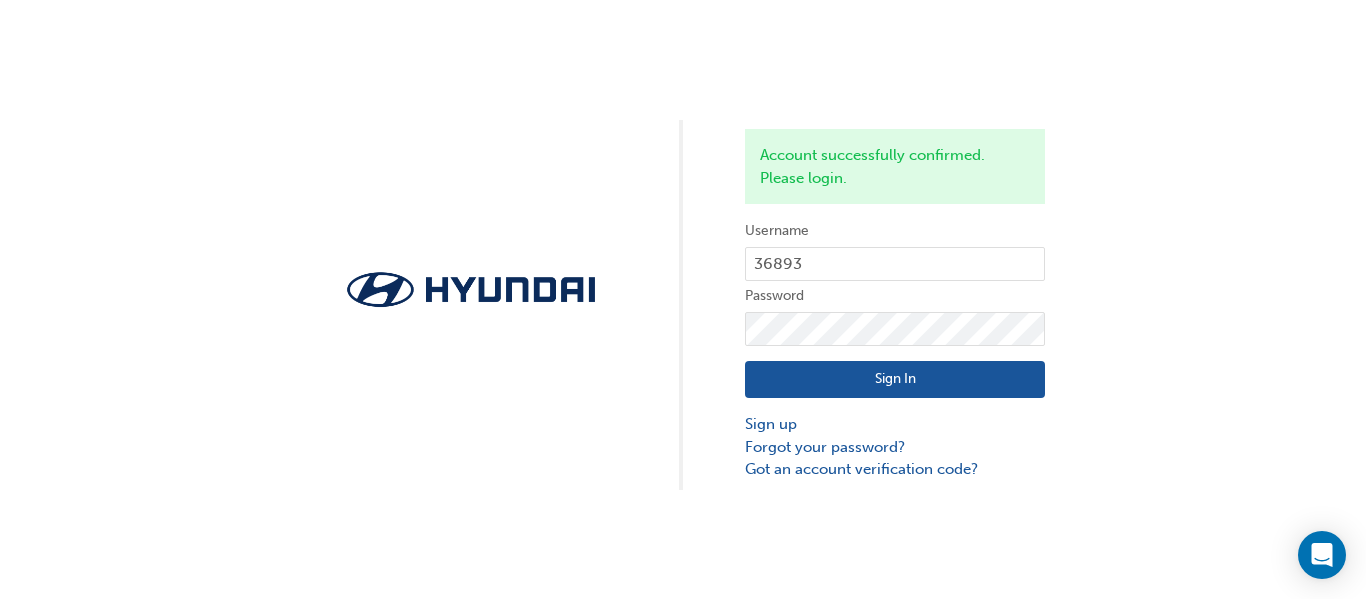 click on "Sign In" at bounding box center (895, 380) 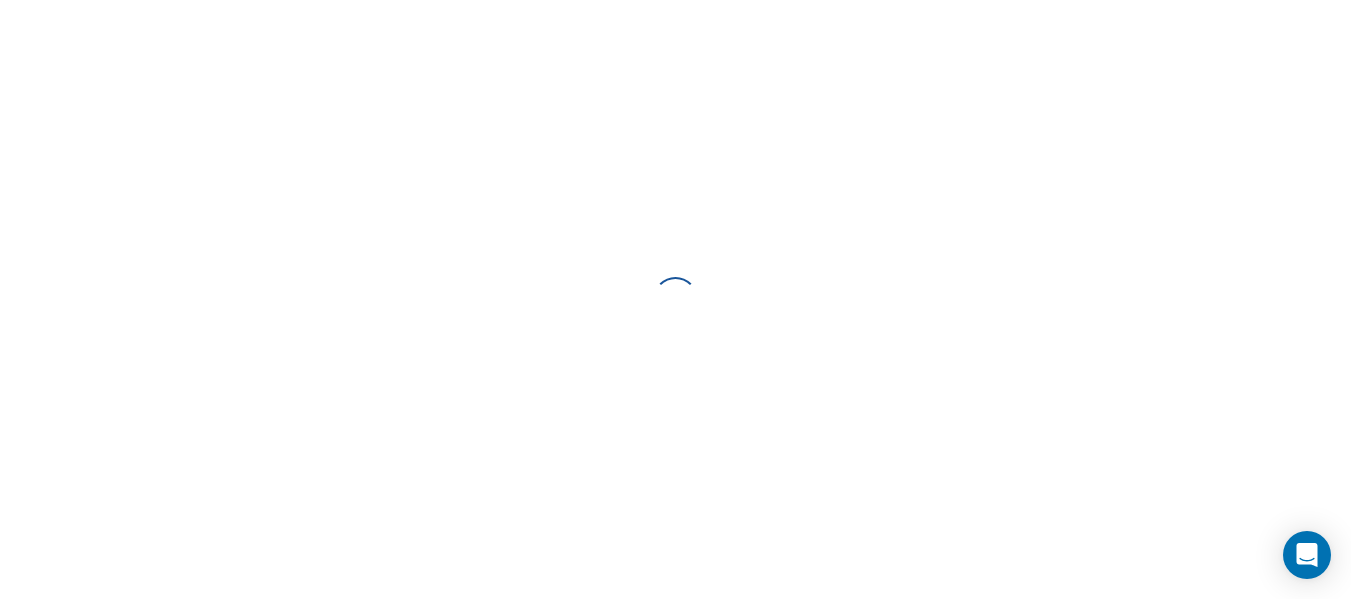 scroll, scrollTop: 0, scrollLeft: 0, axis: both 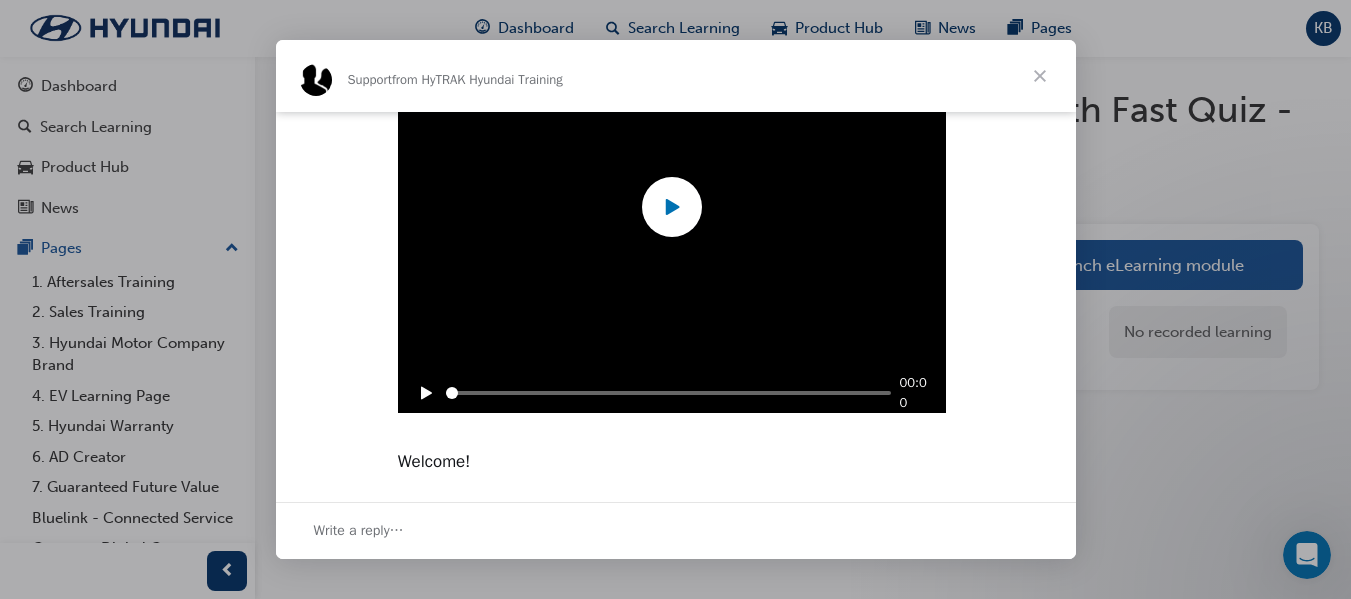 click 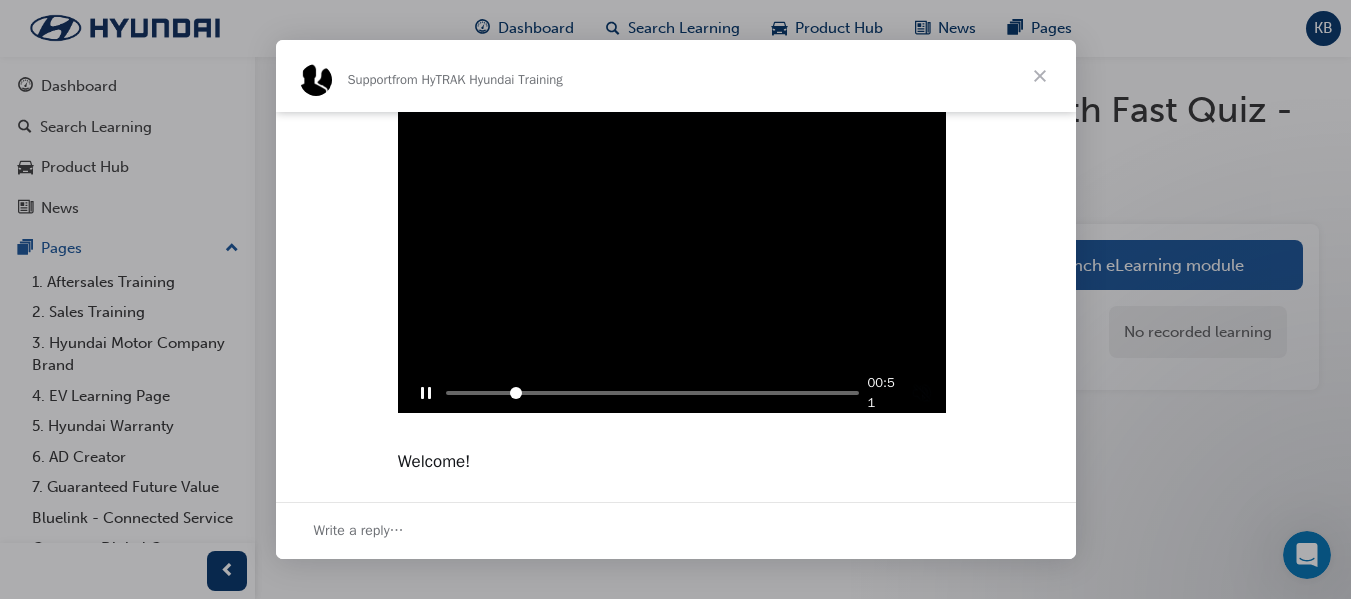 click at bounding box center [923, 393] 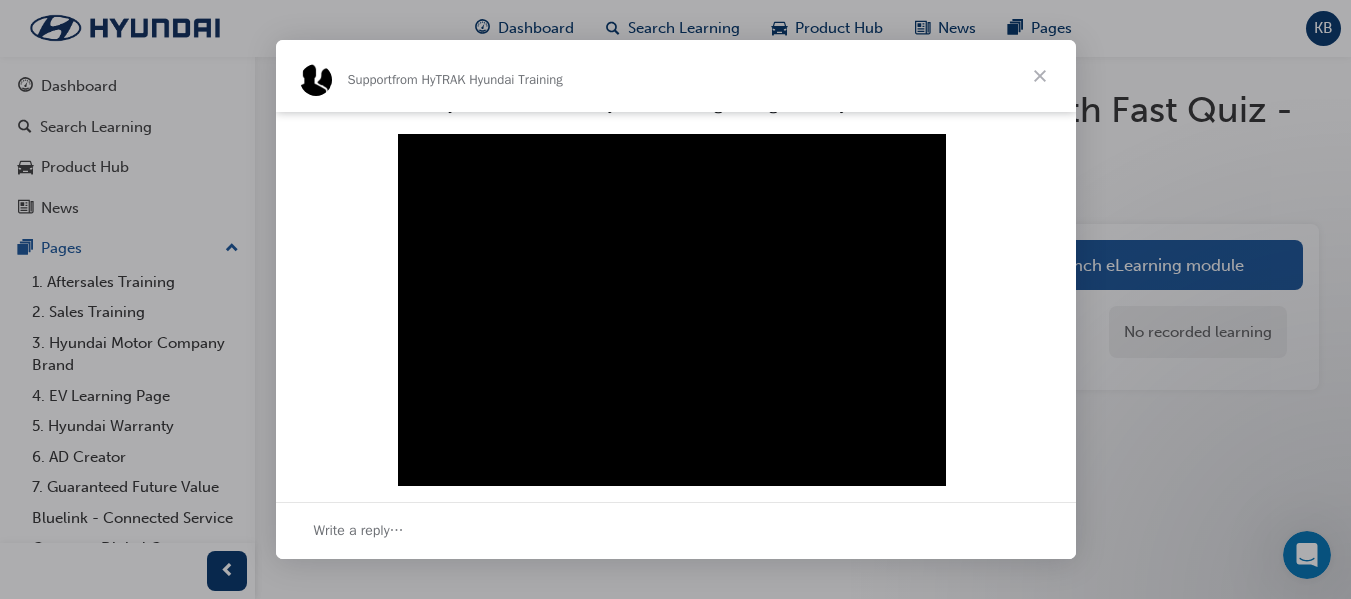 scroll, scrollTop: 671, scrollLeft: 0, axis: vertical 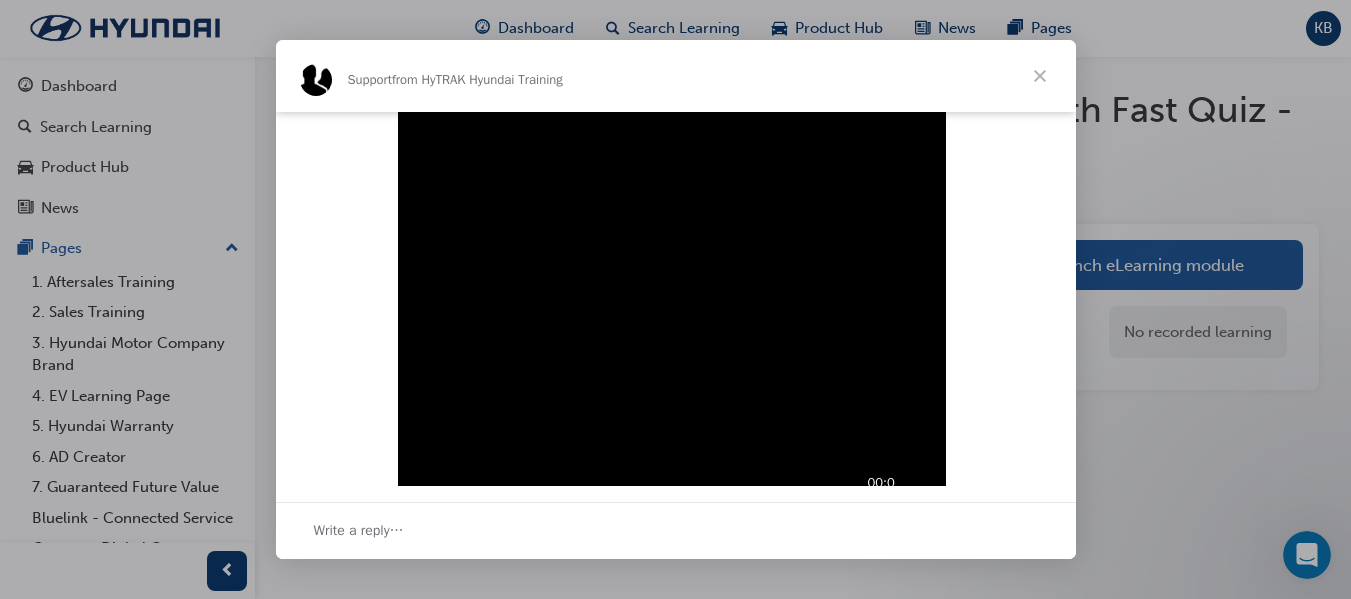 type on "[NUMBER]" 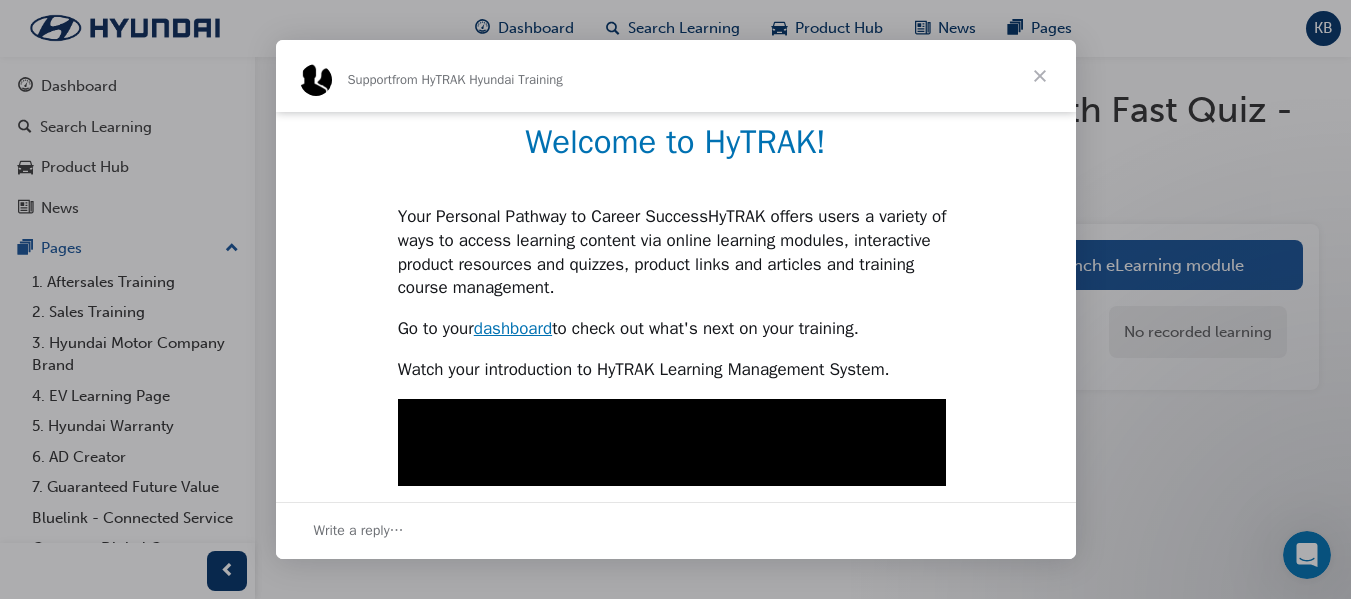 scroll, scrollTop: 371, scrollLeft: 0, axis: vertical 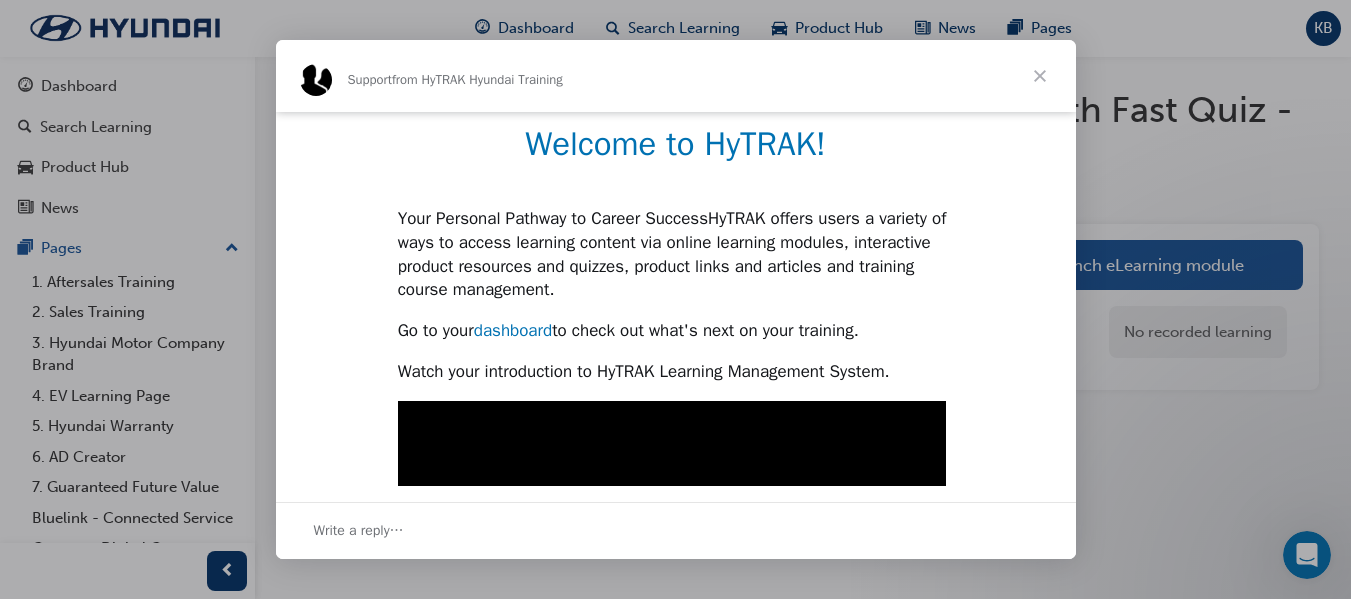 click on "dashboard" at bounding box center (513, 330) 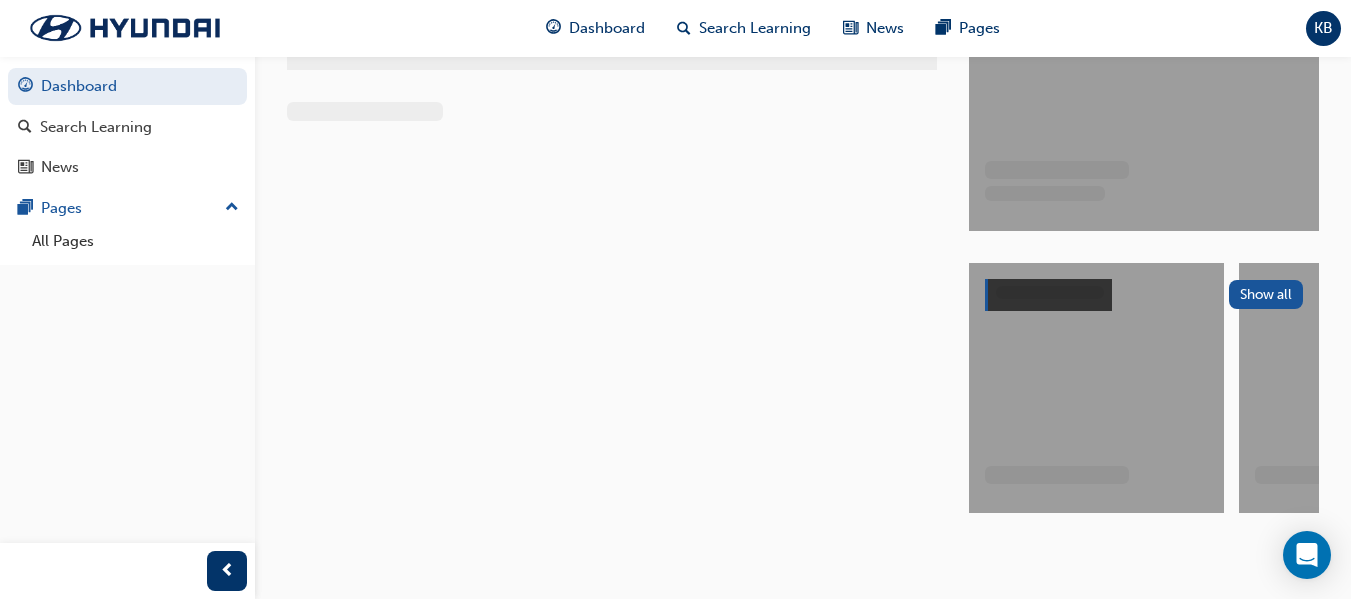 scroll, scrollTop: 0, scrollLeft: 0, axis: both 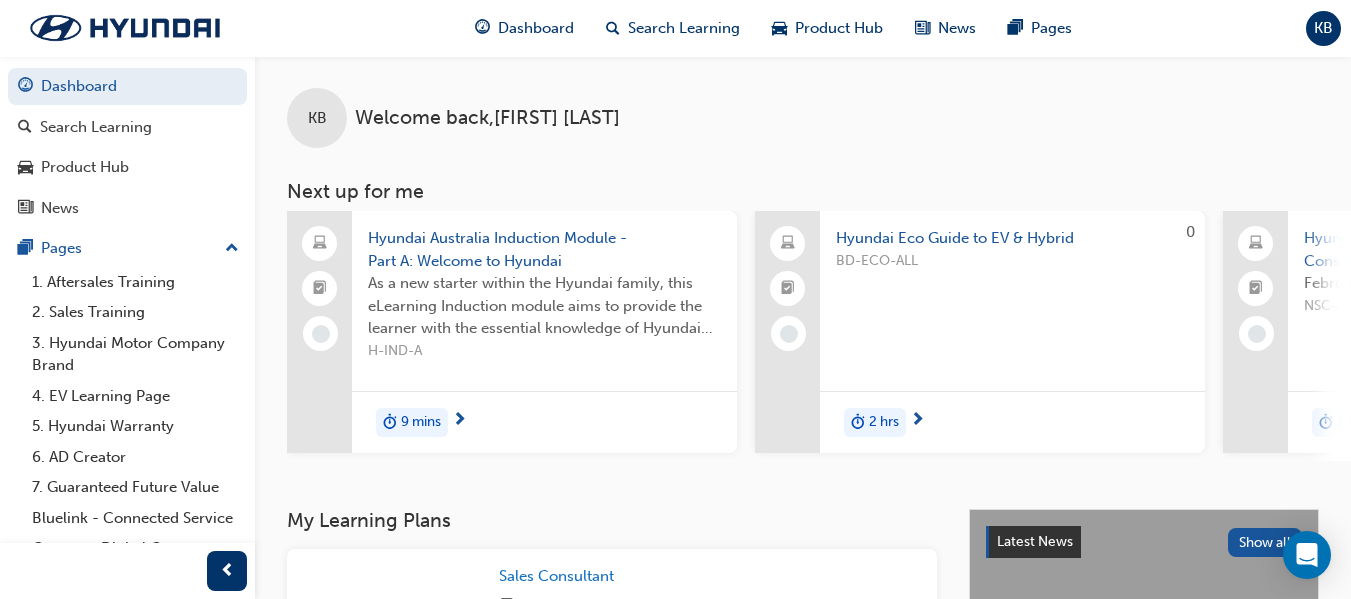 click on "Hyundai Australia Induction Module - Part A: Welcome to Hyundai" at bounding box center [544, 249] 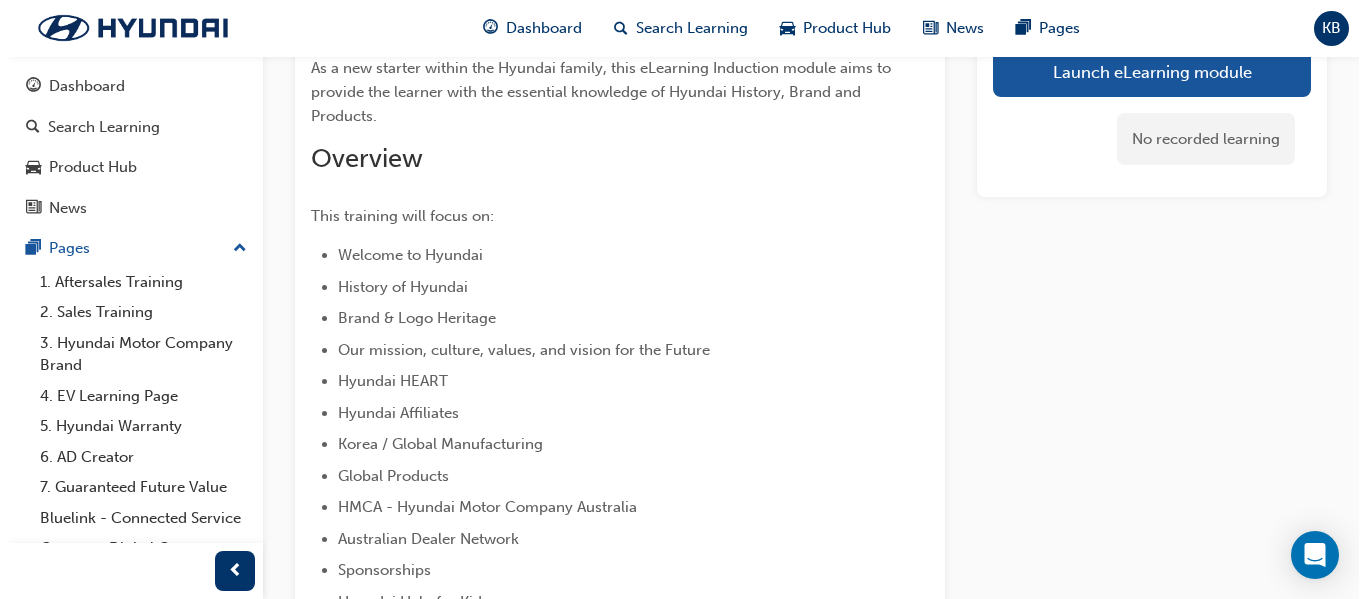 scroll, scrollTop: 0, scrollLeft: 0, axis: both 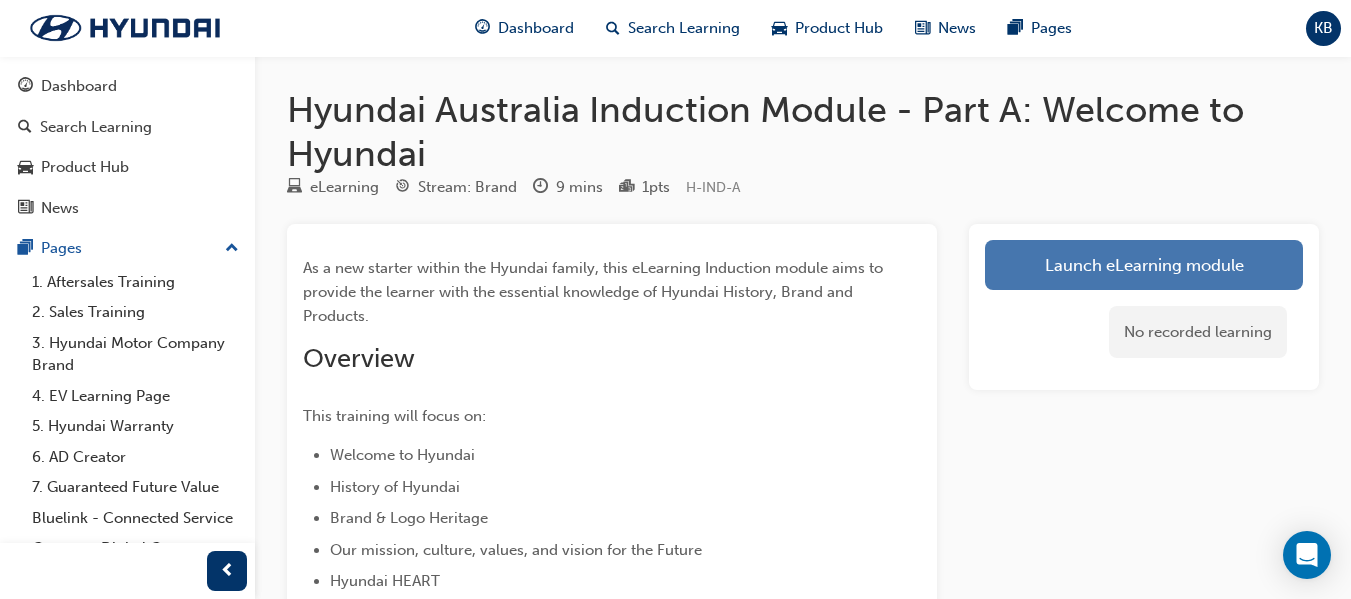 click on "Launch eLearning module" at bounding box center (1144, 265) 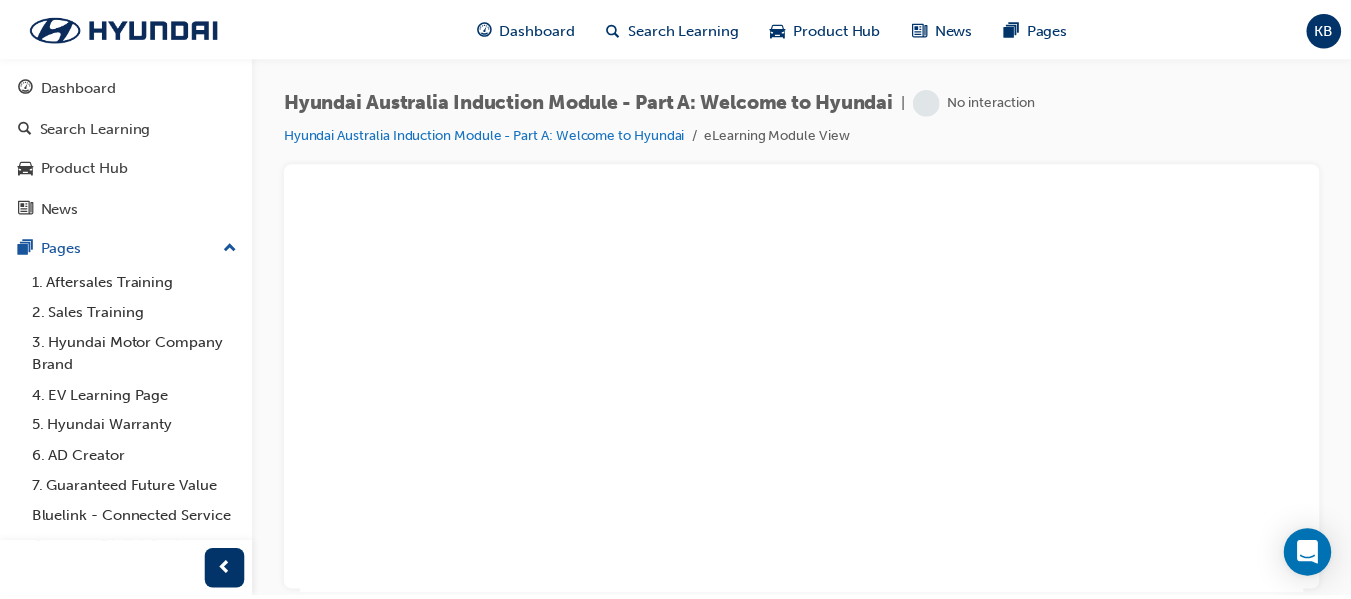 scroll, scrollTop: 0, scrollLeft: 0, axis: both 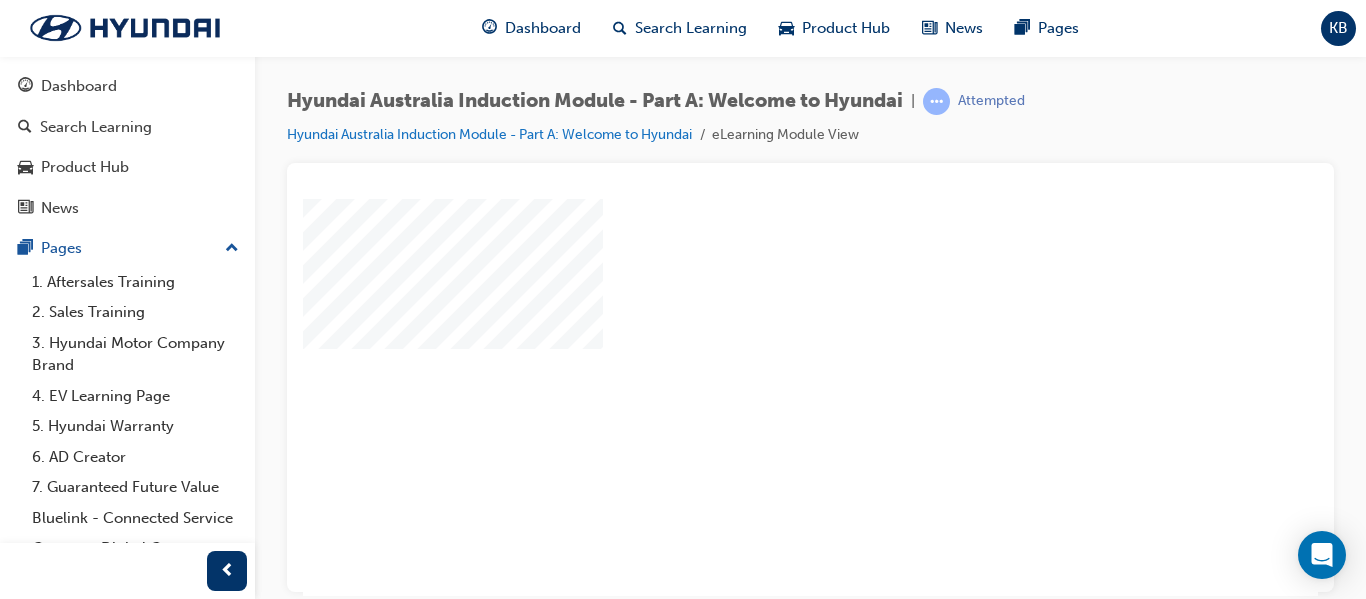 click at bounding box center (753, 339) 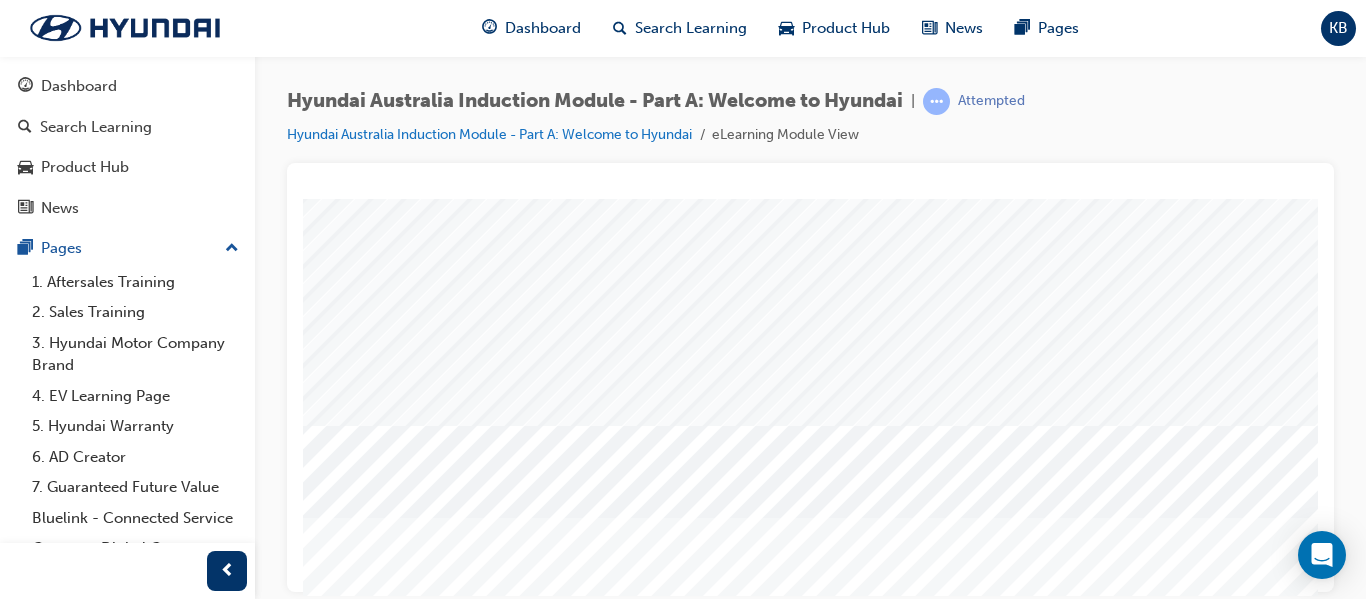 scroll, scrollTop: 300, scrollLeft: 0, axis: vertical 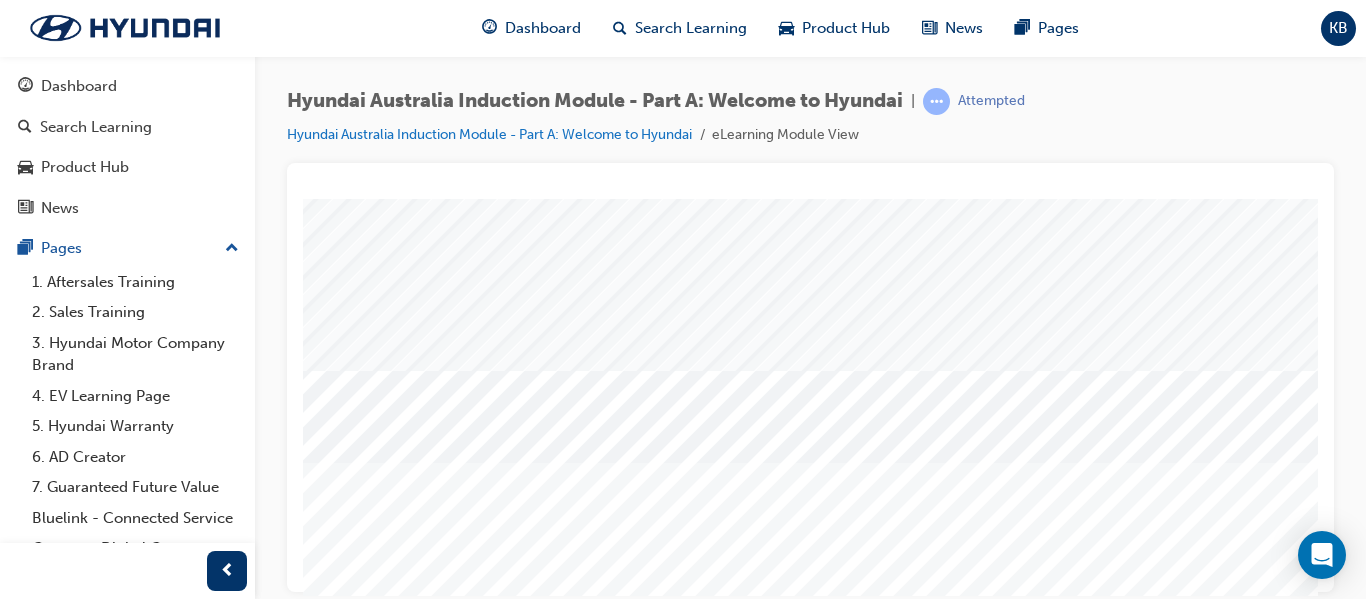 click at bounding box center (373, 2211) 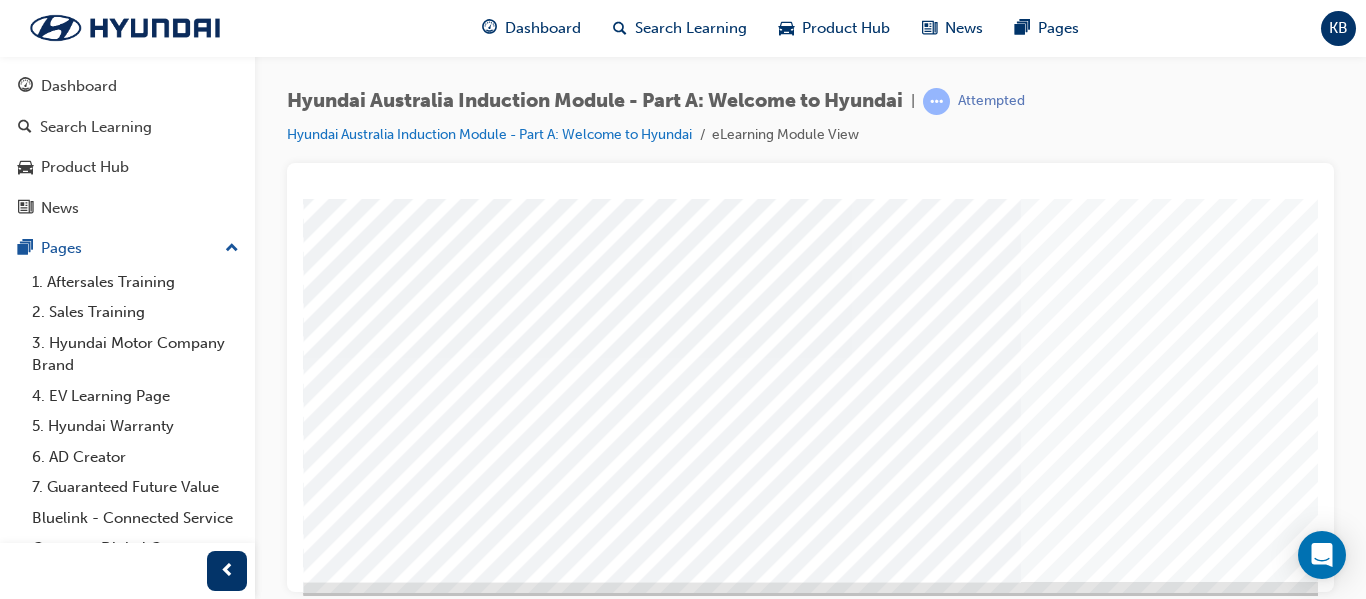 scroll, scrollTop: 368, scrollLeft: 0, axis: vertical 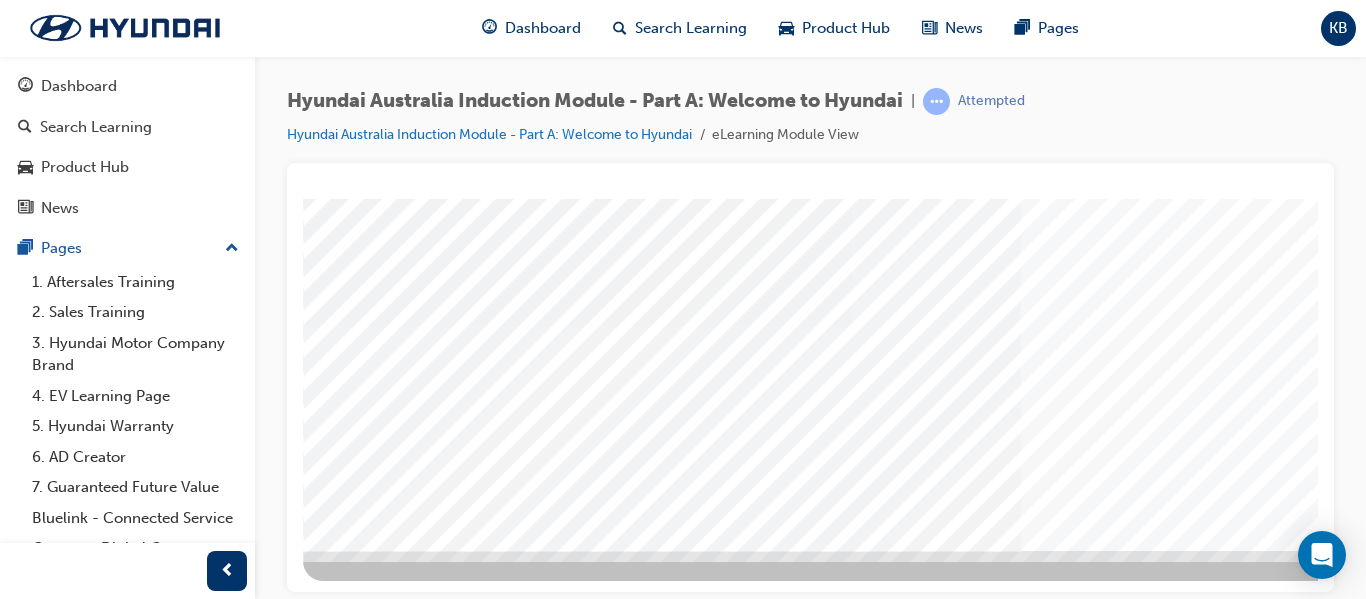 click at bounding box center (373, 1849) 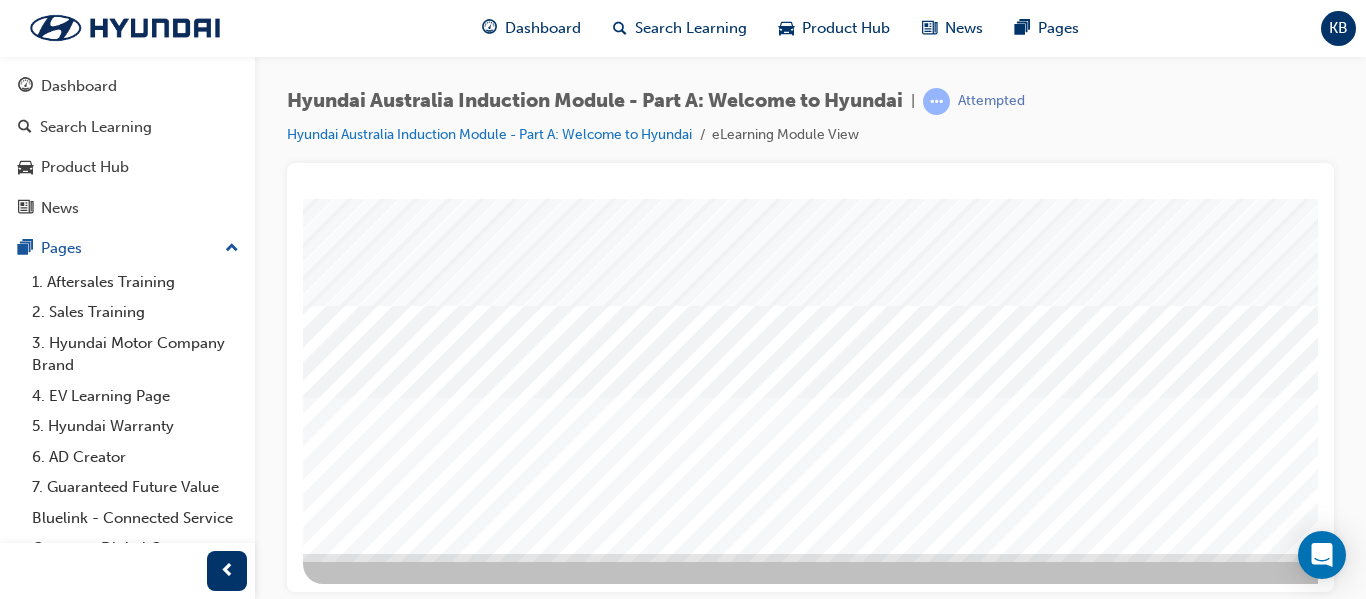 scroll, scrollTop: 368, scrollLeft: 0, axis: vertical 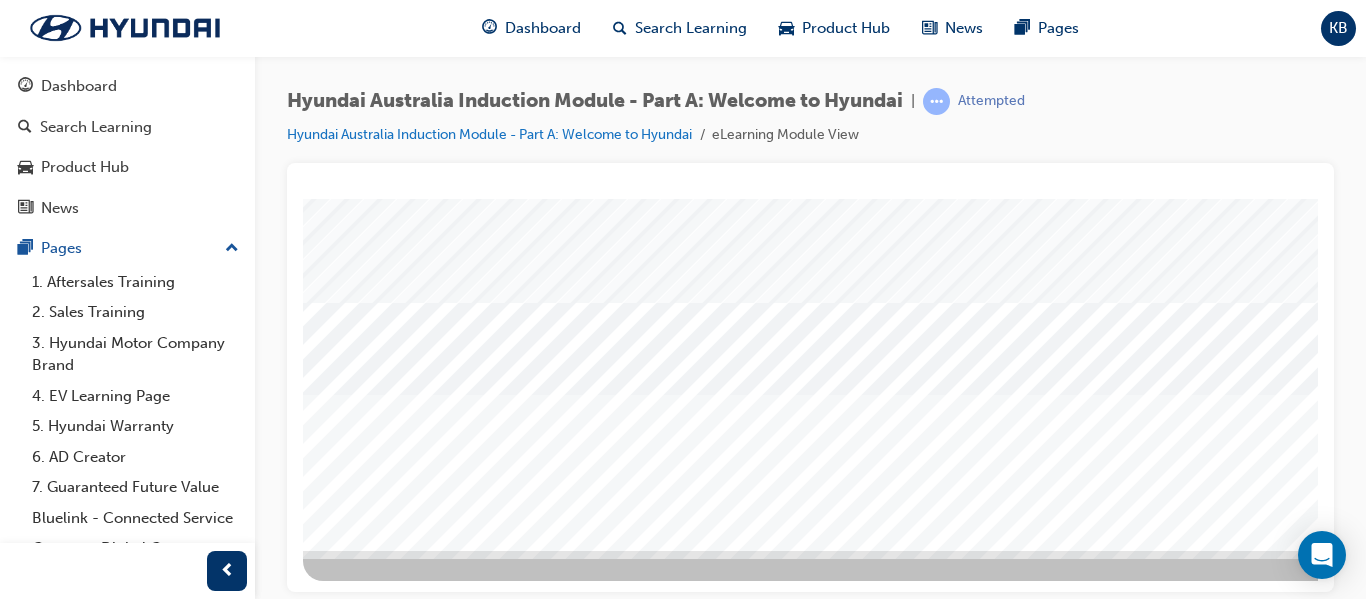click at bounding box center (373, 2143) 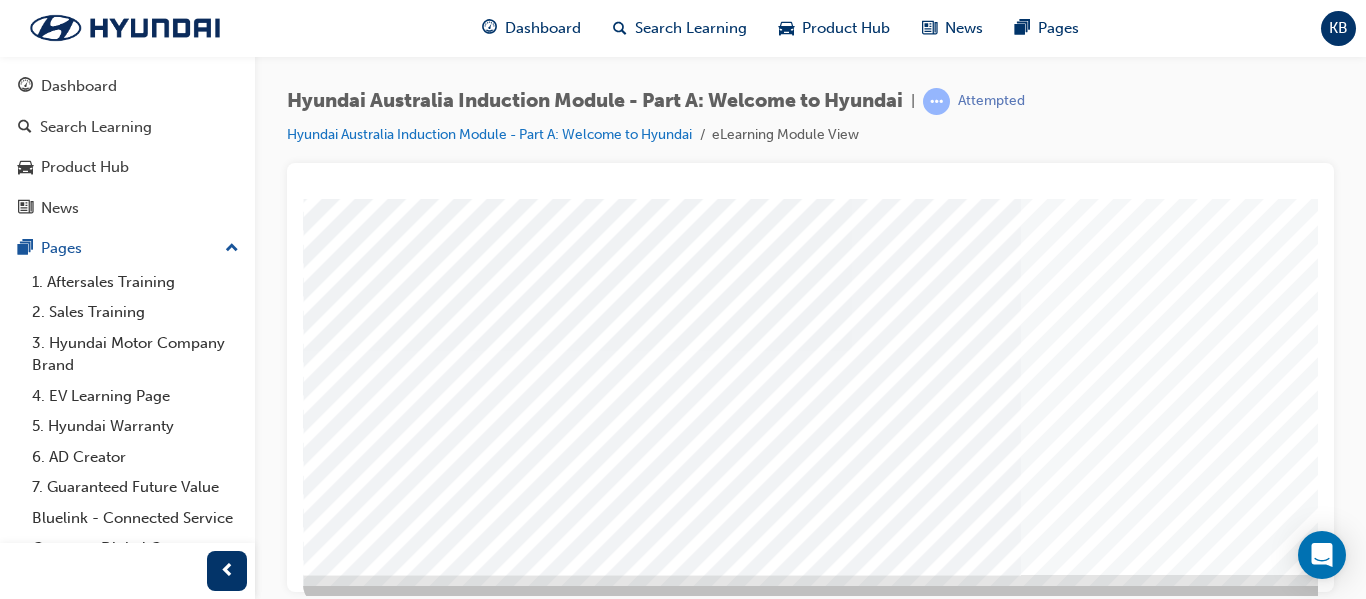 scroll, scrollTop: 368, scrollLeft: 0, axis: vertical 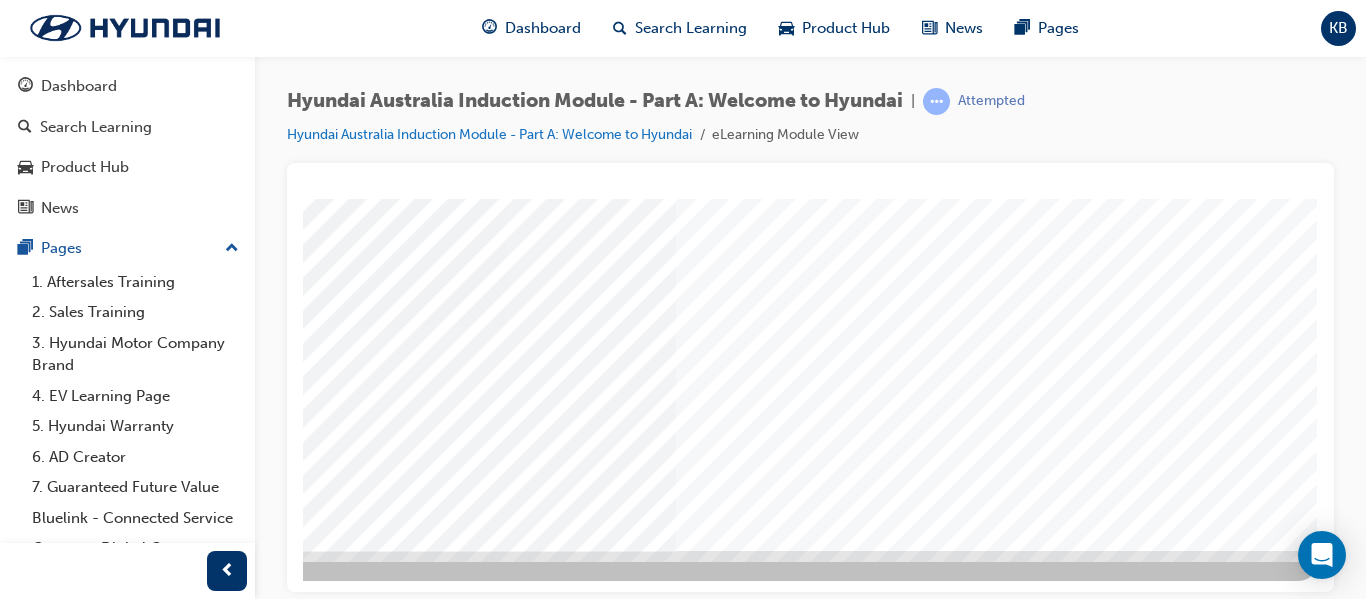click at bounding box center (28, 1894) 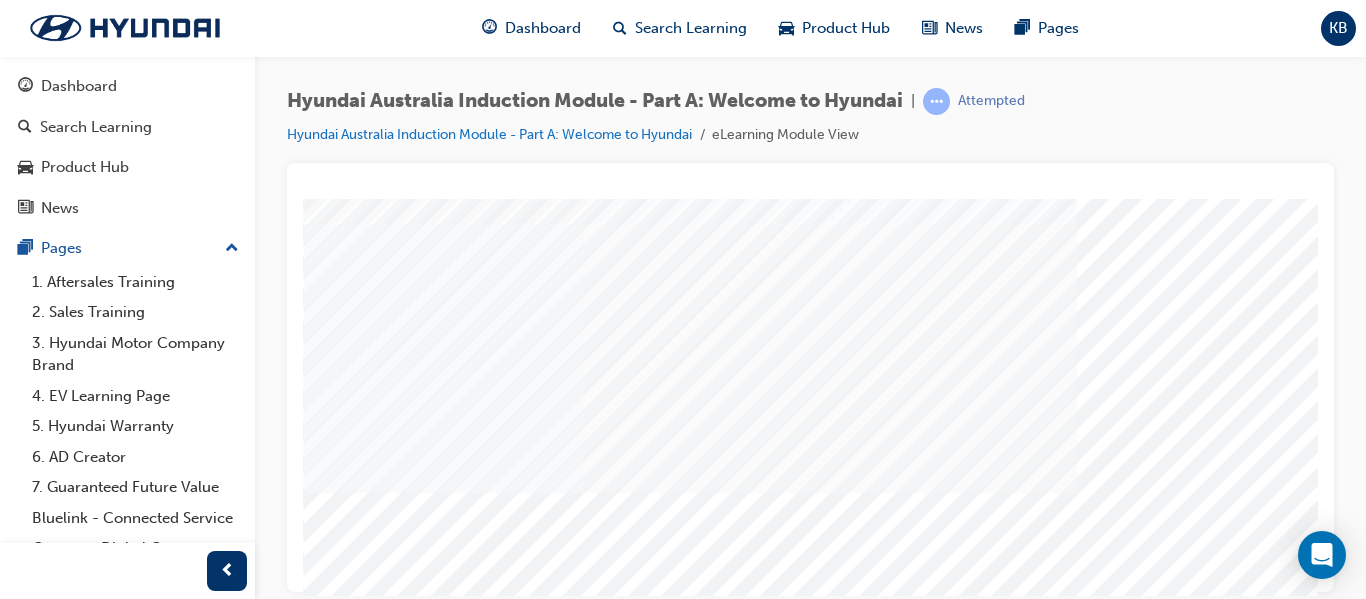 scroll, scrollTop: 368, scrollLeft: 0, axis: vertical 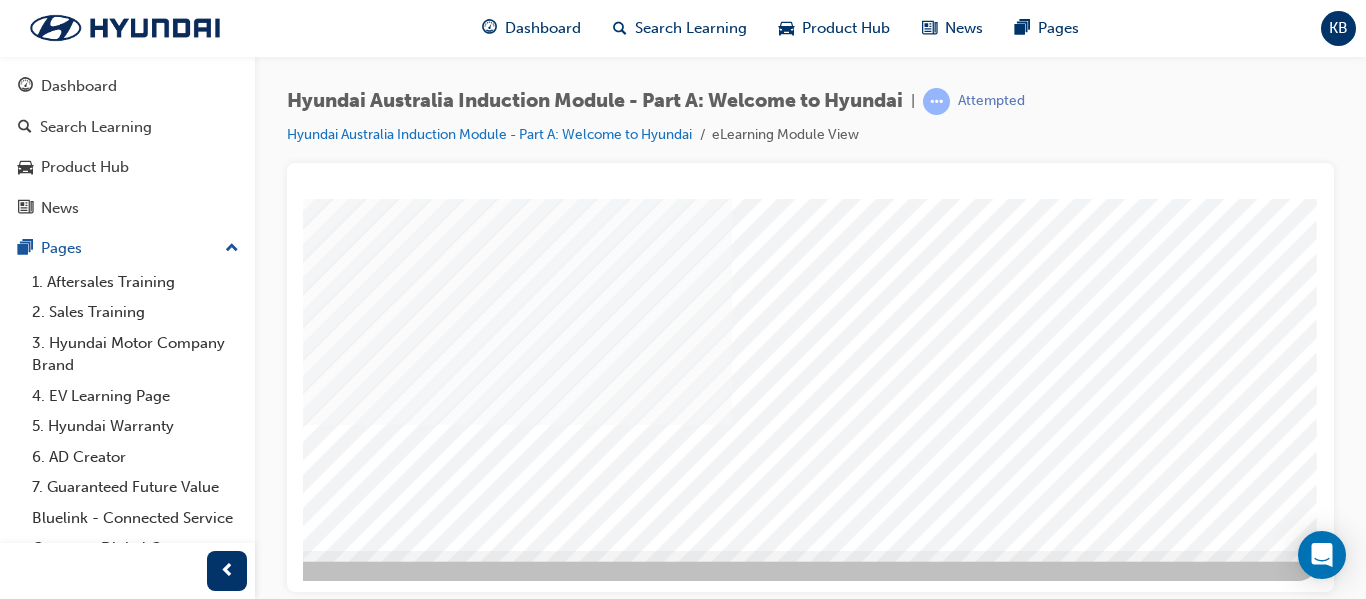 click at bounding box center [28, 1831] 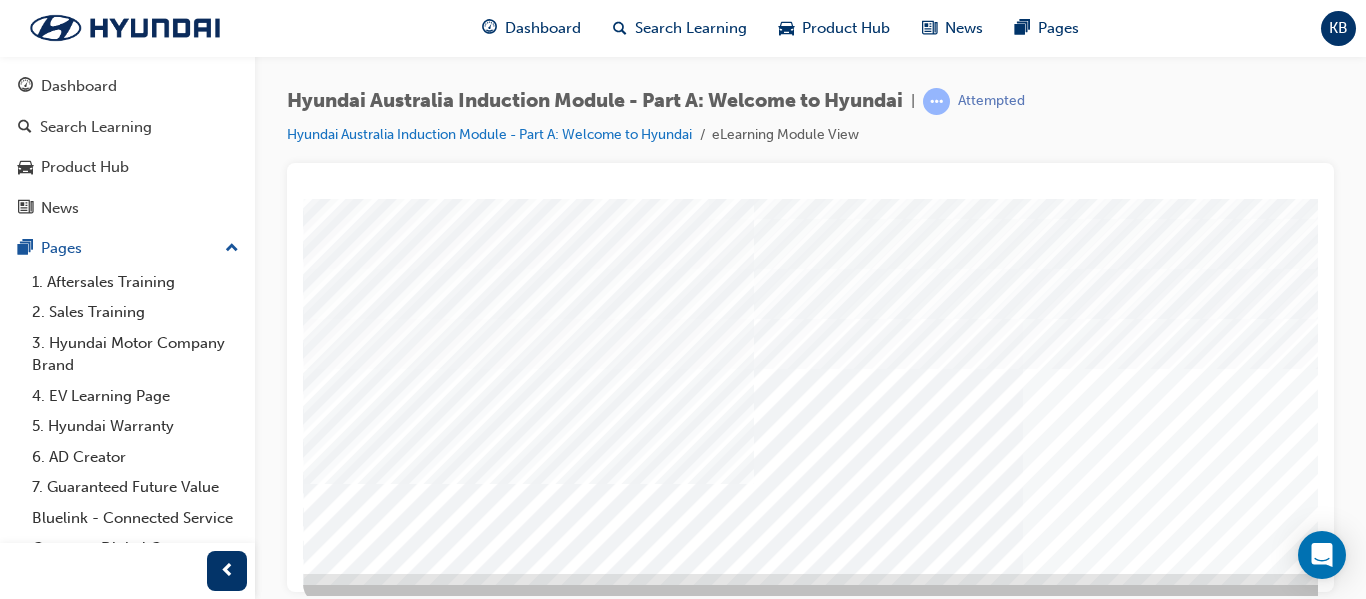 scroll, scrollTop: 368, scrollLeft: 0, axis: vertical 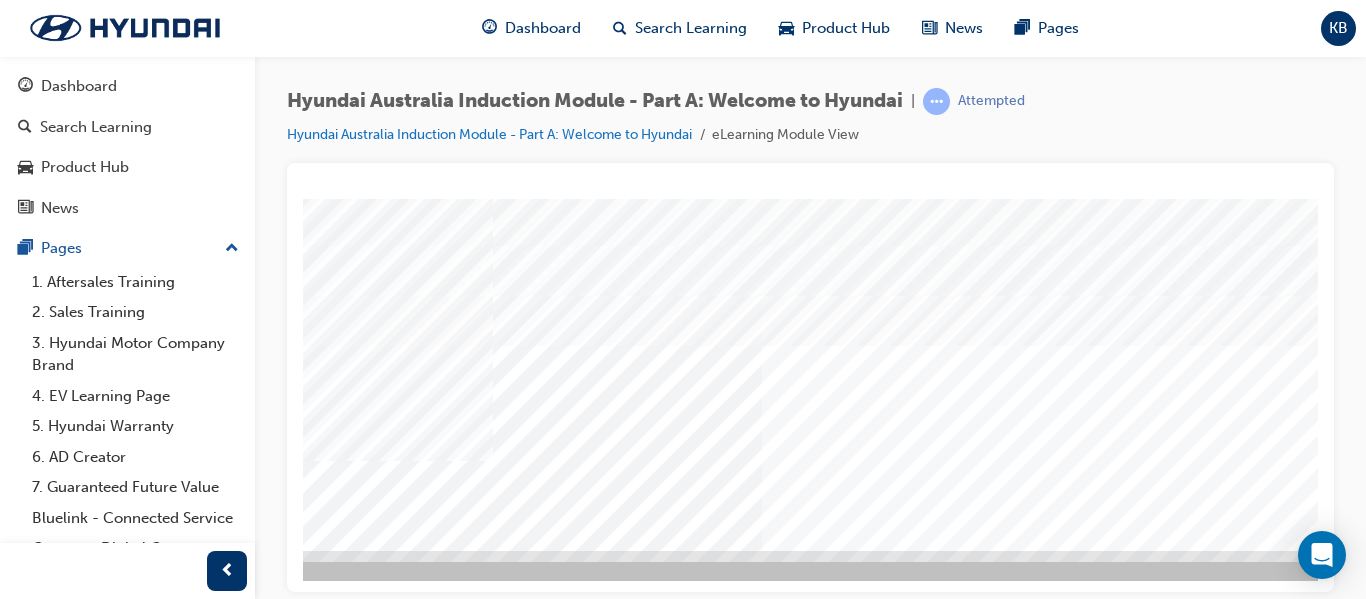 click at bounding box center [112, 2153] 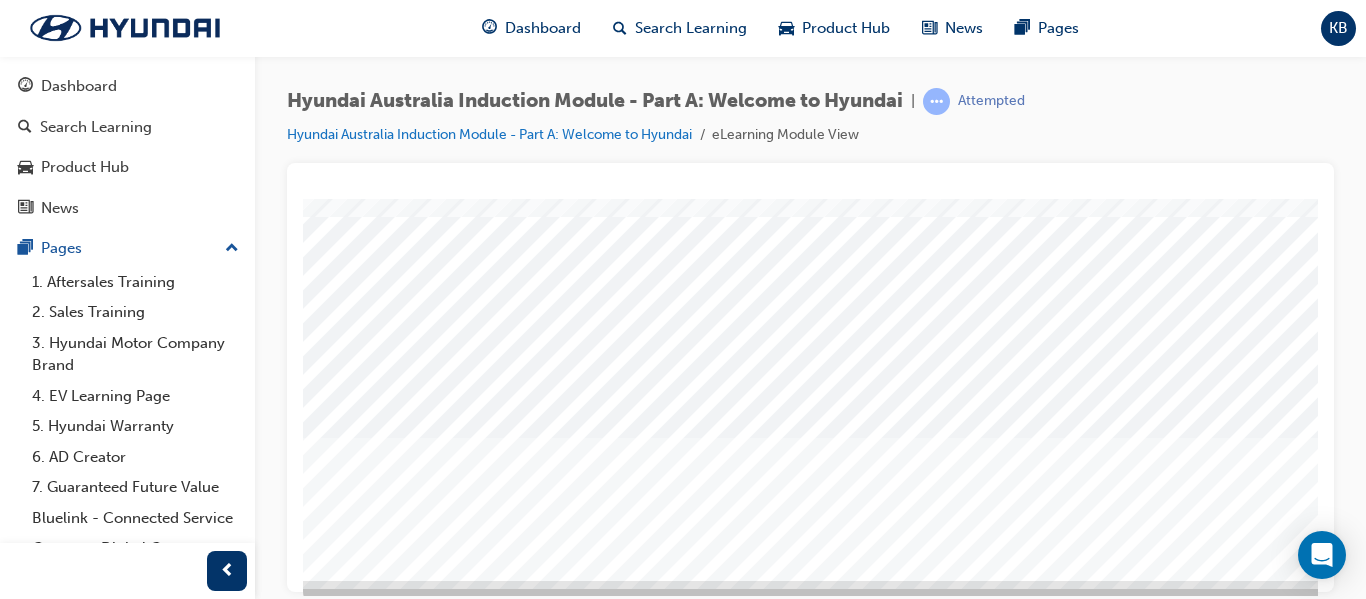 scroll, scrollTop: 368, scrollLeft: 0, axis: vertical 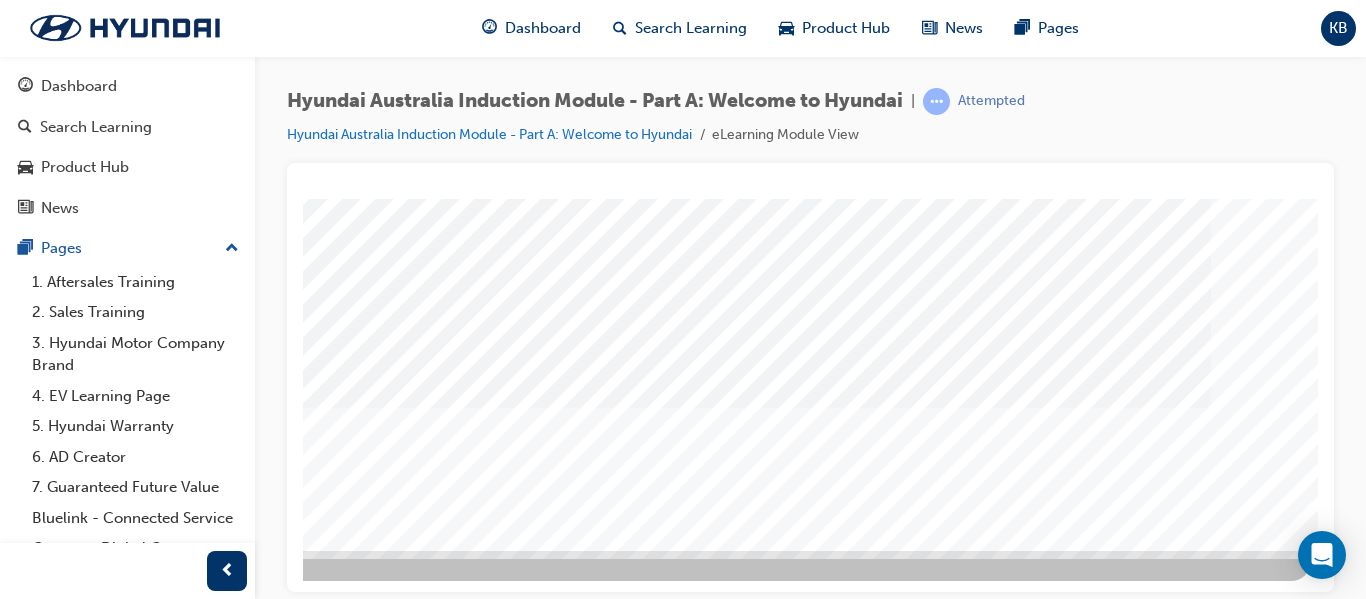 click at bounding box center [21, 2078] 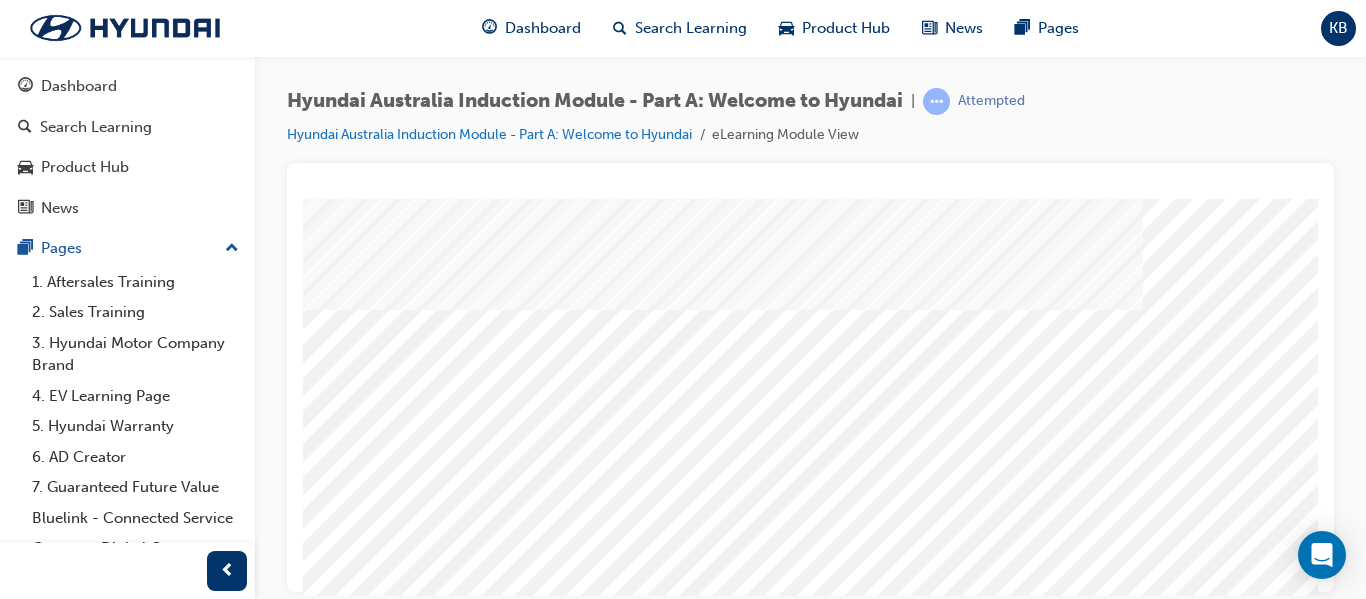 scroll, scrollTop: 200, scrollLeft: 0, axis: vertical 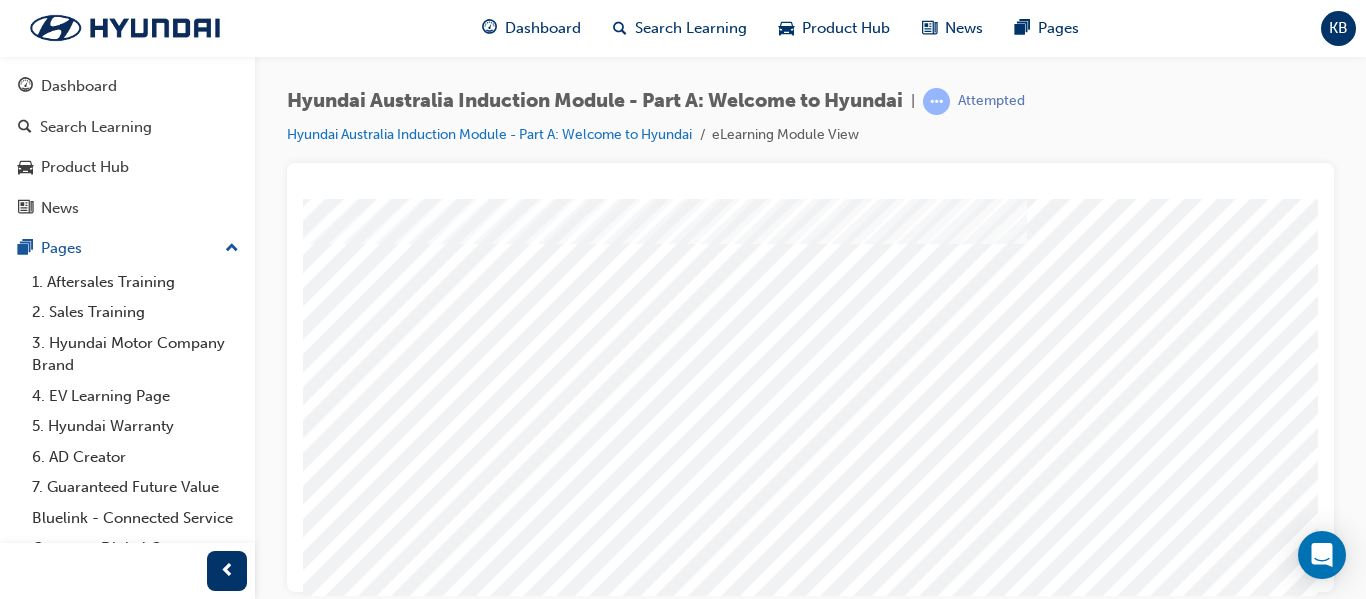 click at bounding box center [349, 3489] 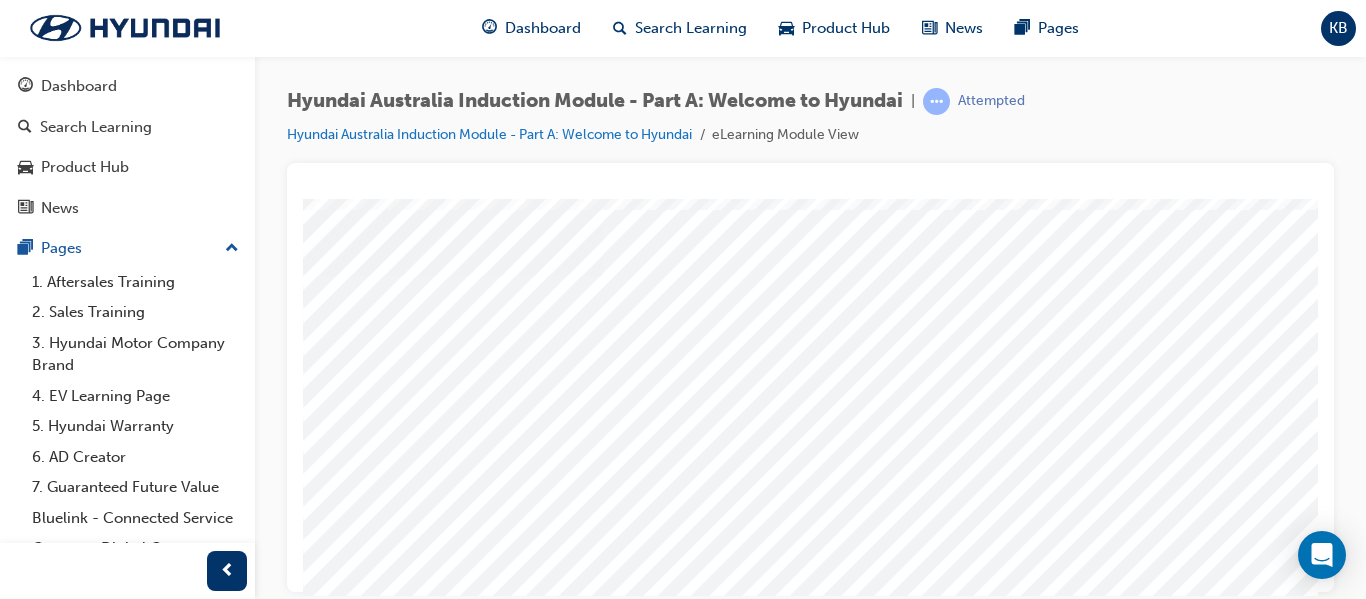 scroll, scrollTop: 68, scrollLeft: 0, axis: vertical 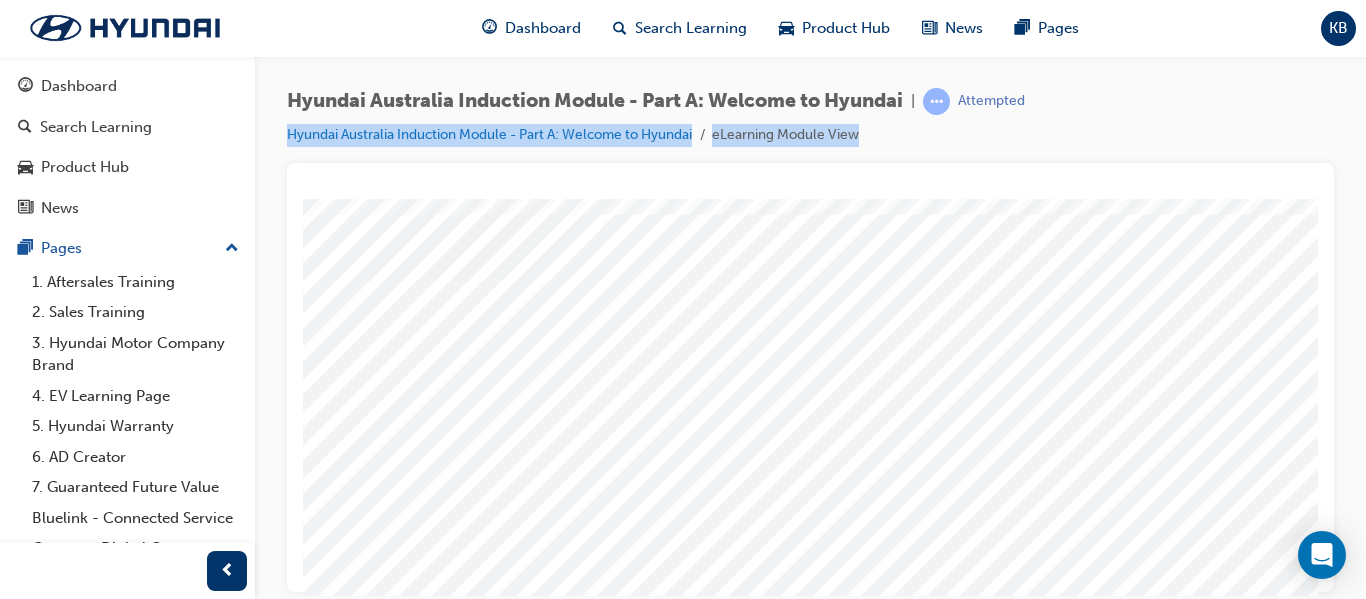drag, startPoint x: 1350, startPoint y: 128, endPoint x: 1315, endPoint y: 57, distance: 79.15807 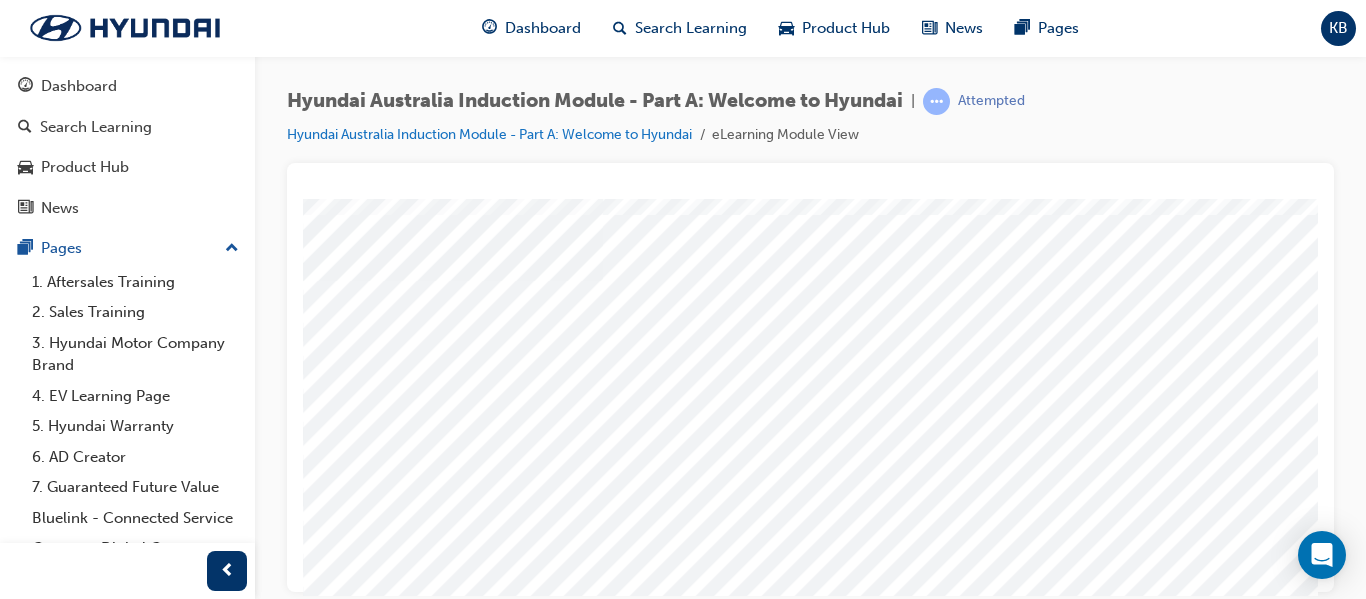 drag, startPoint x: 1365, startPoint y: 283, endPoint x: 1365, endPoint y: 236, distance: 47 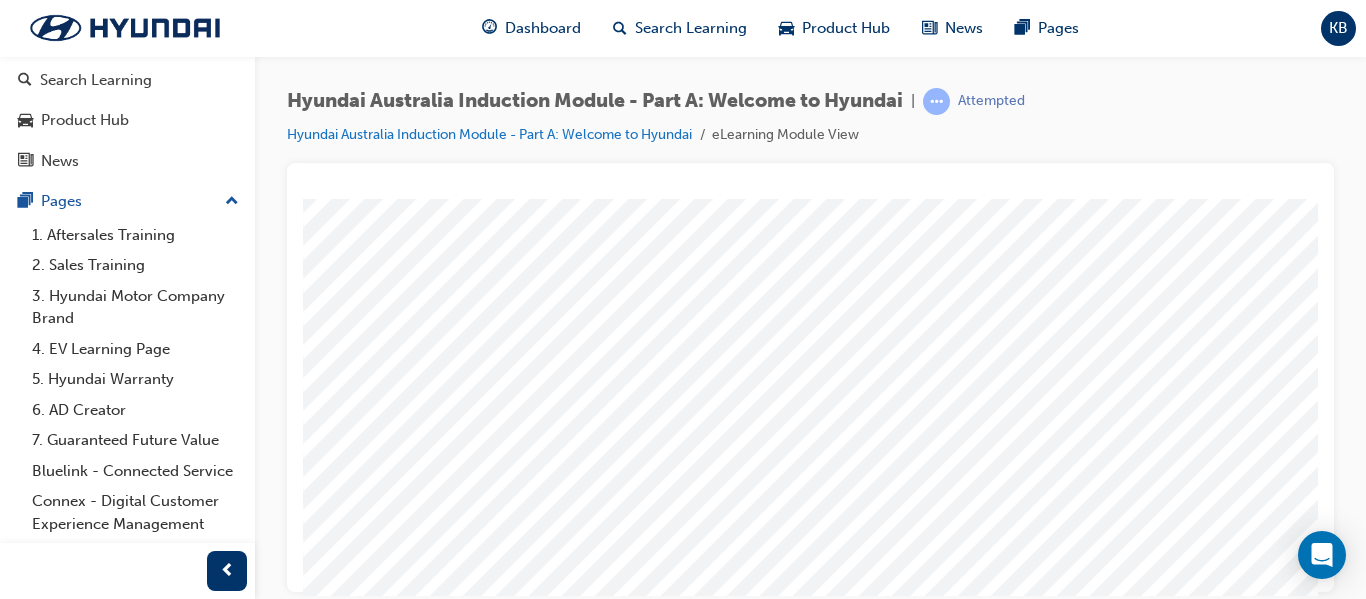 scroll, scrollTop: 63, scrollLeft: 0, axis: vertical 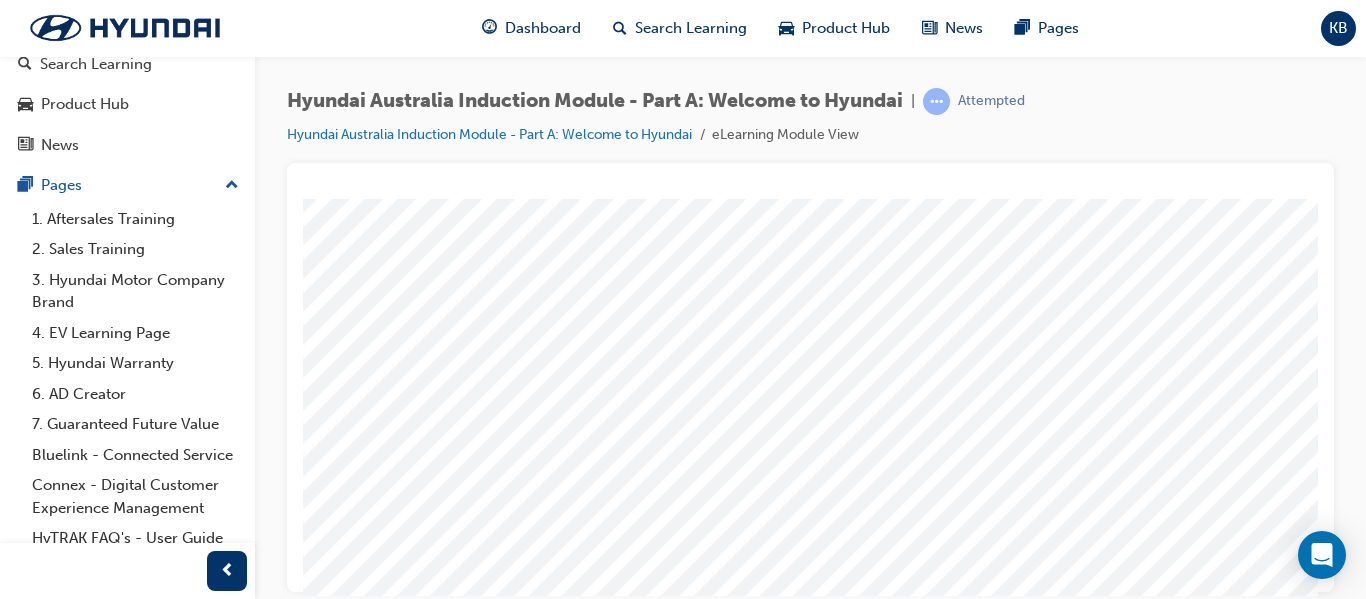 drag, startPoint x: 1353, startPoint y: 259, endPoint x: 1365, endPoint y: 361, distance: 102.70345 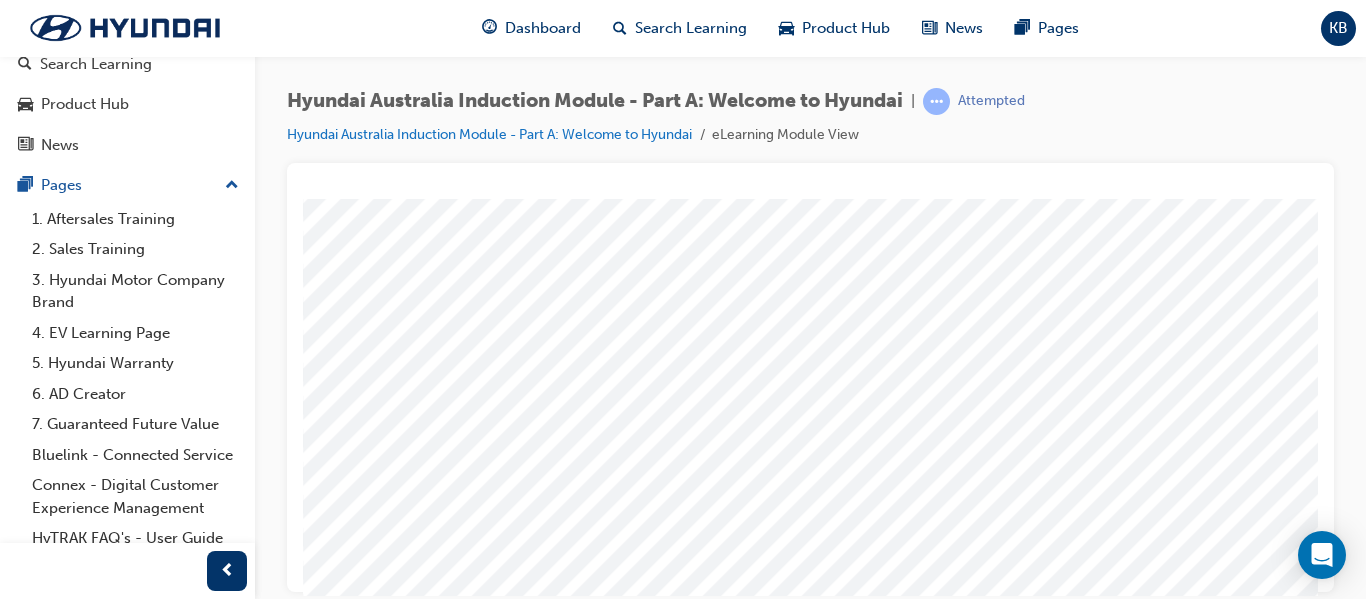 scroll, scrollTop: 168, scrollLeft: 0, axis: vertical 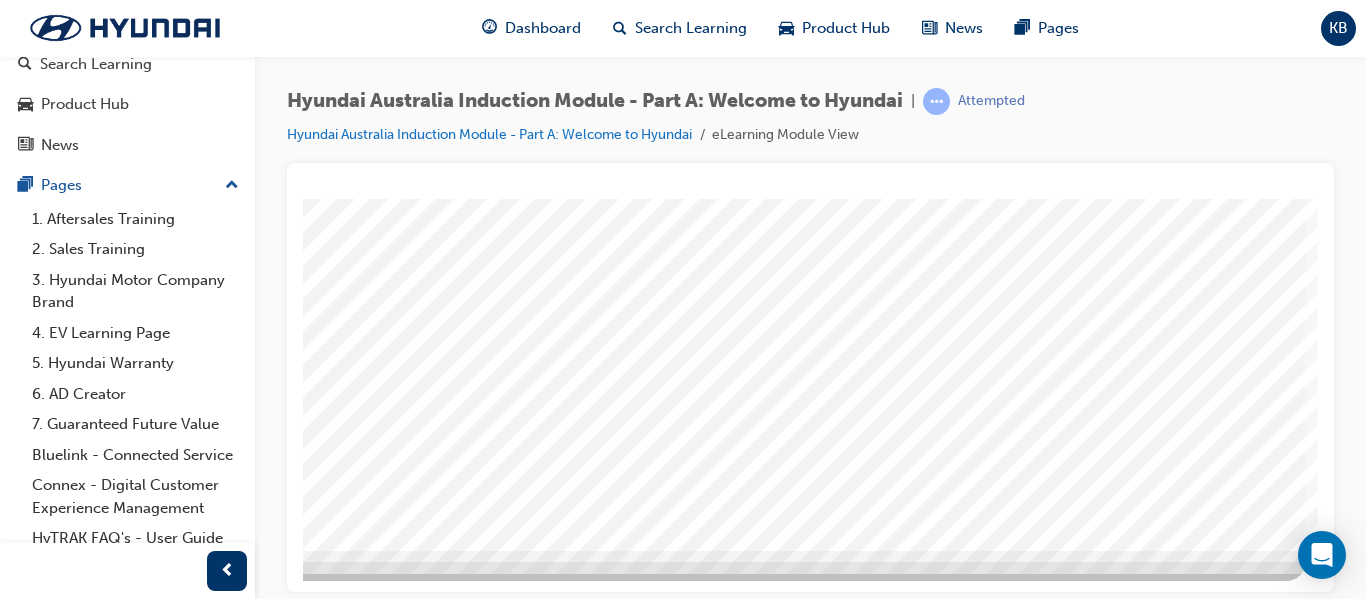 click at bounding box center [16, 2855] 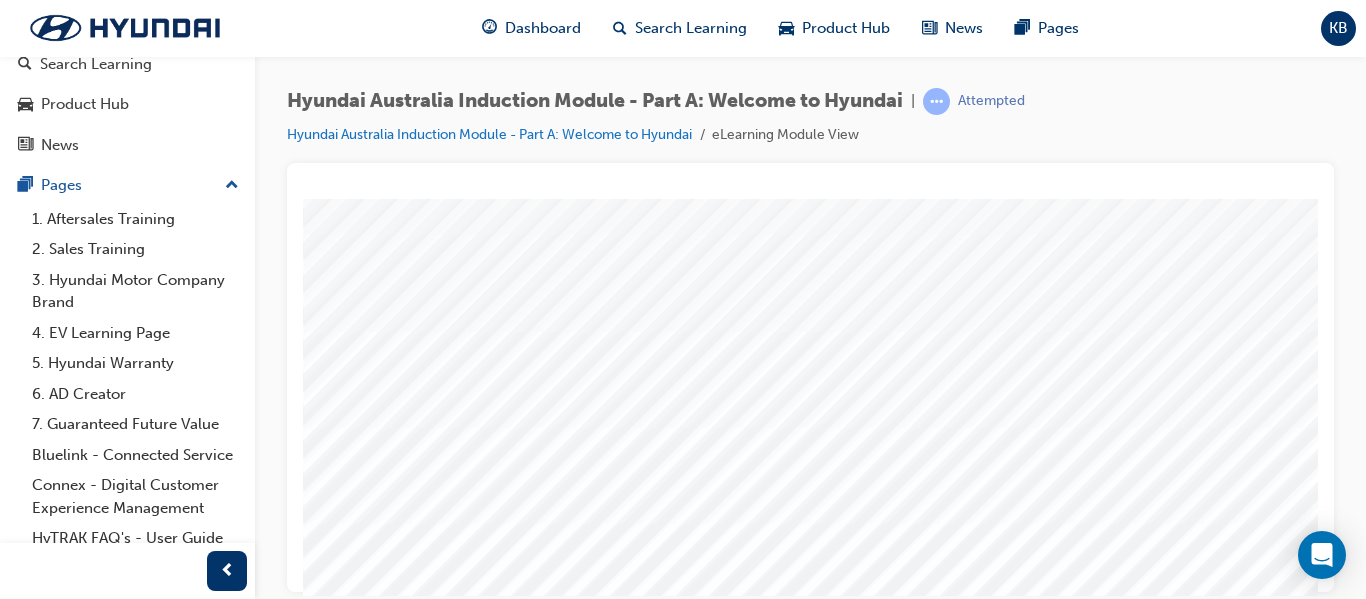 scroll, scrollTop: 200, scrollLeft: 0, axis: vertical 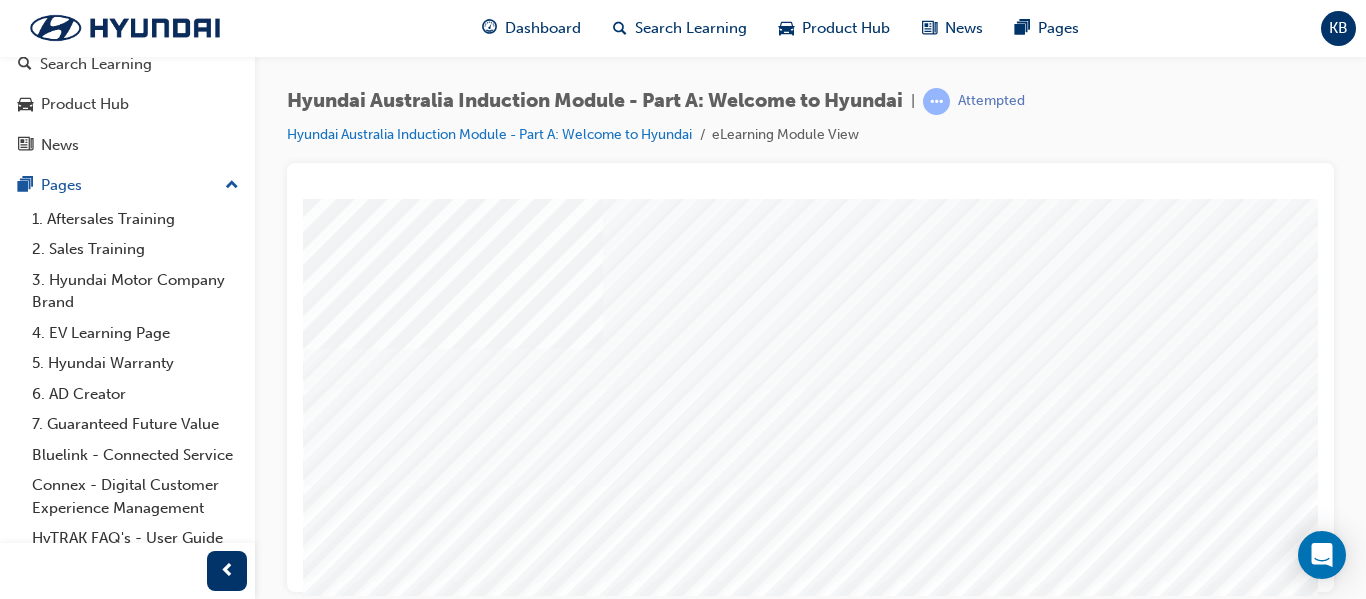 click at bounding box center (443, 5209) 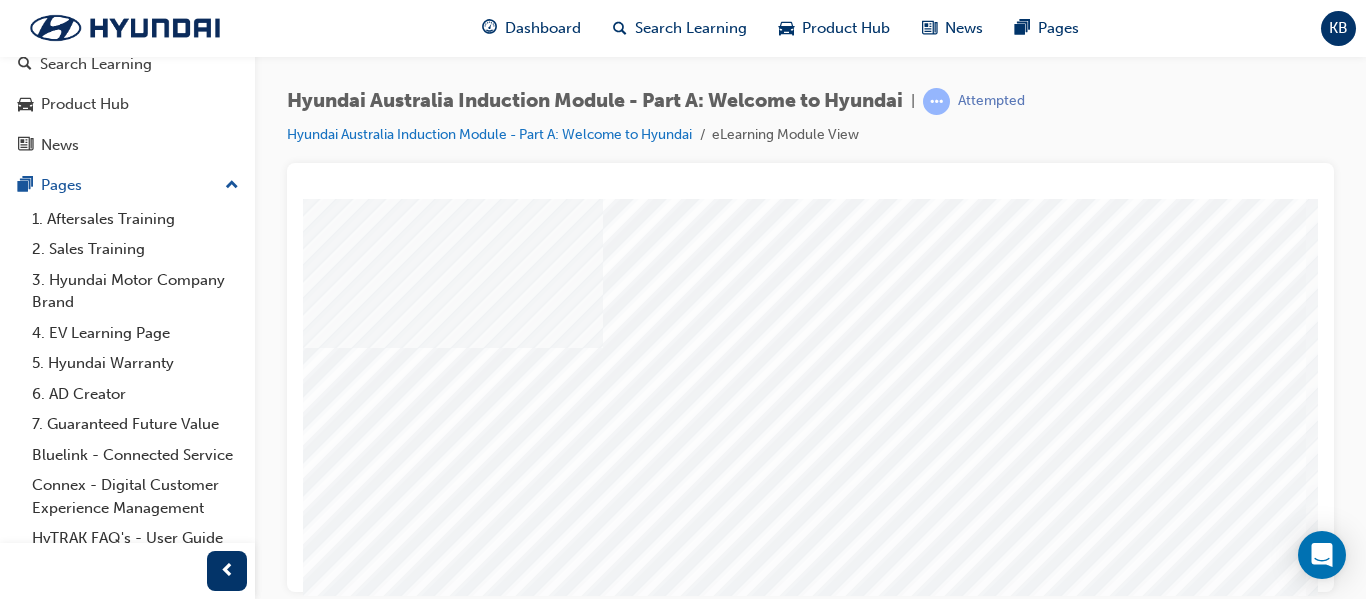 scroll, scrollTop: 0, scrollLeft: 0, axis: both 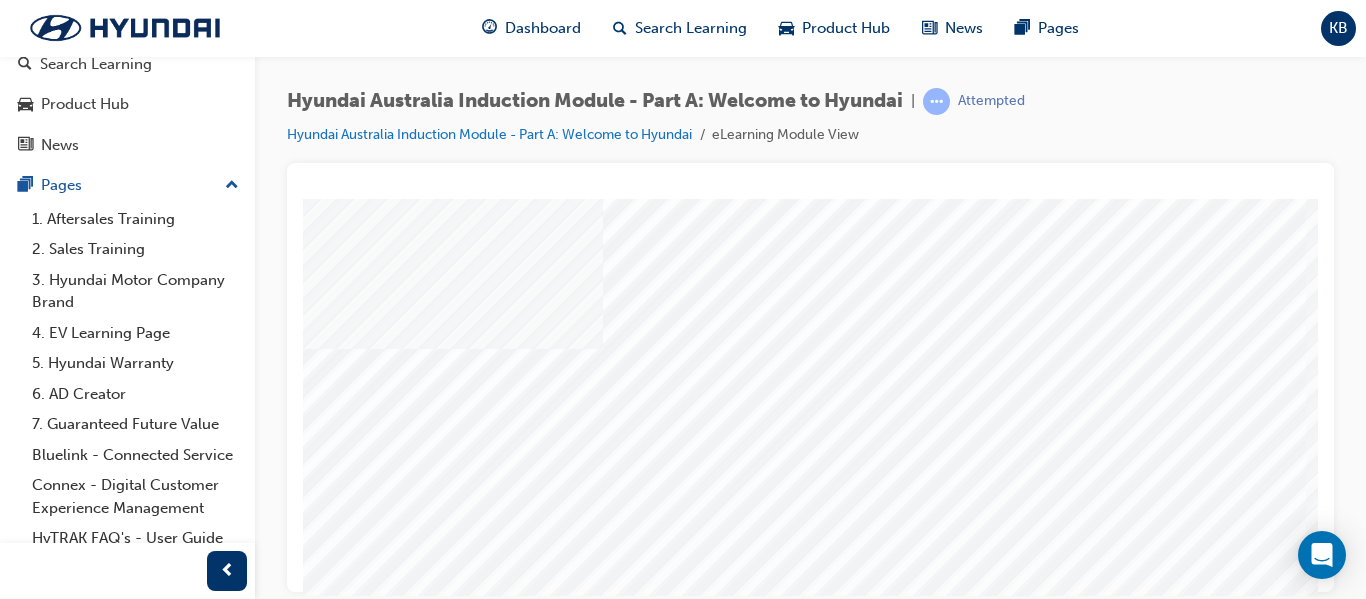 click at bounding box center (443, 5289) 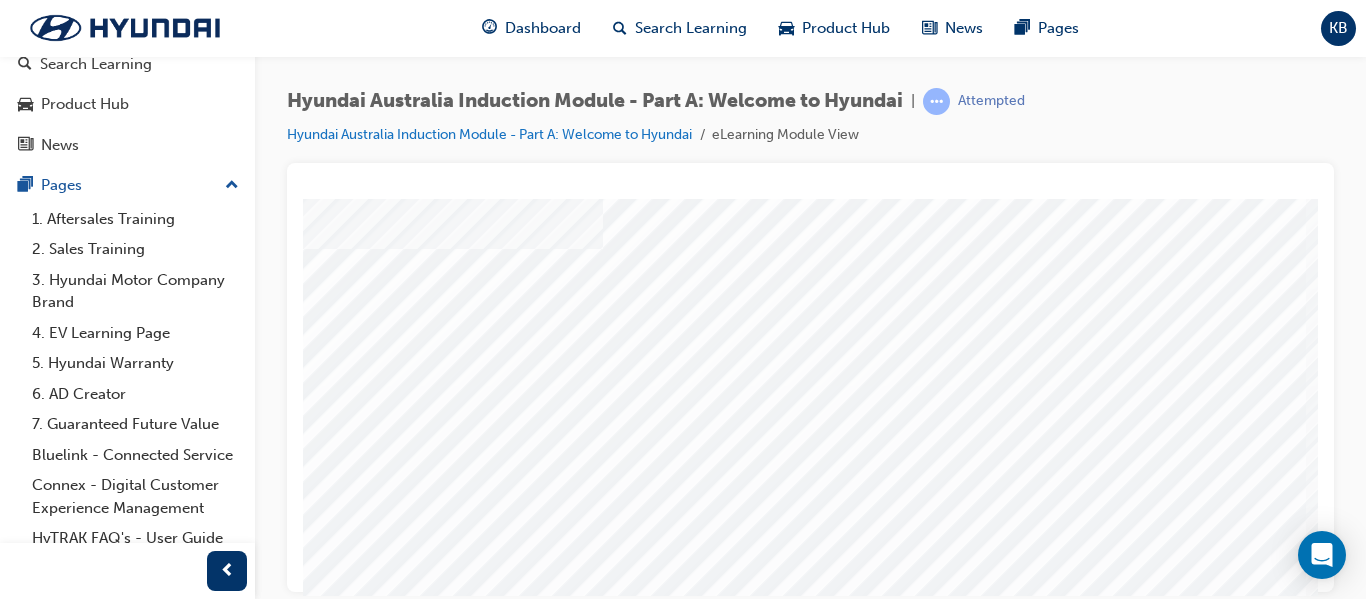 scroll, scrollTop: 200, scrollLeft: 0, axis: vertical 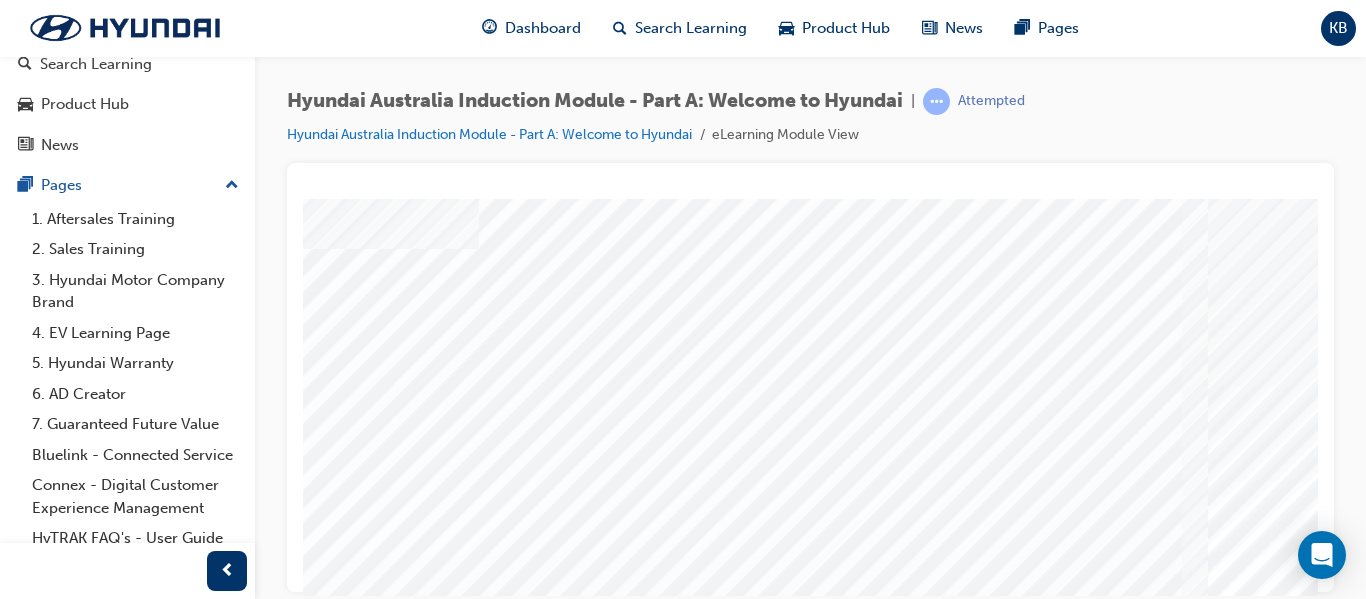 click at bounding box center (319, 5269) 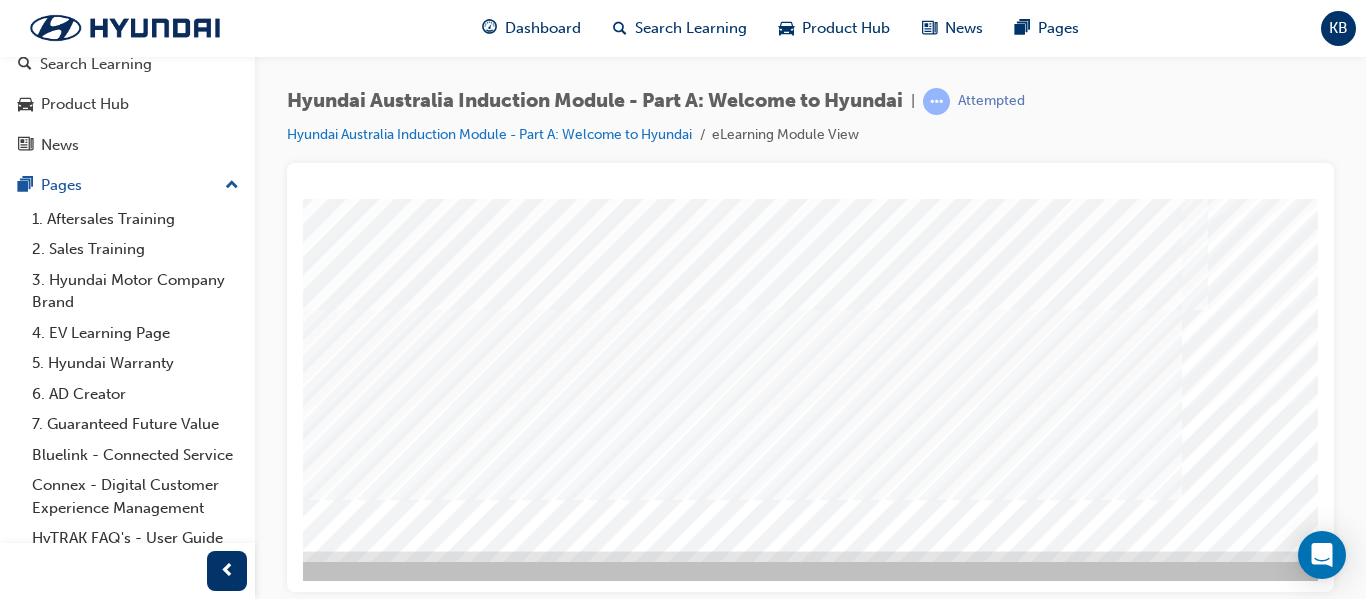 scroll, scrollTop: 268, scrollLeft: 124, axis: both 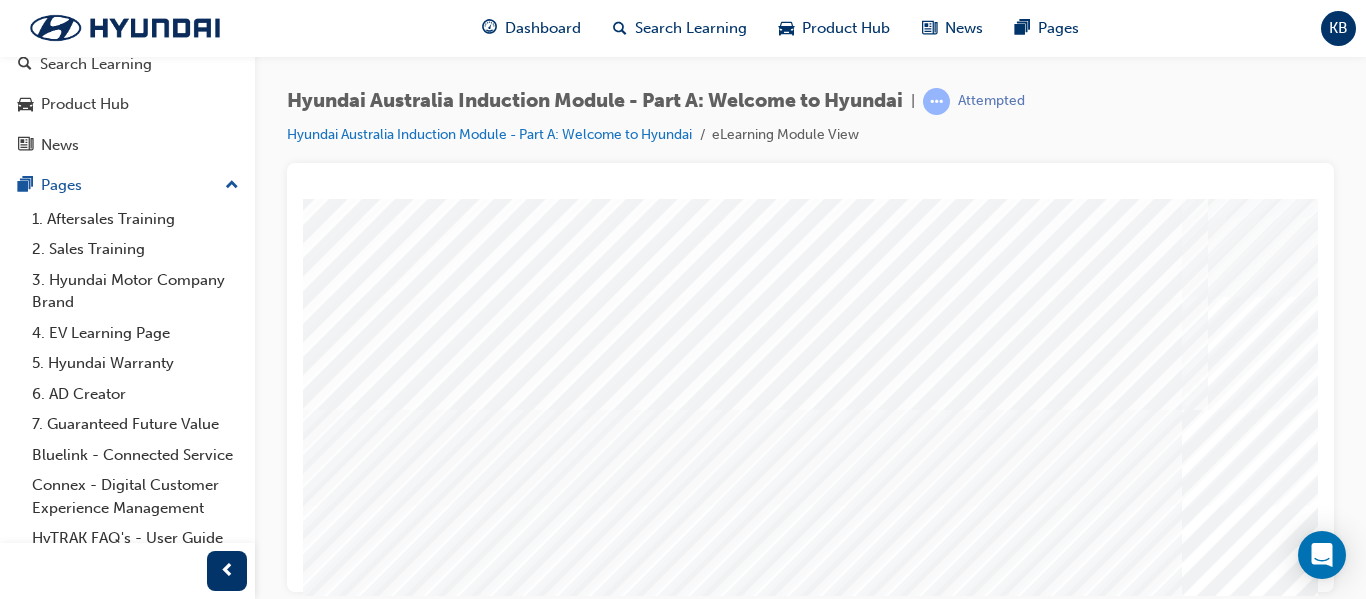 click at bounding box center [319, 5181] 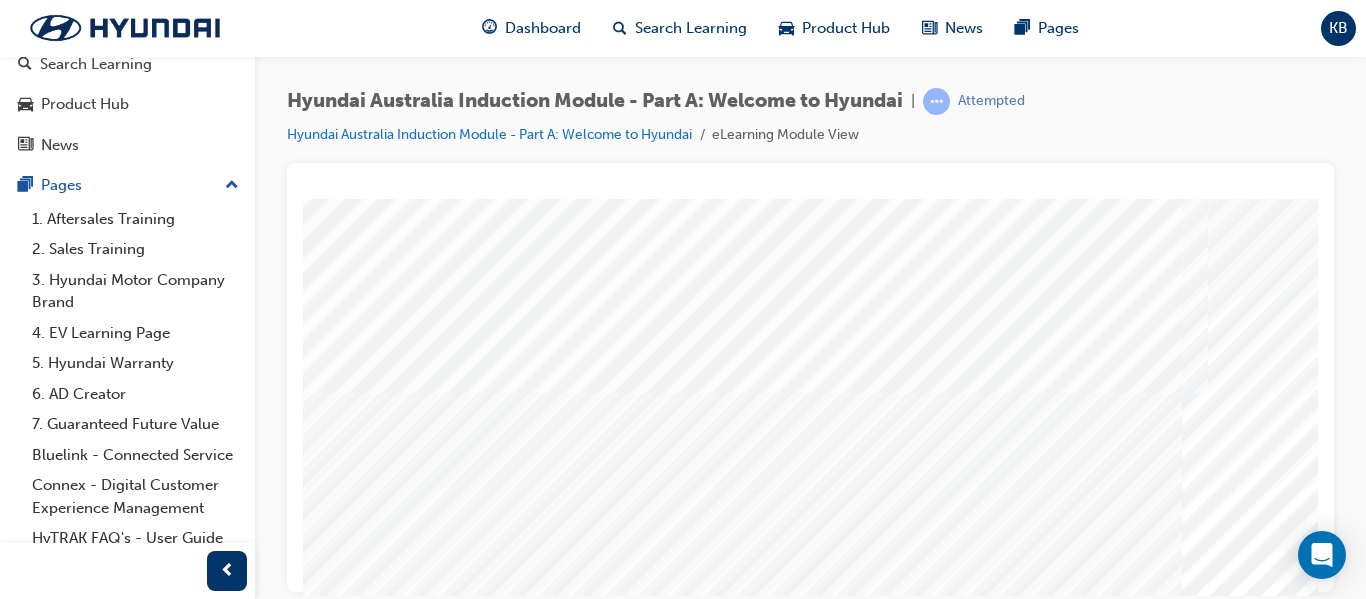 scroll, scrollTop: 168, scrollLeft: 124, axis: both 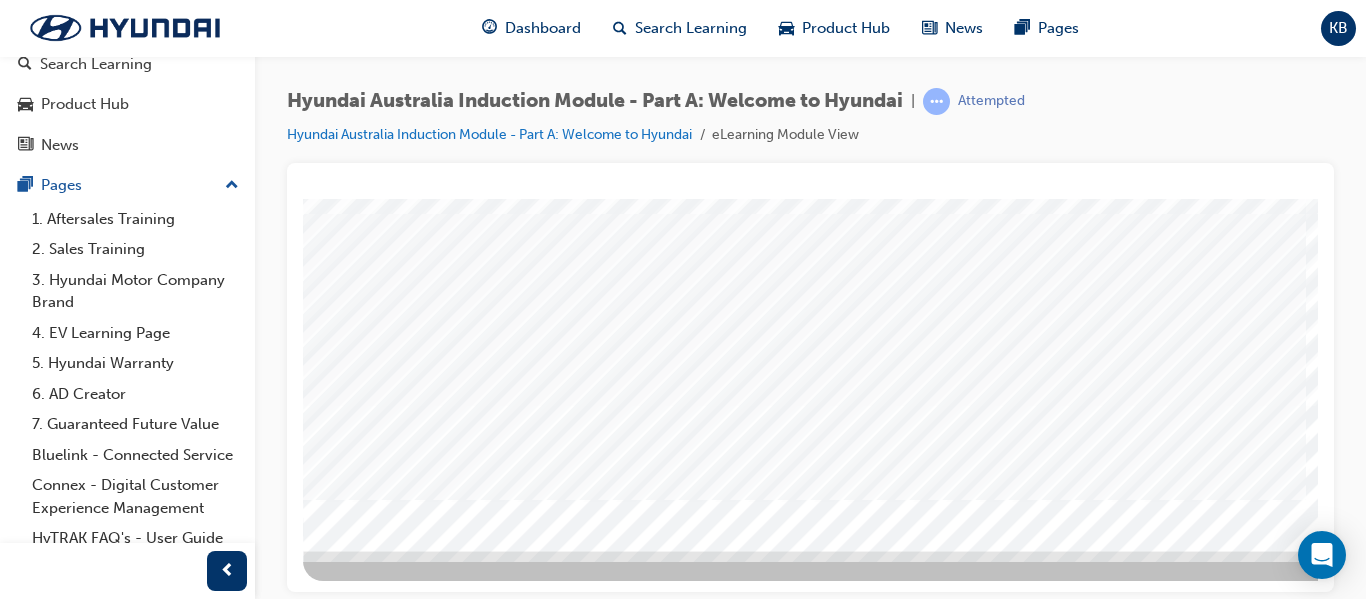 click at bounding box center (443, 5161) 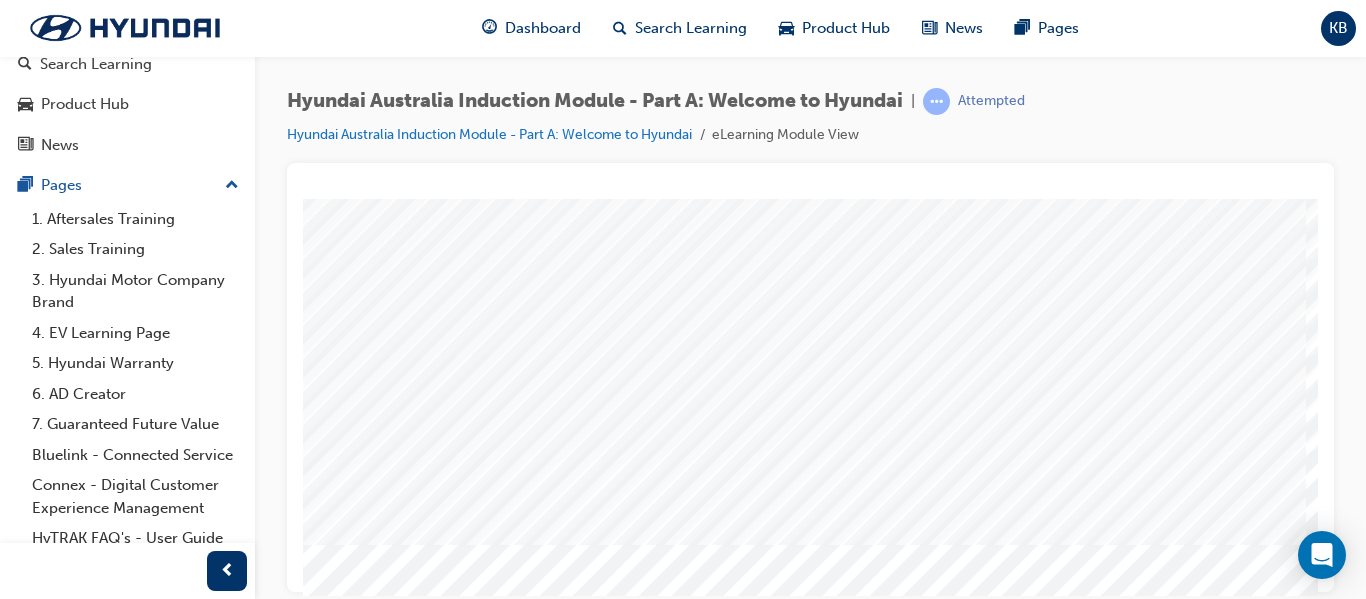 scroll, scrollTop: 368, scrollLeft: 0, axis: vertical 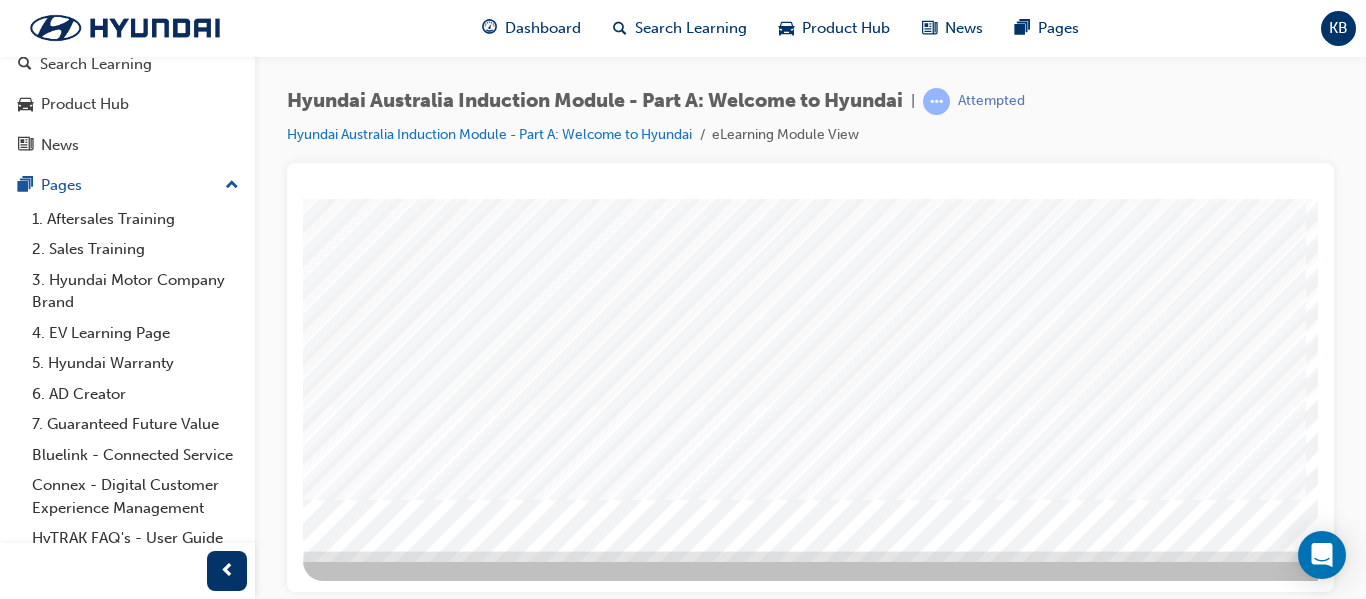 click at bounding box center (443, 5241) 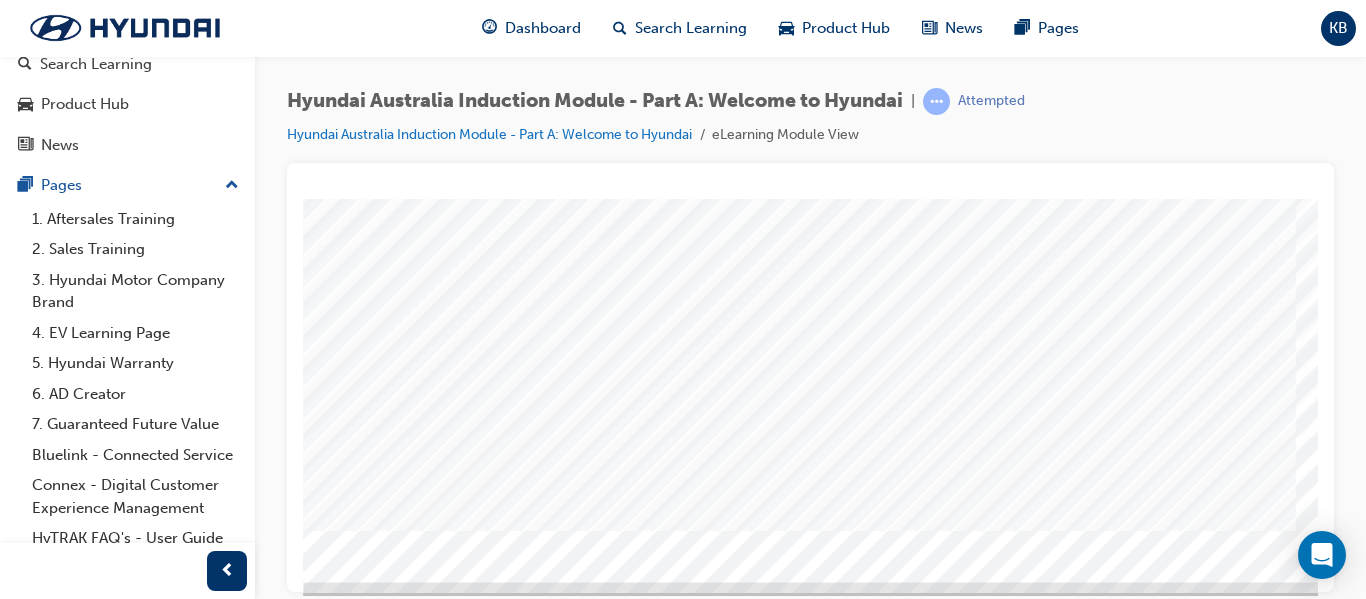 scroll, scrollTop: 368, scrollLeft: 0, axis: vertical 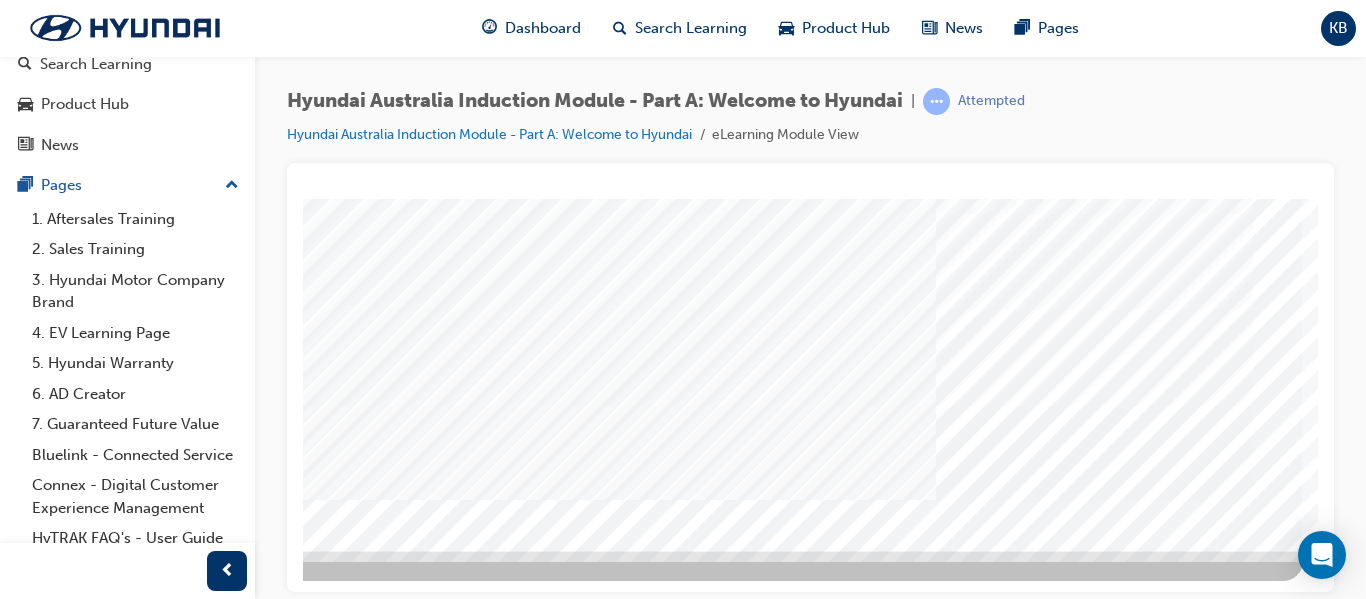 click at bounding box center (13, 4077) 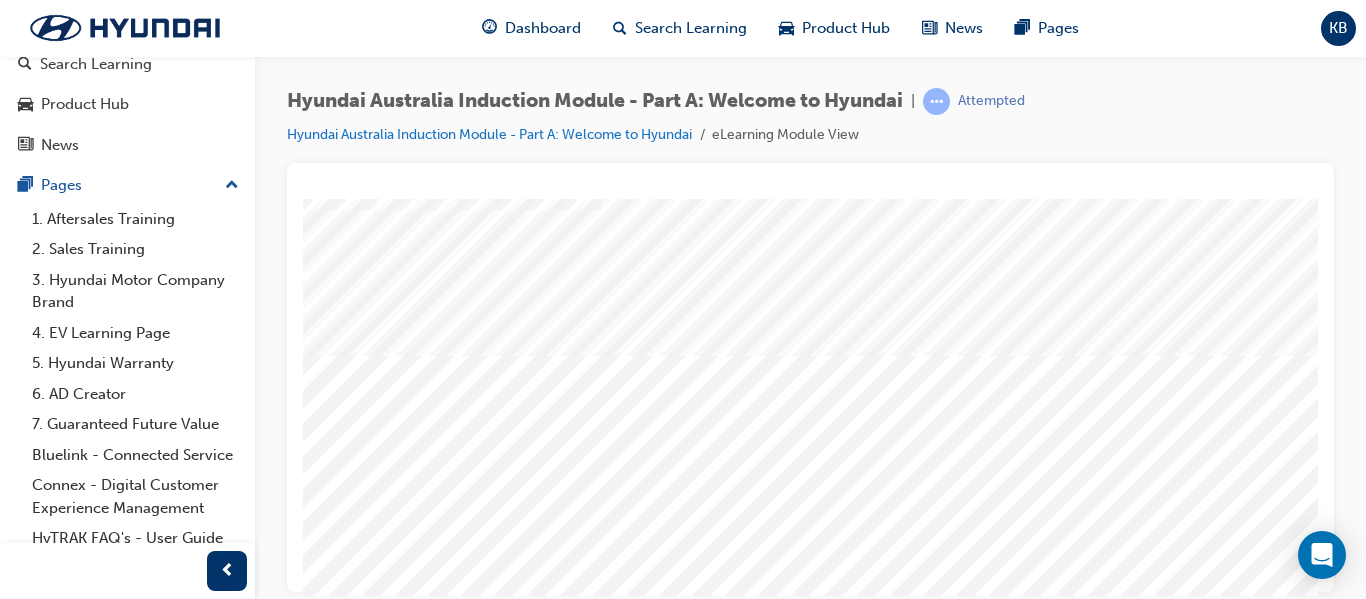 scroll, scrollTop: 300, scrollLeft: 0, axis: vertical 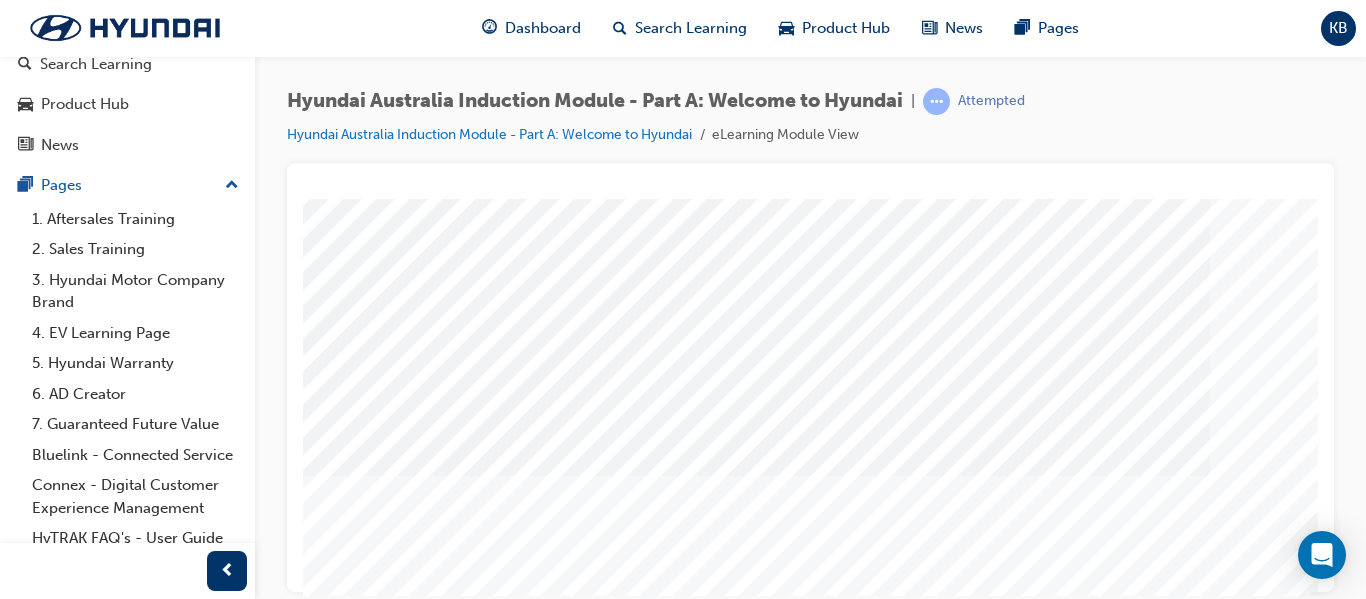 click at bounding box center [20, 2093] 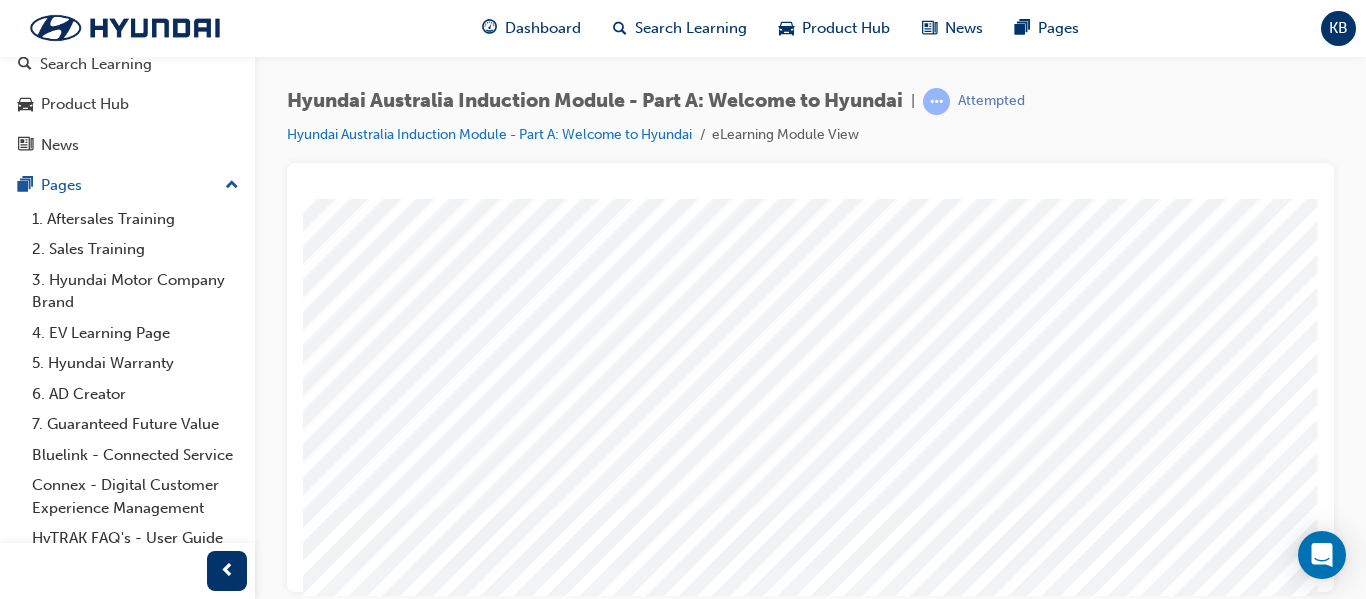 scroll, scrollTop: 0, scrollLeft: 0, axis: both 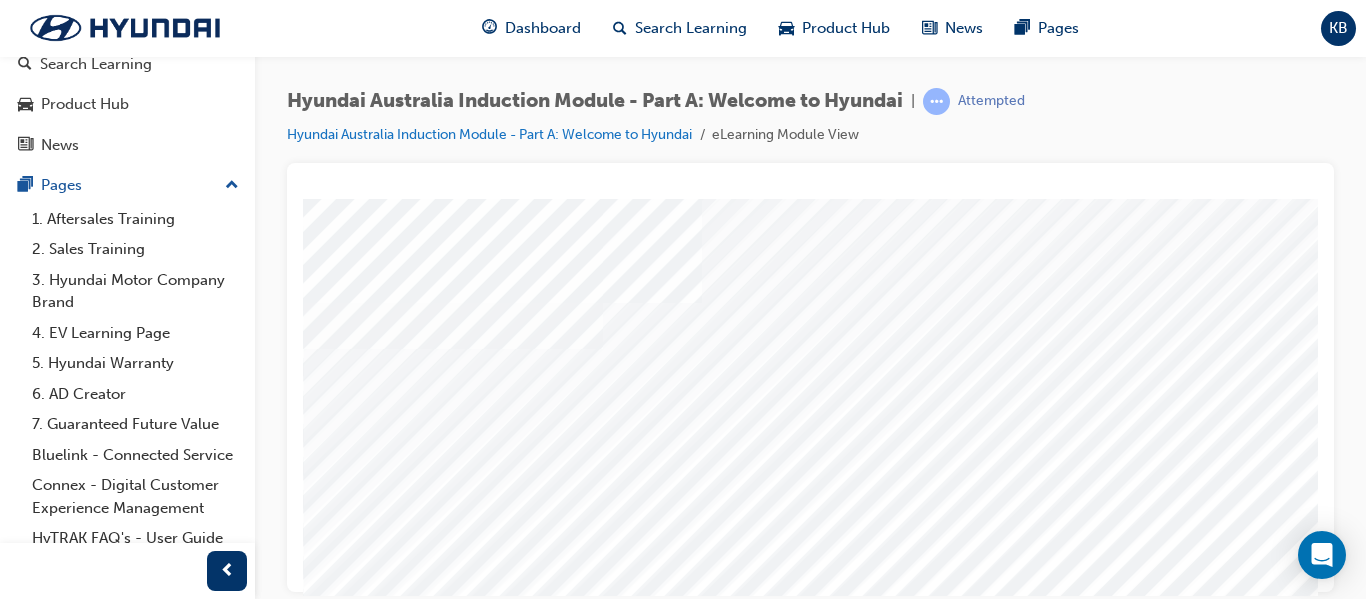 click at bounding box center (502, 2847) 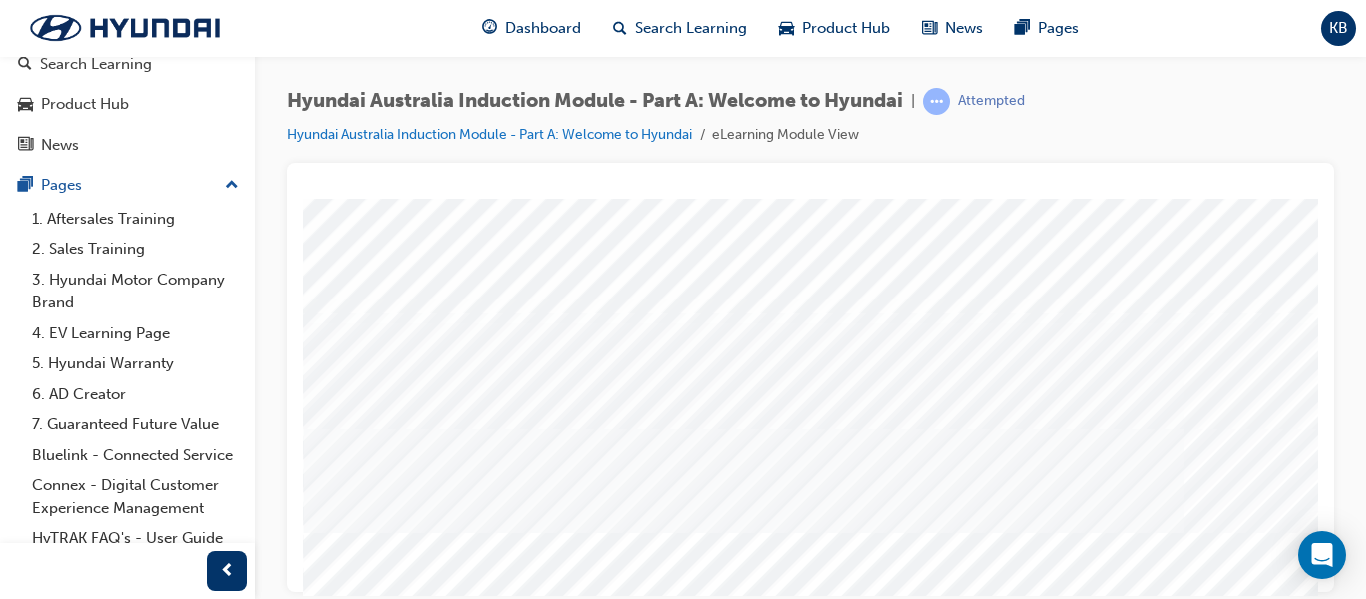 scroll, scrollTop: 200, scrollLeft: 0, axis: vertical 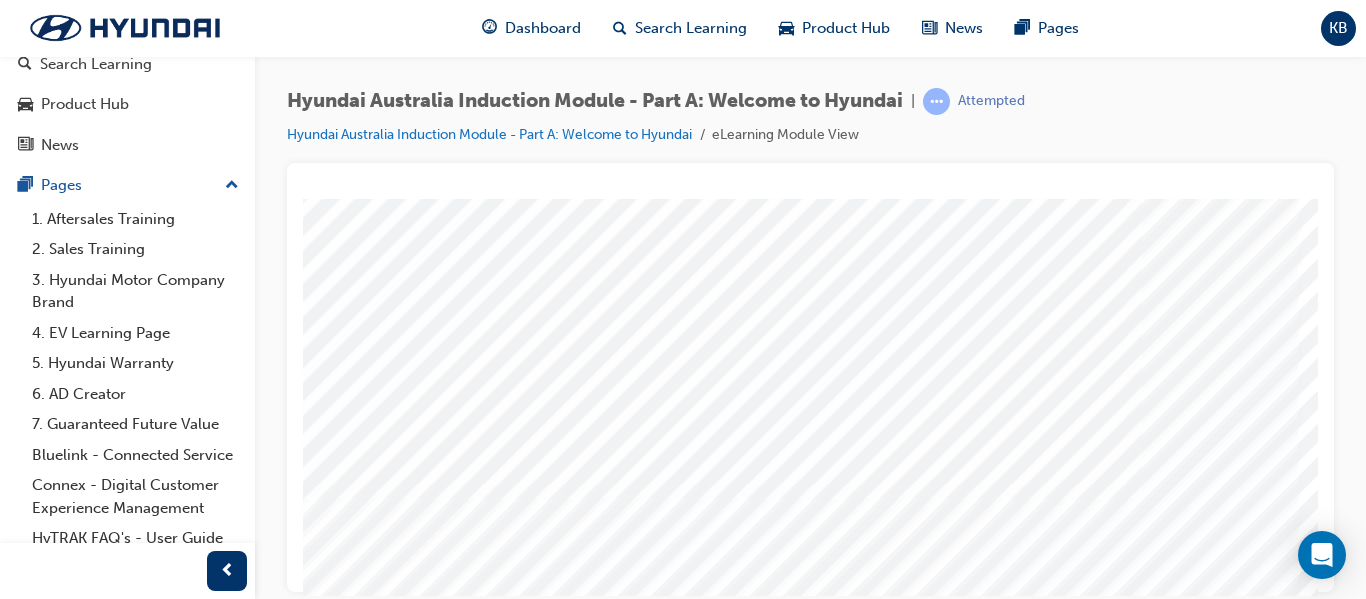 click at bounding box center [191, 2951] 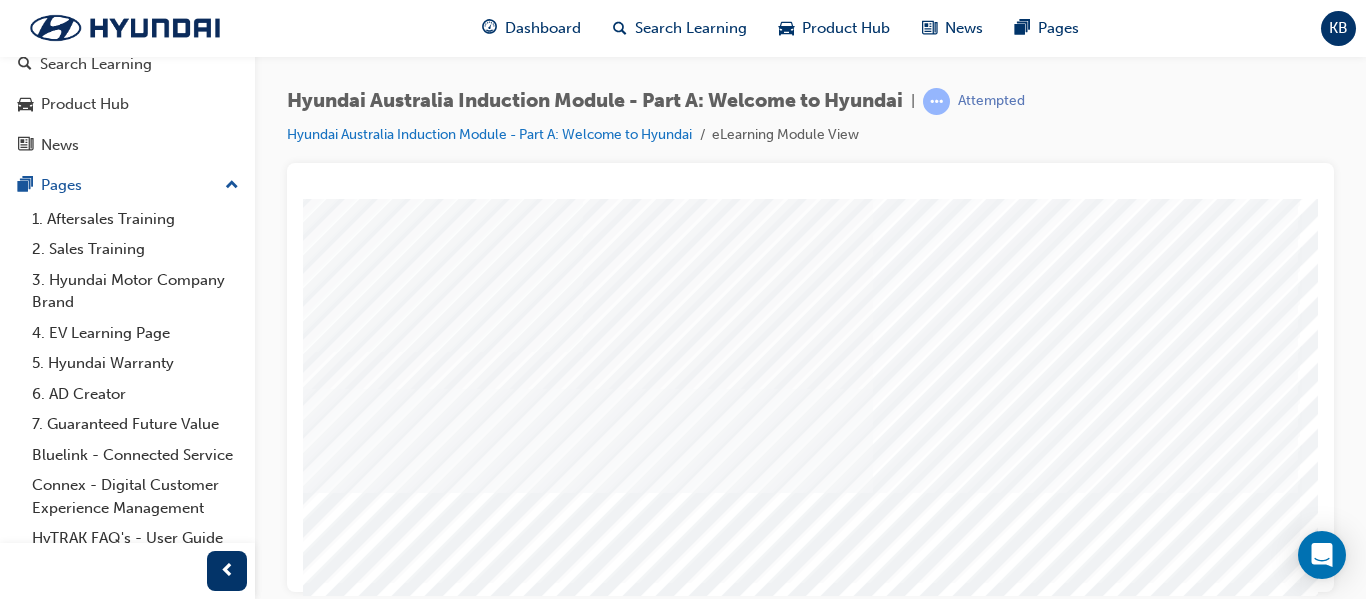scroll, scrollTop: 300, scrollLeft: 311, axis: both 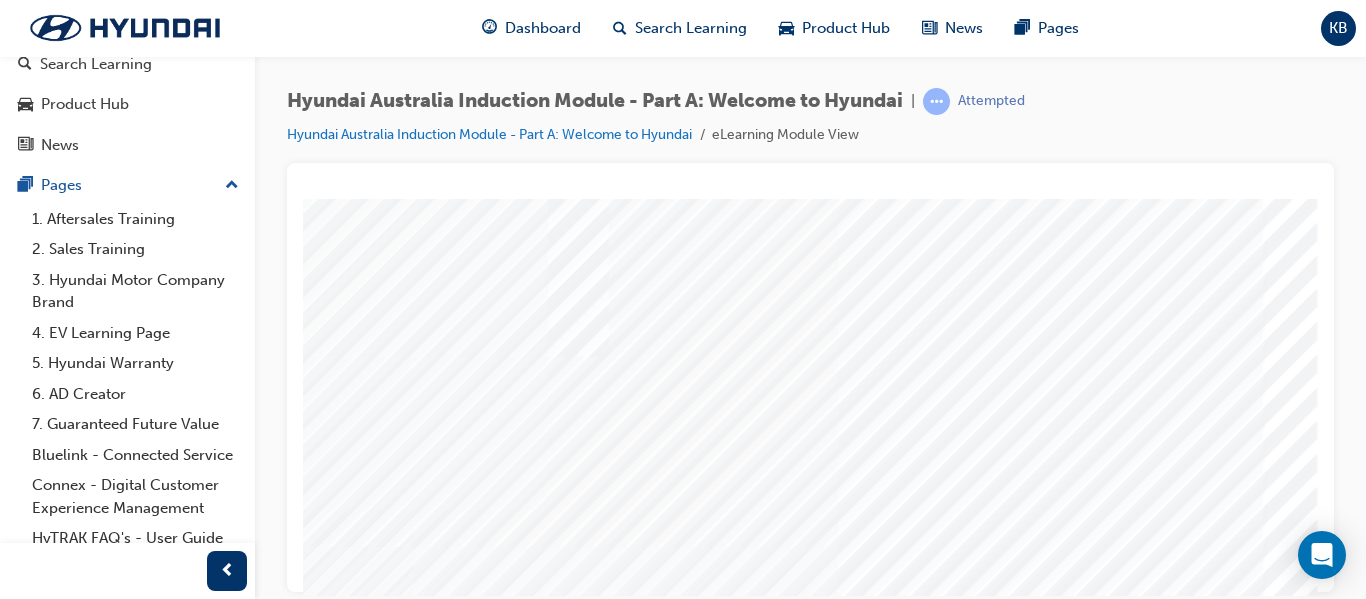 click at bounding box center (156, 2987) 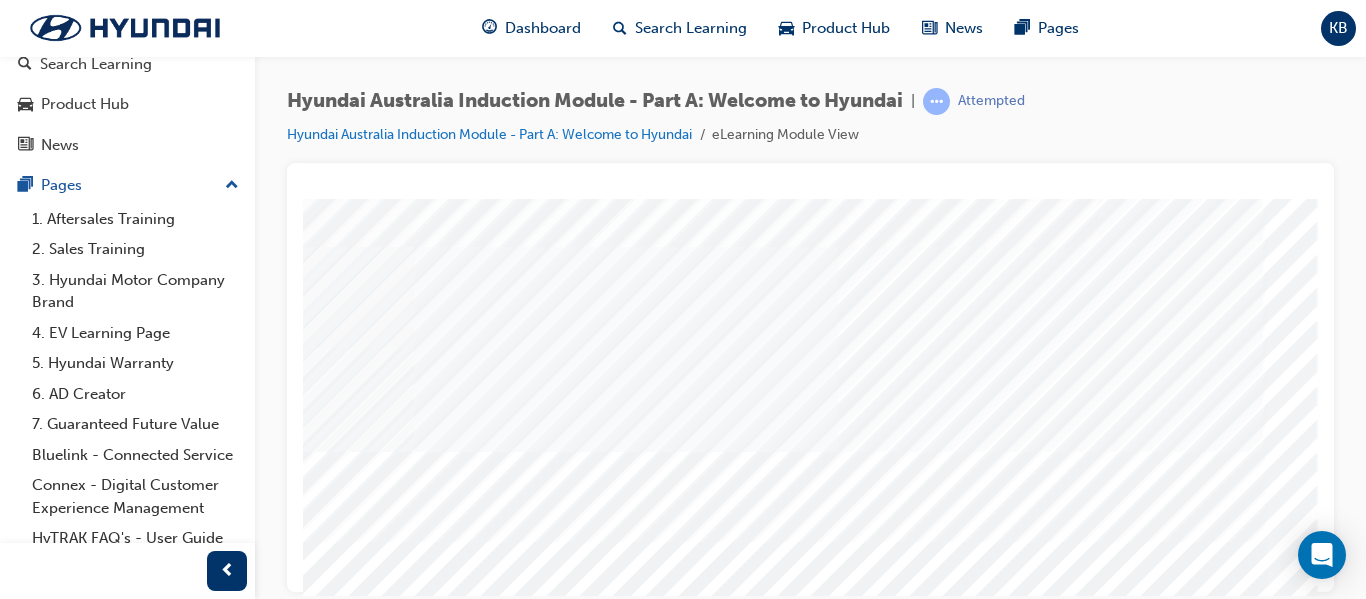 scroll, scrollTop: 268, scrollLeft: 360, axis: both 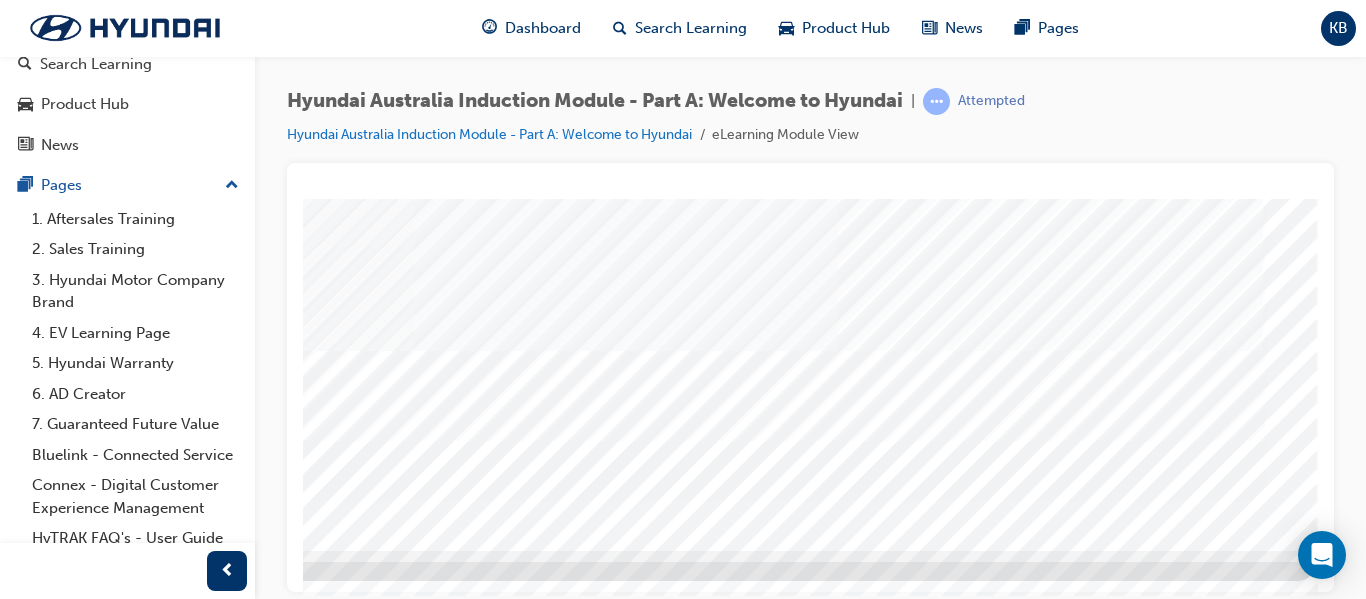 click at bounding box center (27, 2404) 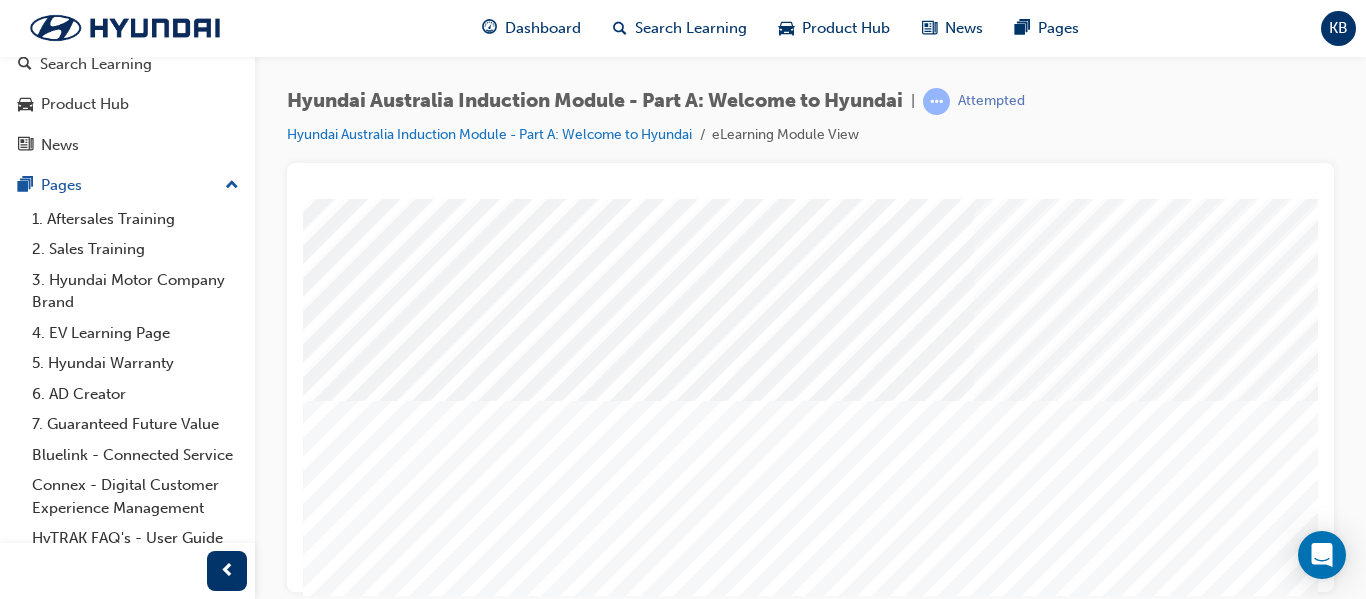 scroll, scrollTop: 168, scrollLeft: 0, axis: vertical 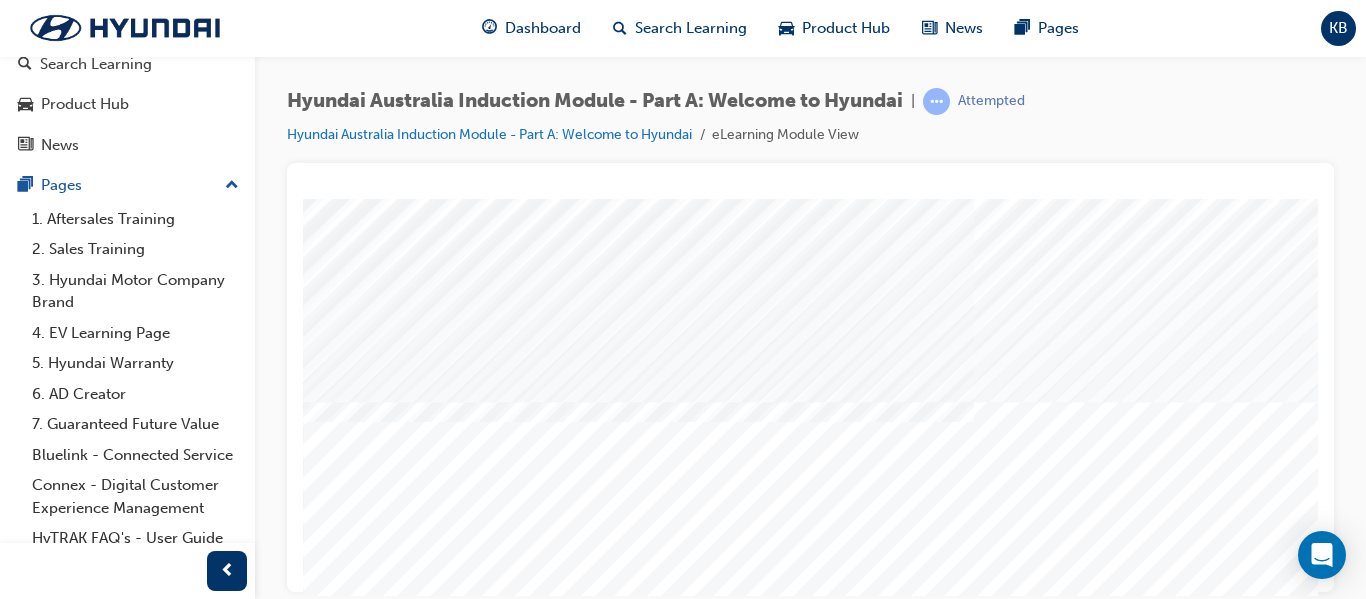 click at bounding box center (602, 5618) 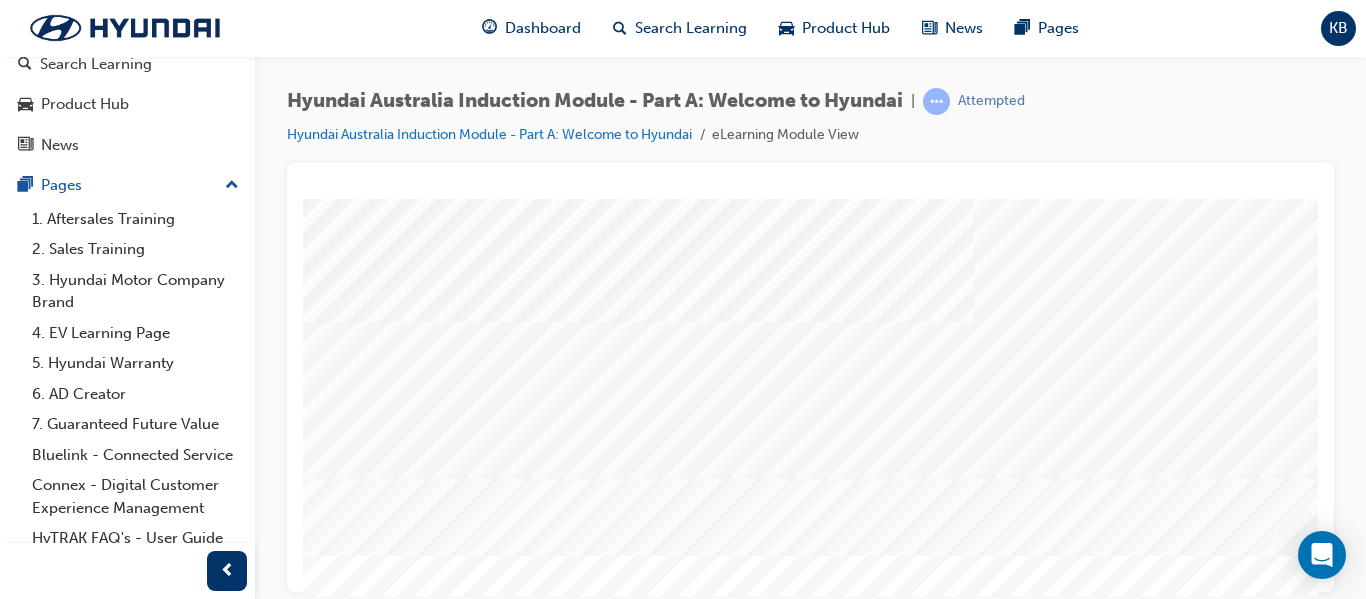 scroll, scrollTop: 168, scrollLeft: 0, axis: vertical 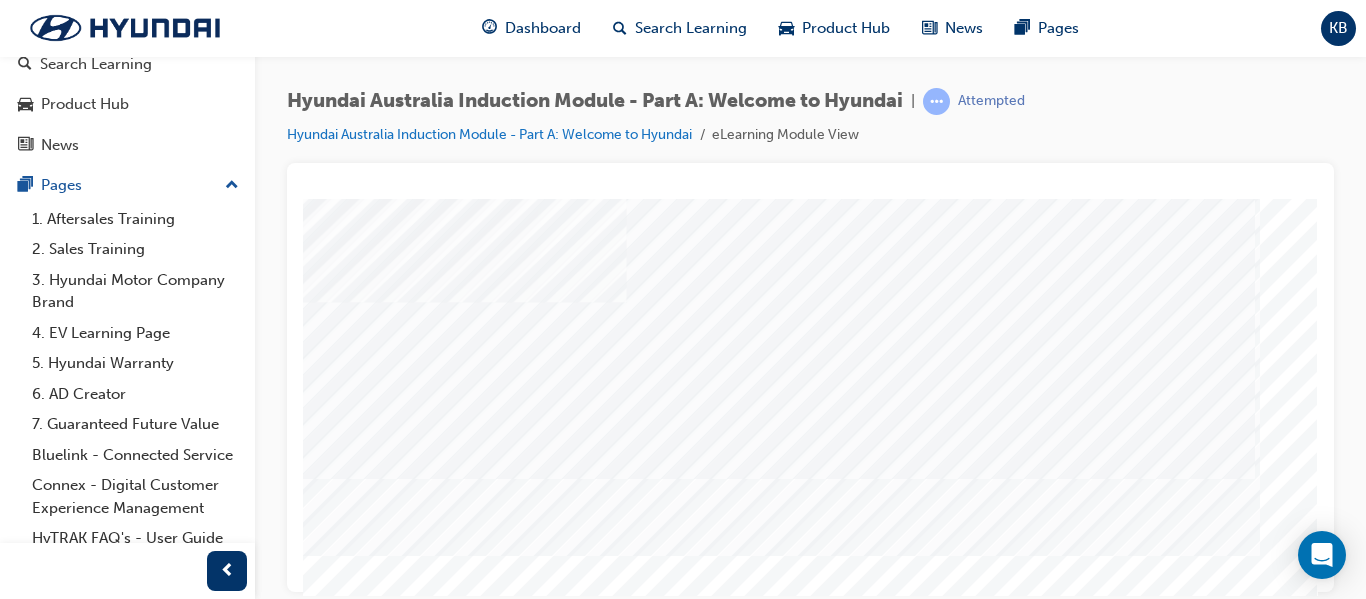 click at bounding box center (257, 5034) 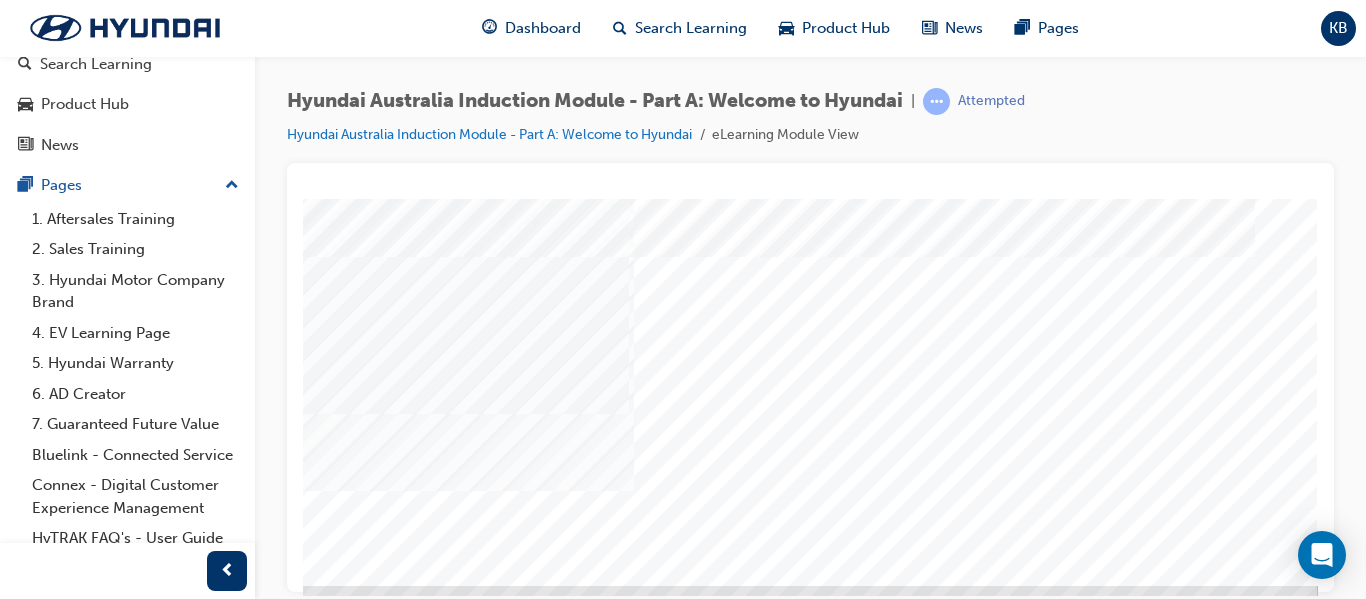 scroll, scrollTop: 368, scrollLeft: 360, axis: both 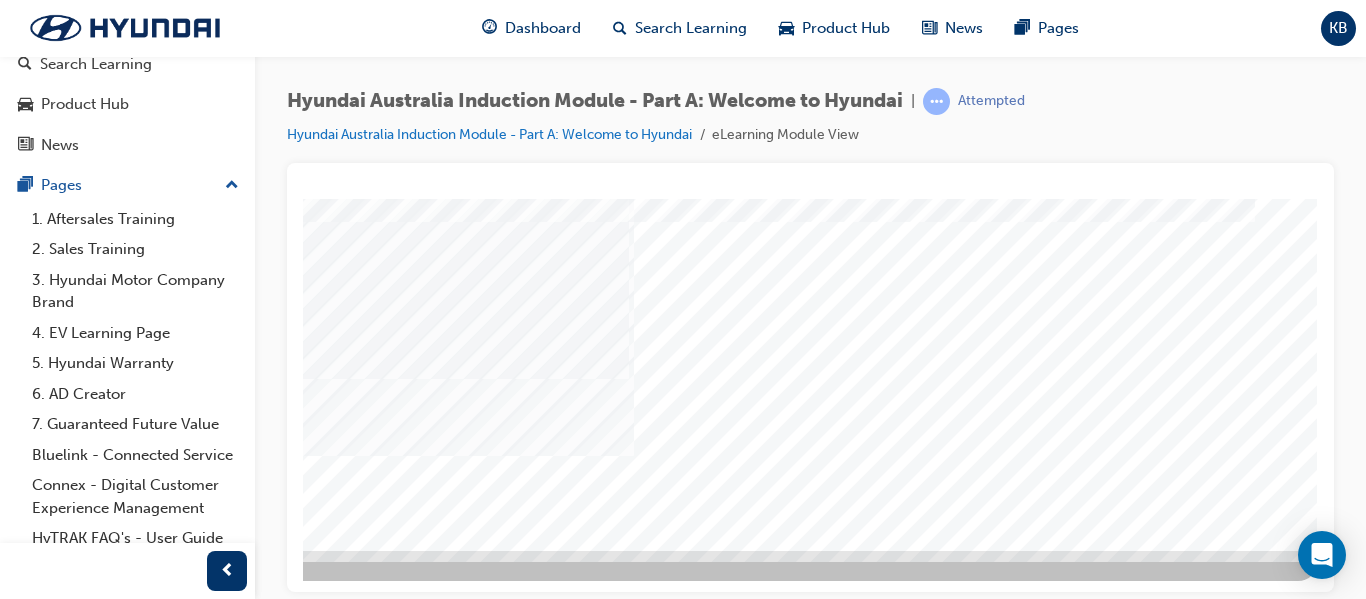 click at bounding box center [28, 2740] 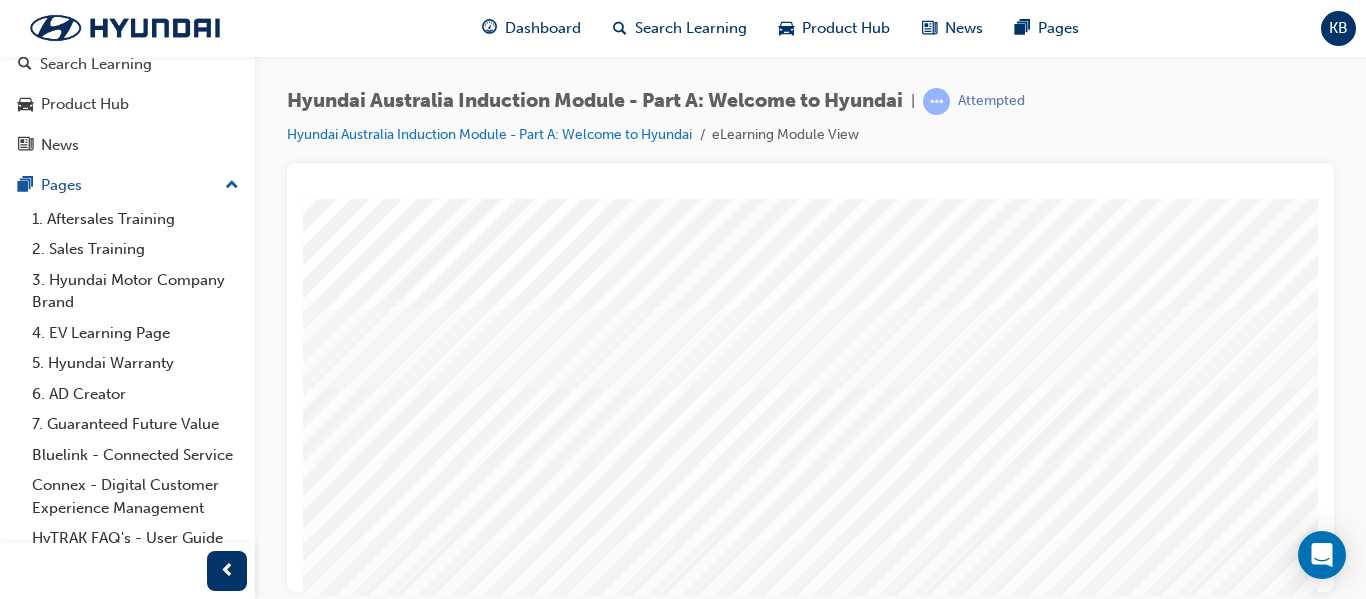 scroll, scrollTop: 100, scrollLeft: 0, axis: vertical 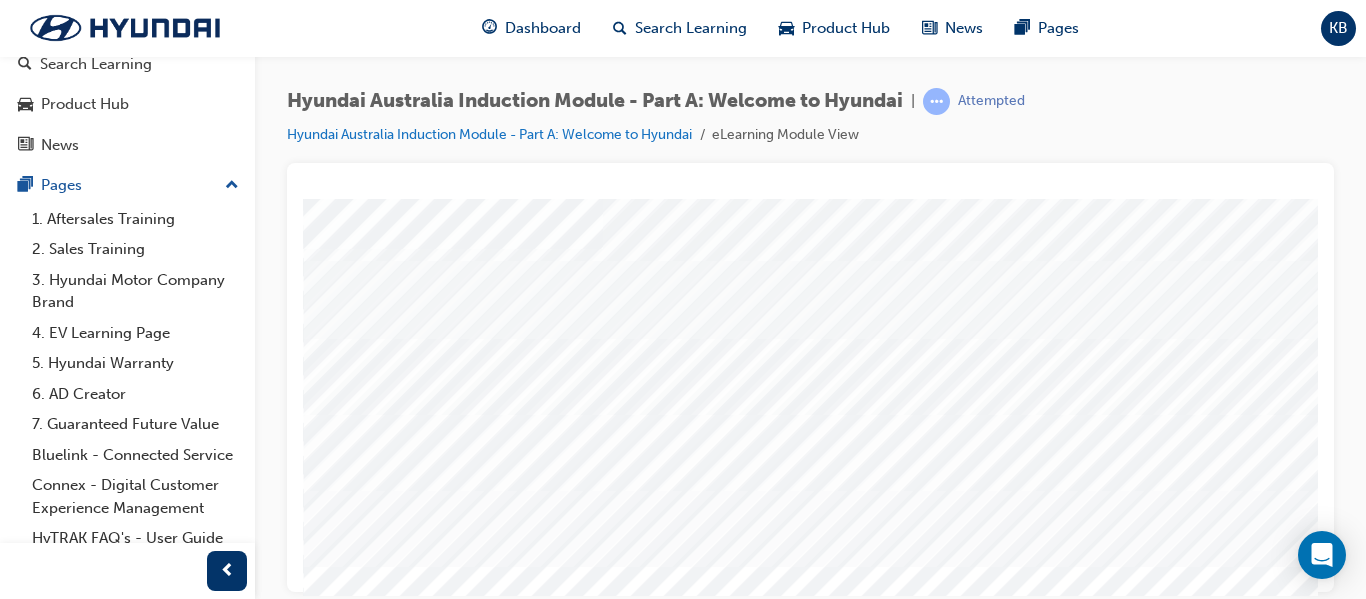 click at bounding box center (371, 2631) 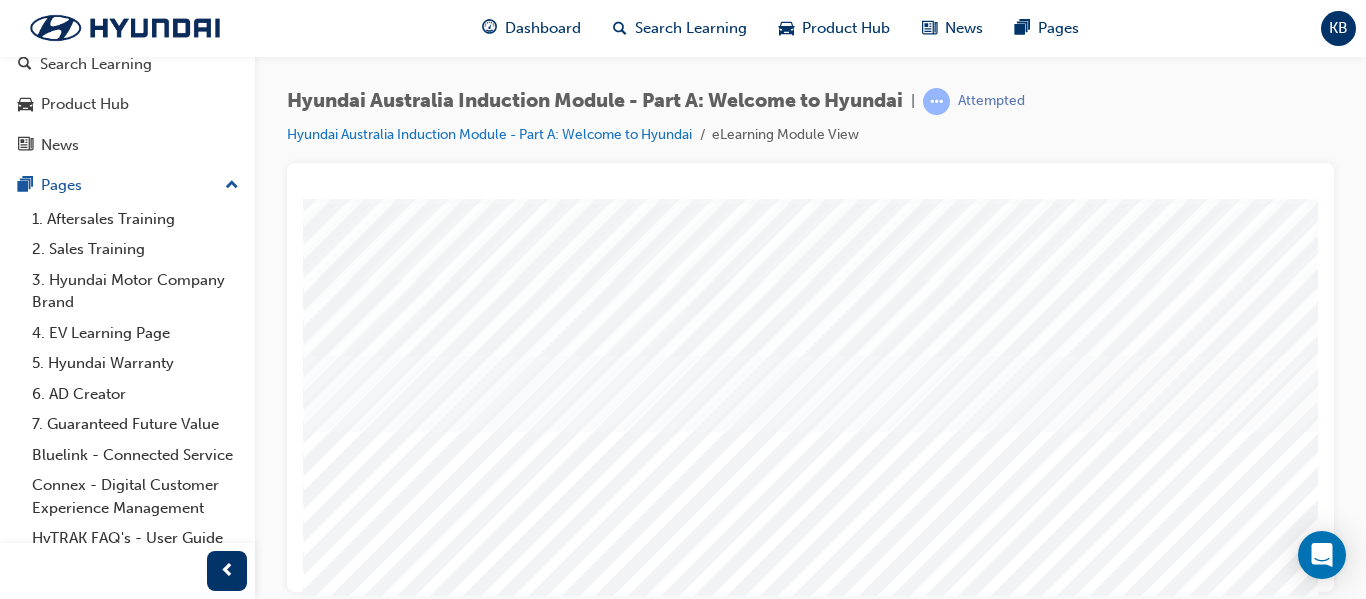 scroll, scrollTop: 200, scrollLeft: 0, axis: vertical 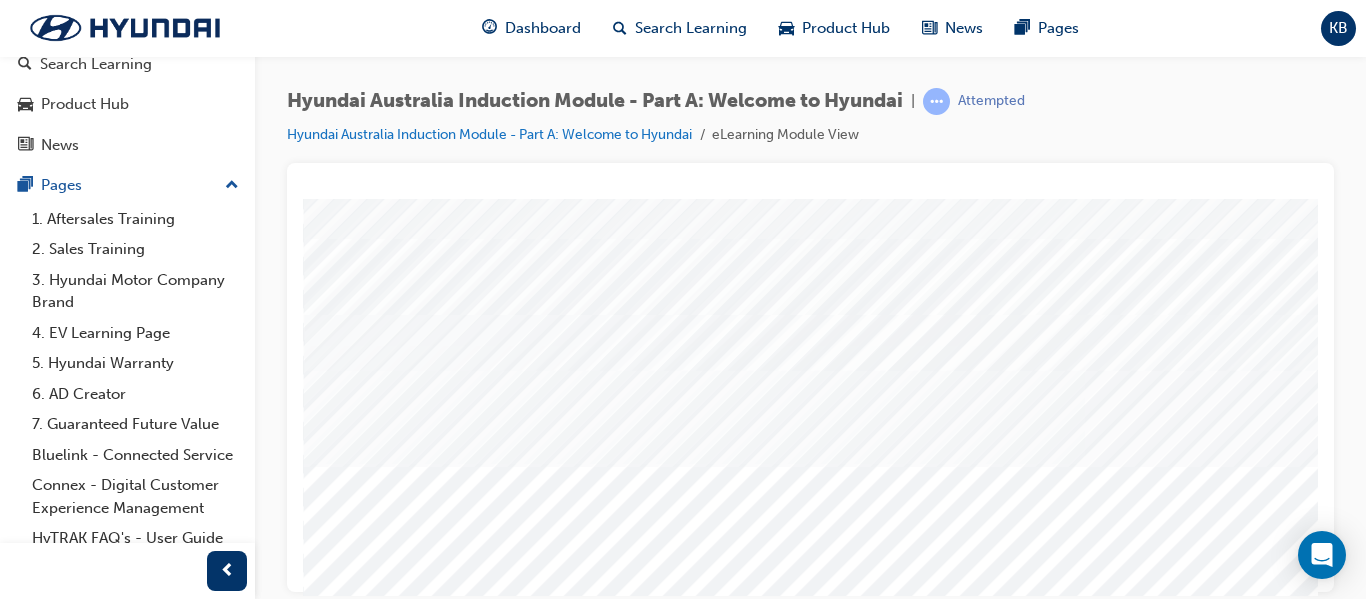 click at bounding box center [371, 2601] 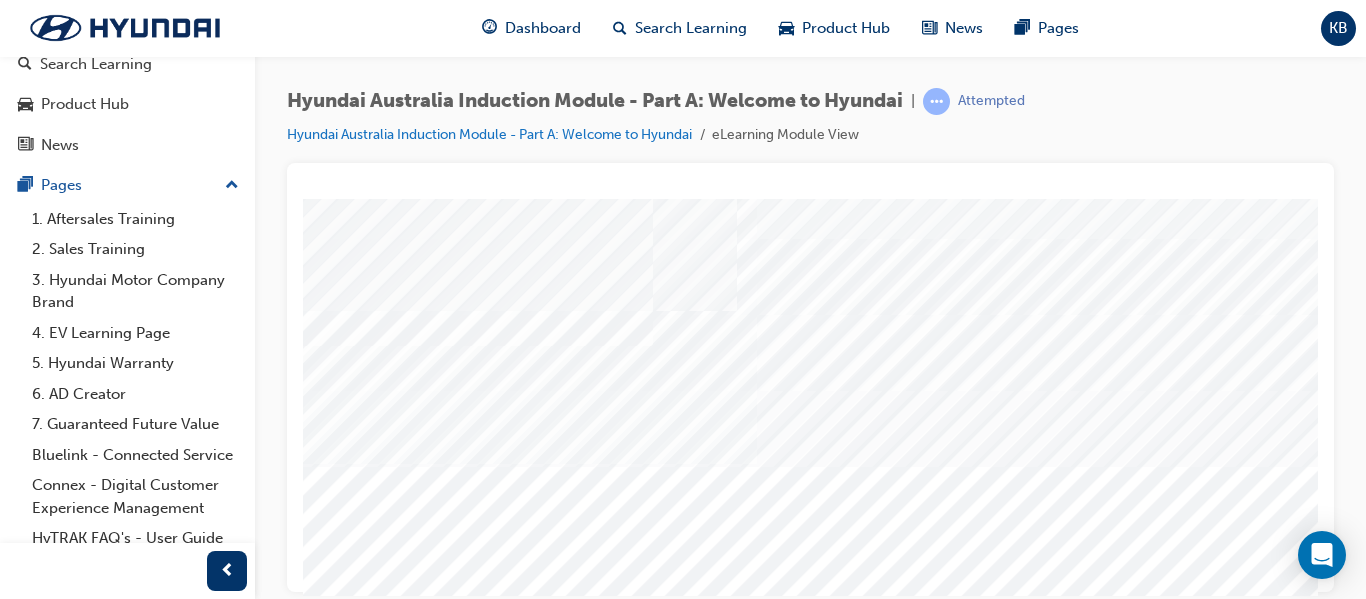 scroll, scrollTop: 200, scrollLeft: 329, axis: both 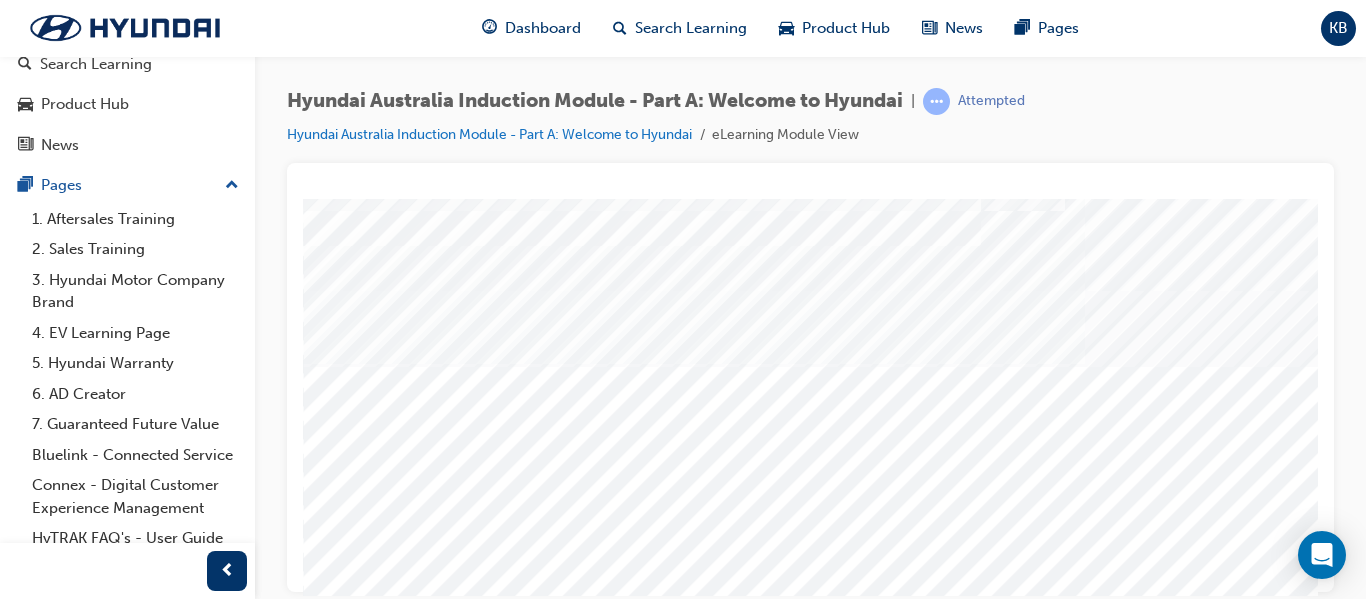 click at bounding box center [371, 2571] 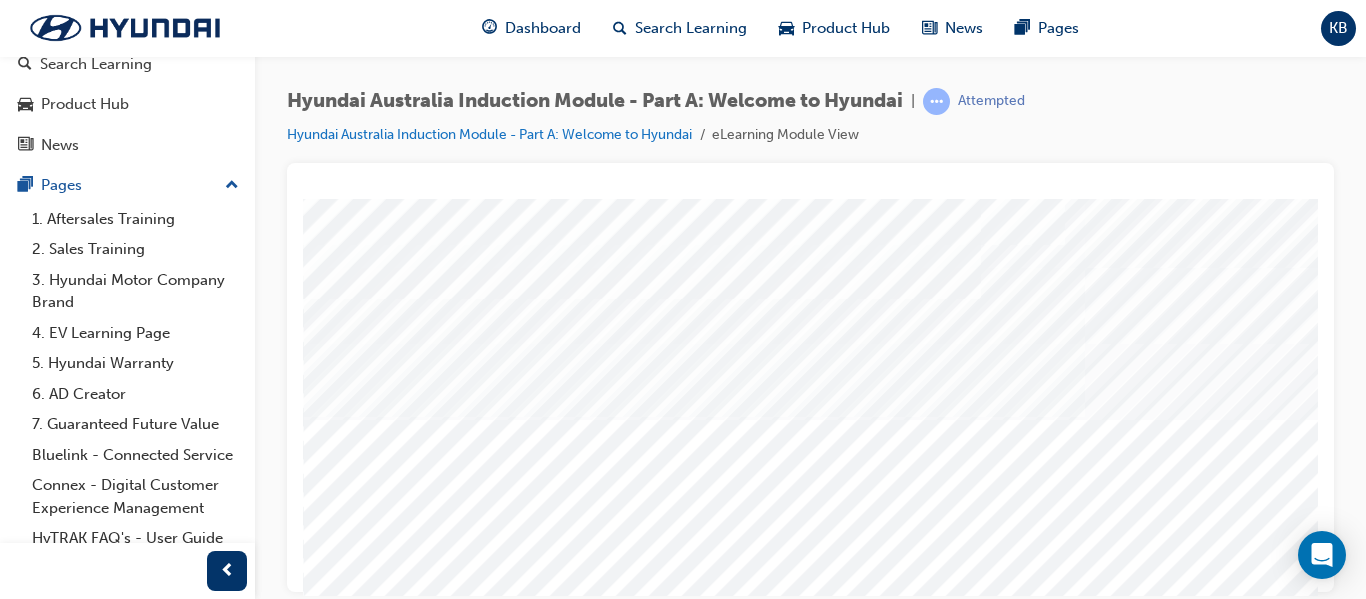 scroll, scrollTop: 200, scrollLeft: 0, axis: vertical 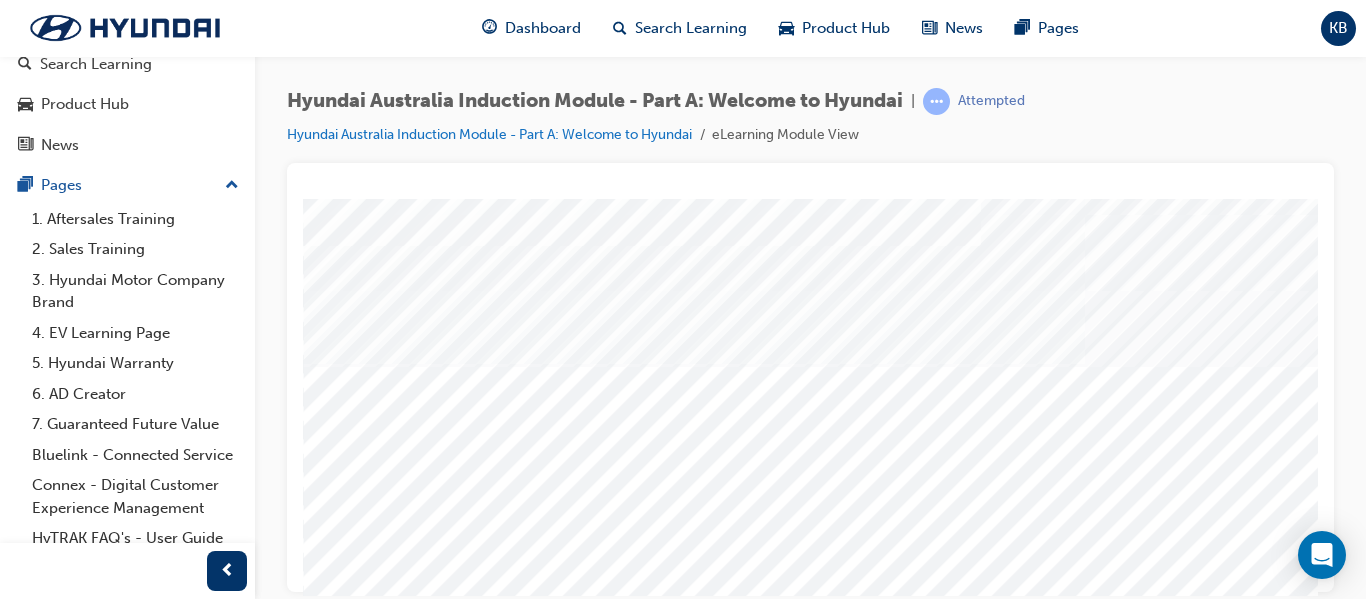 click at bounding box center (371, 2641) 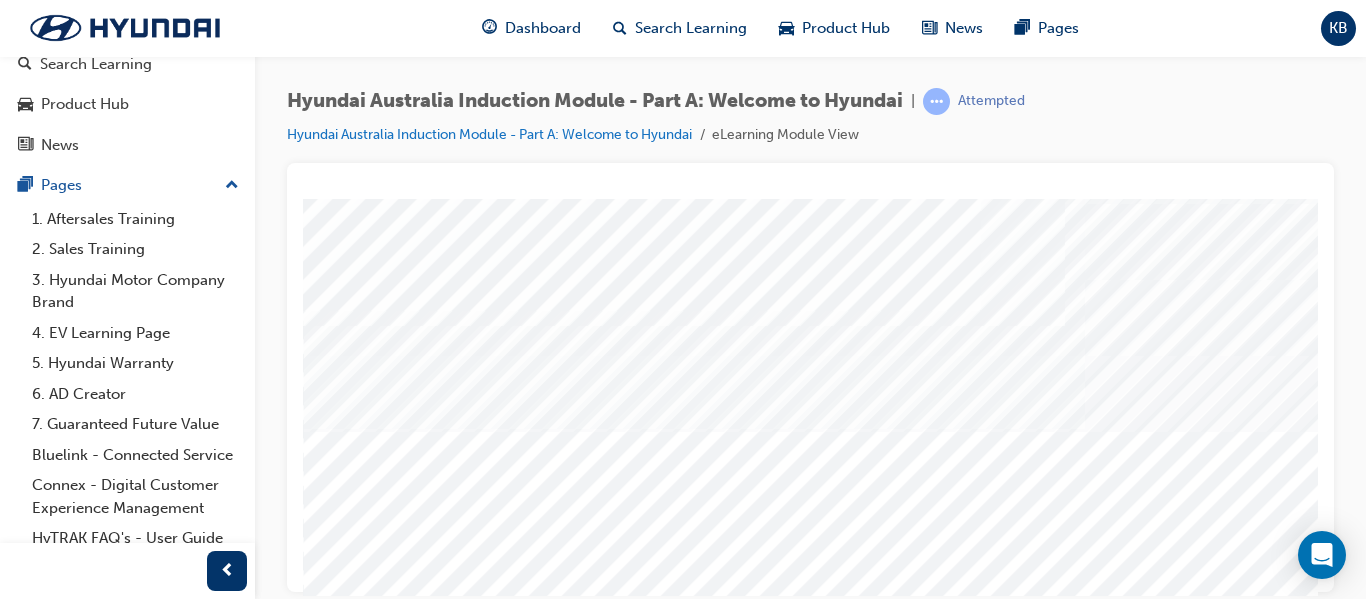scroll, scrollTop: 200, scrollLeft: 0, axis: vertical 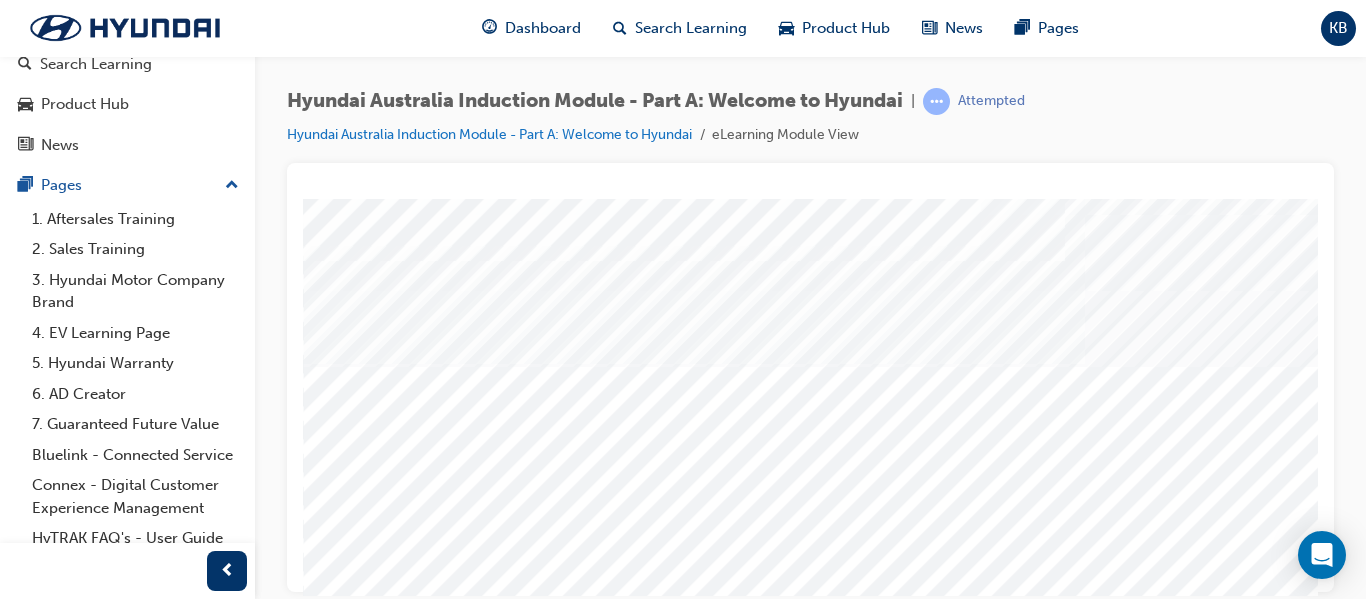 click at bounding box center [371, 2711] 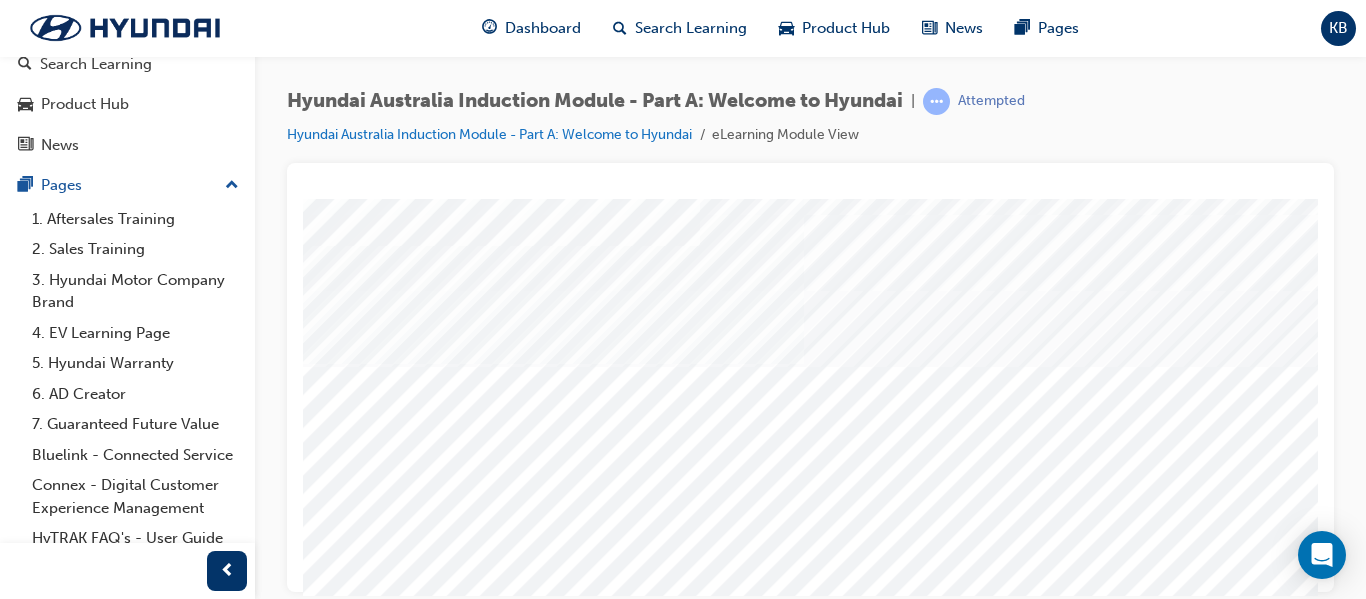 scroll, scrollTop: 300, scrollLeft: 282, axis: both 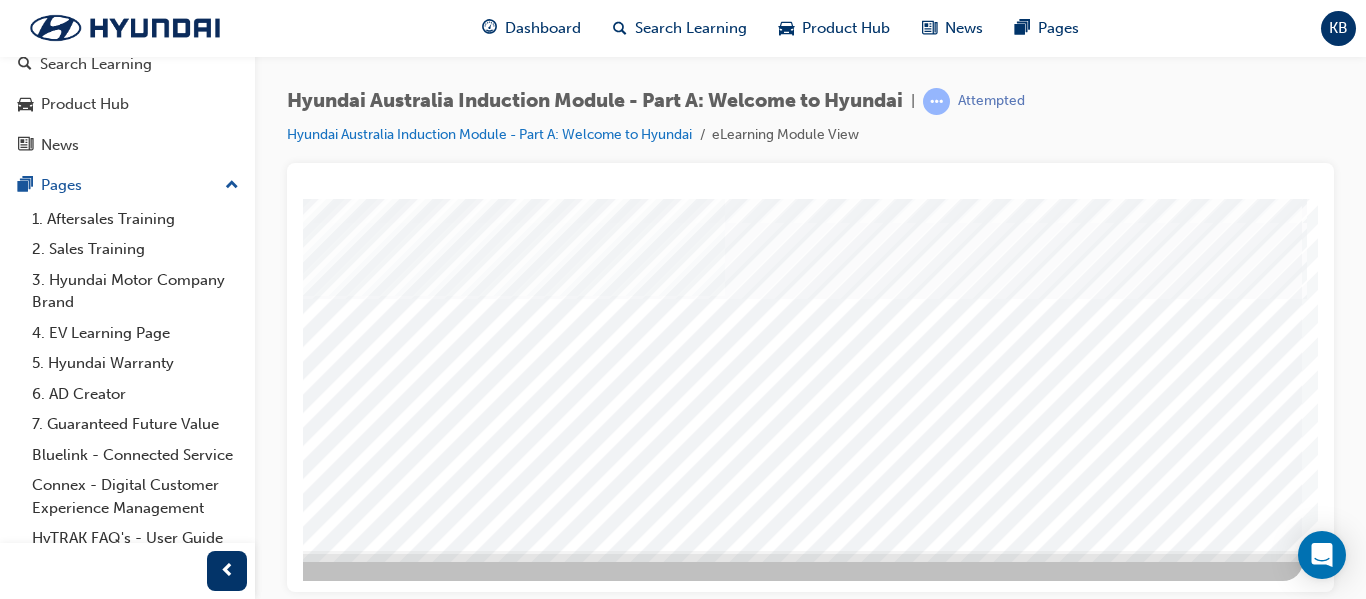 click at bounding box center (52, 5639) 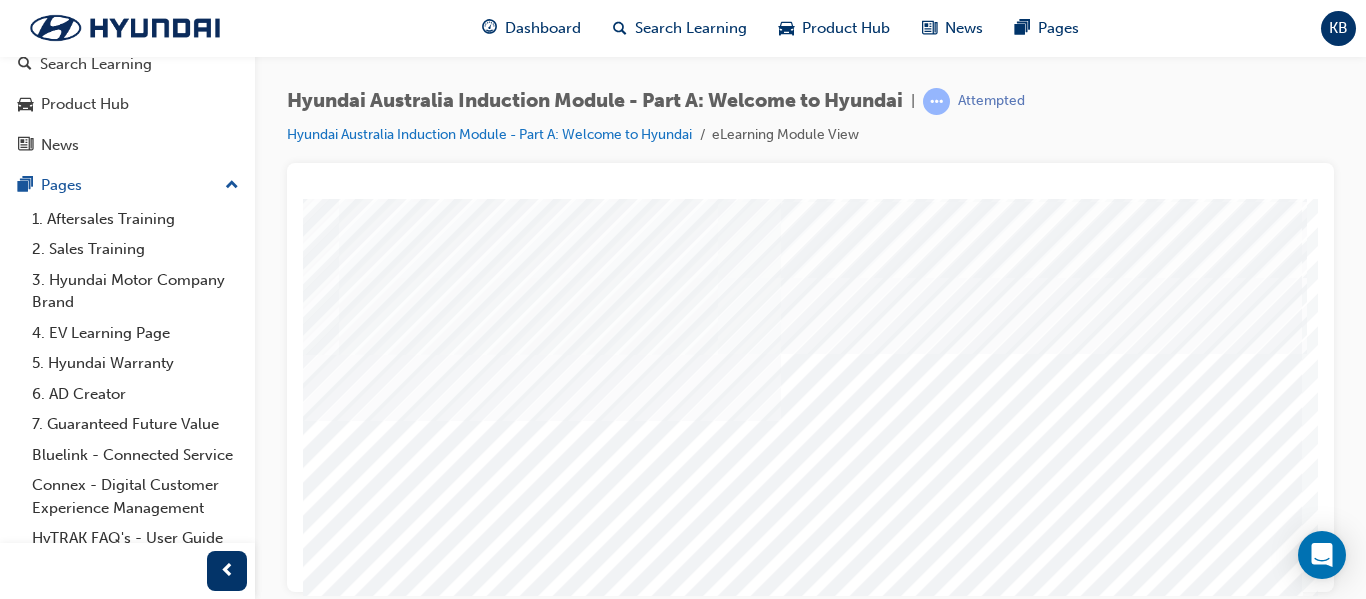 scroll, scrollTop: 268, scrollLeft: 360, axis: both 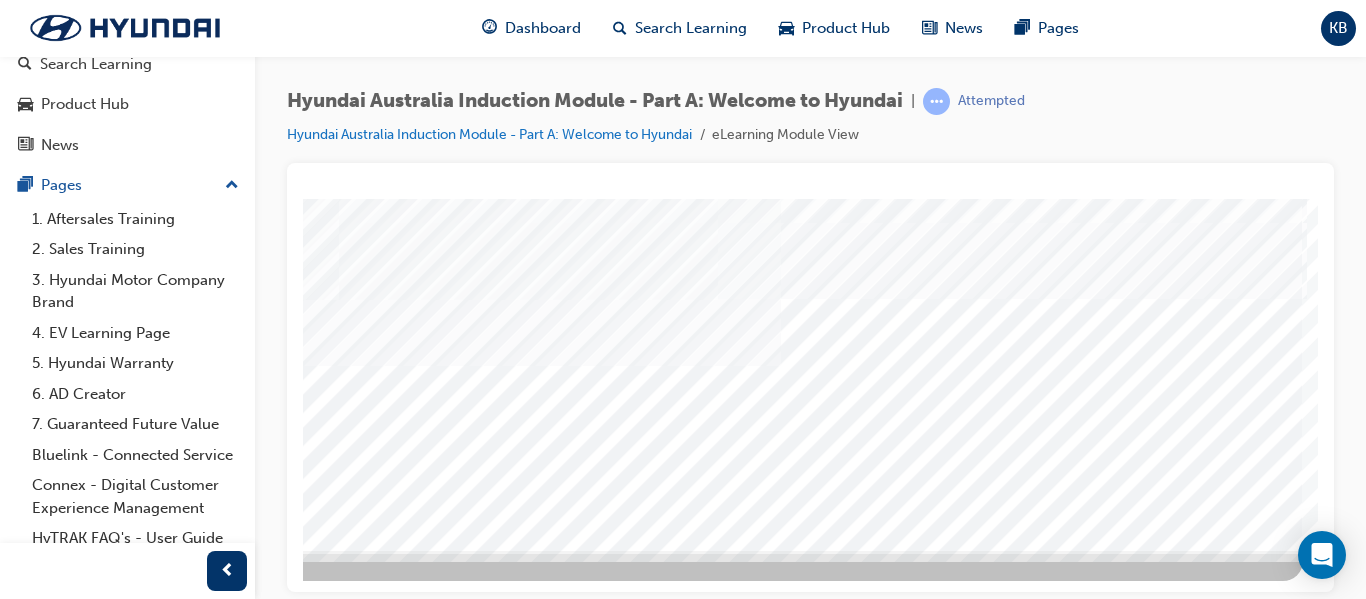 click at bounding box center [13, 5684] 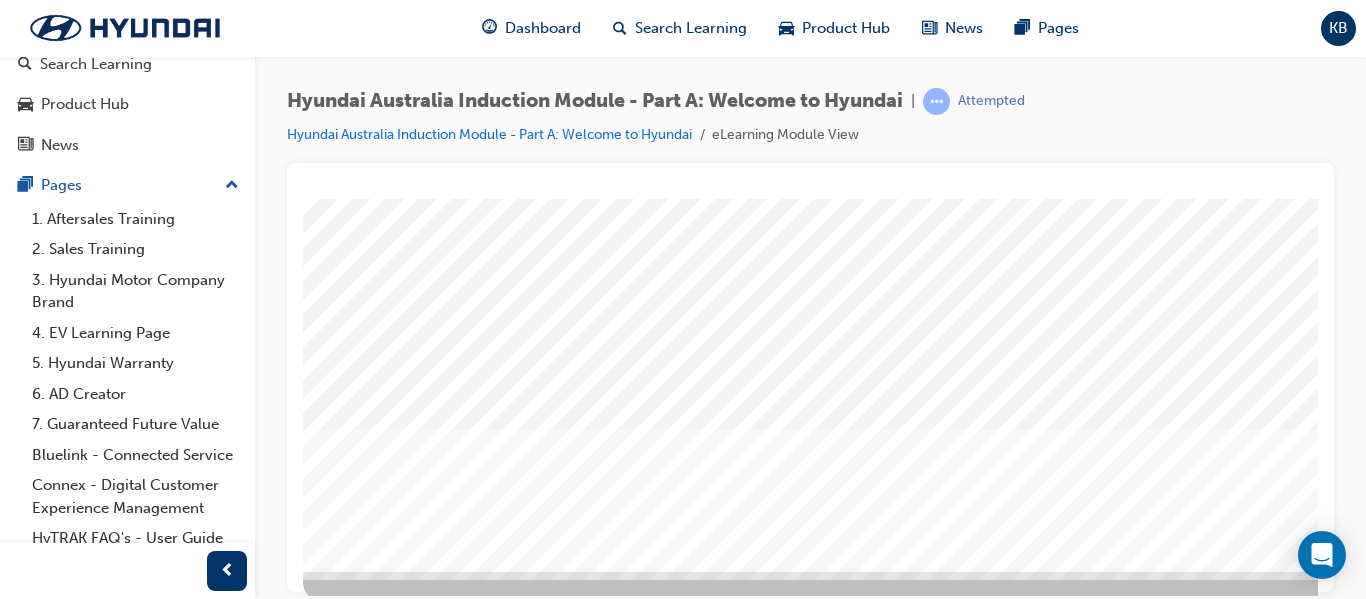 scroll, scrollTop: 368, scrollLeft: 0, axis: vertical 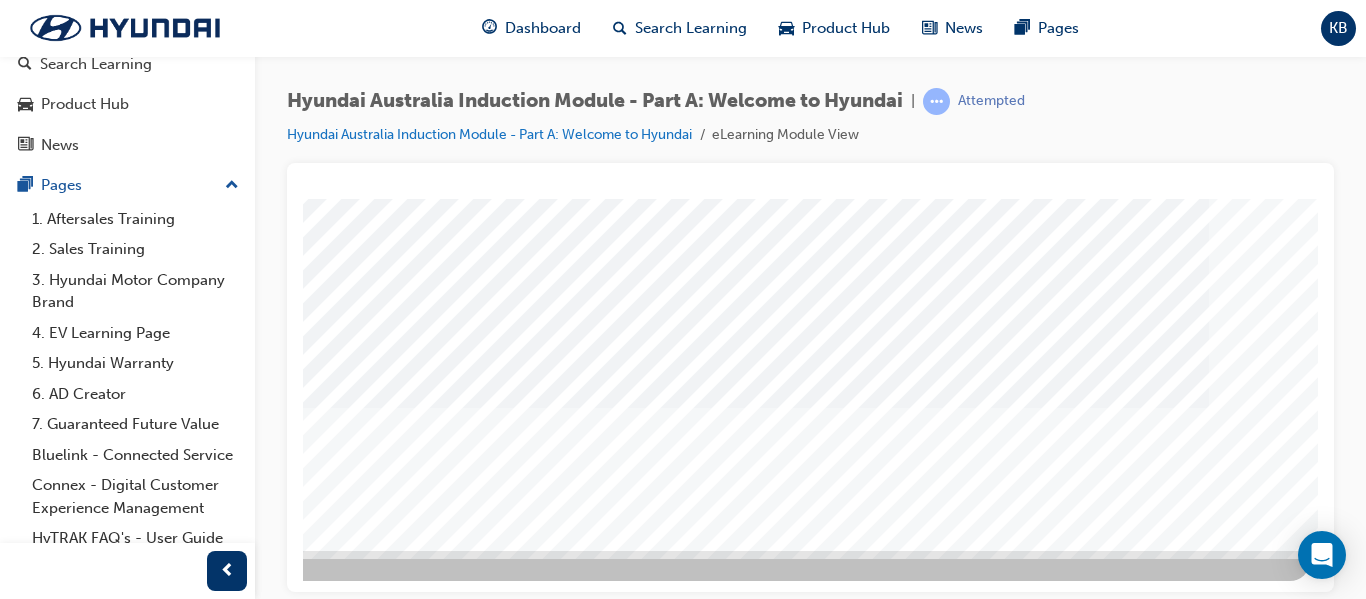 click at bounding box center [20, 2025] 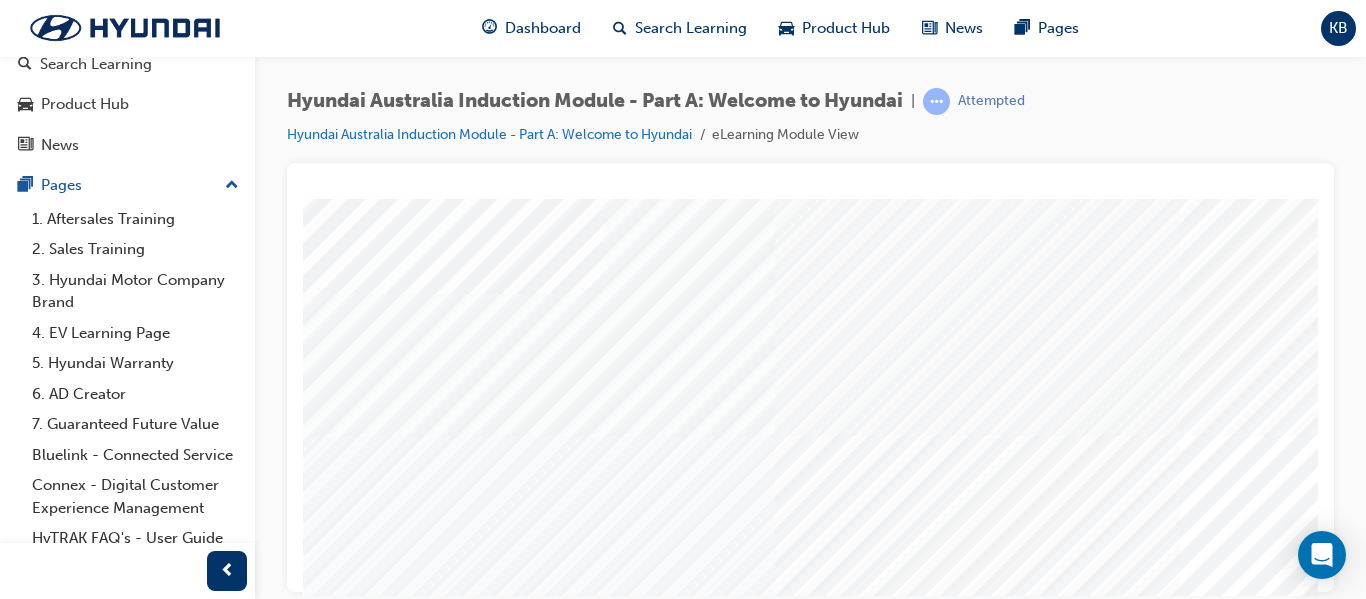 scroll, scrollTop: 100, scrollLeft: 0, axis: vertical 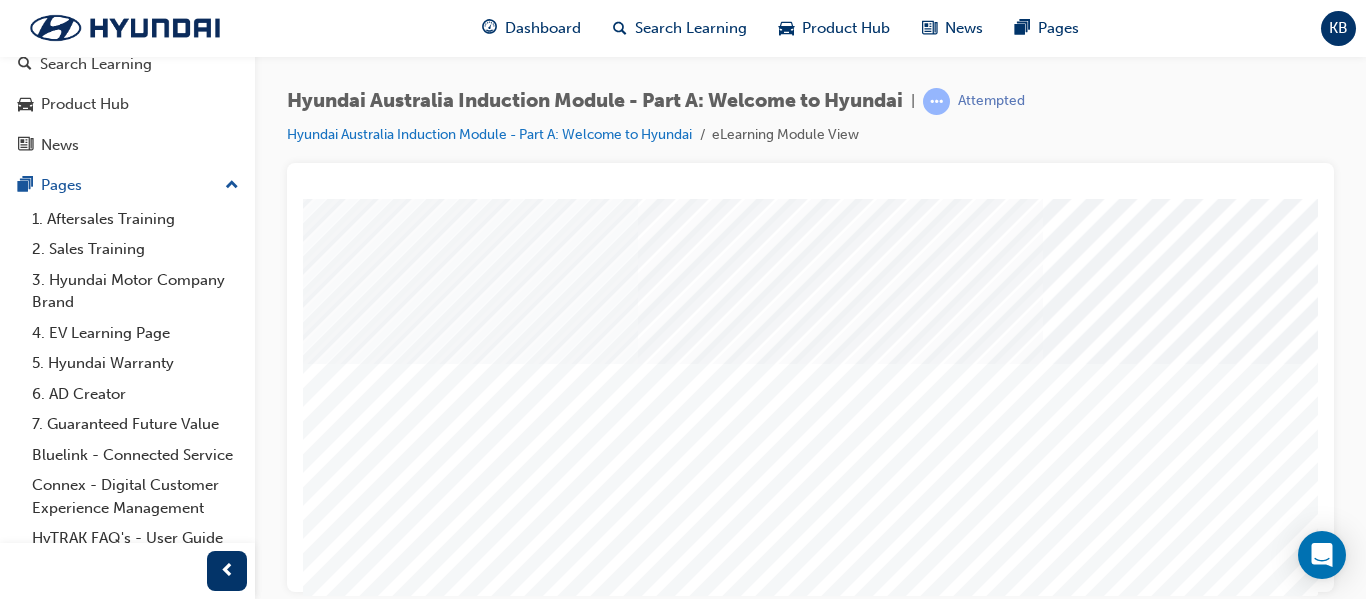 click at bounding box center [353, 982] 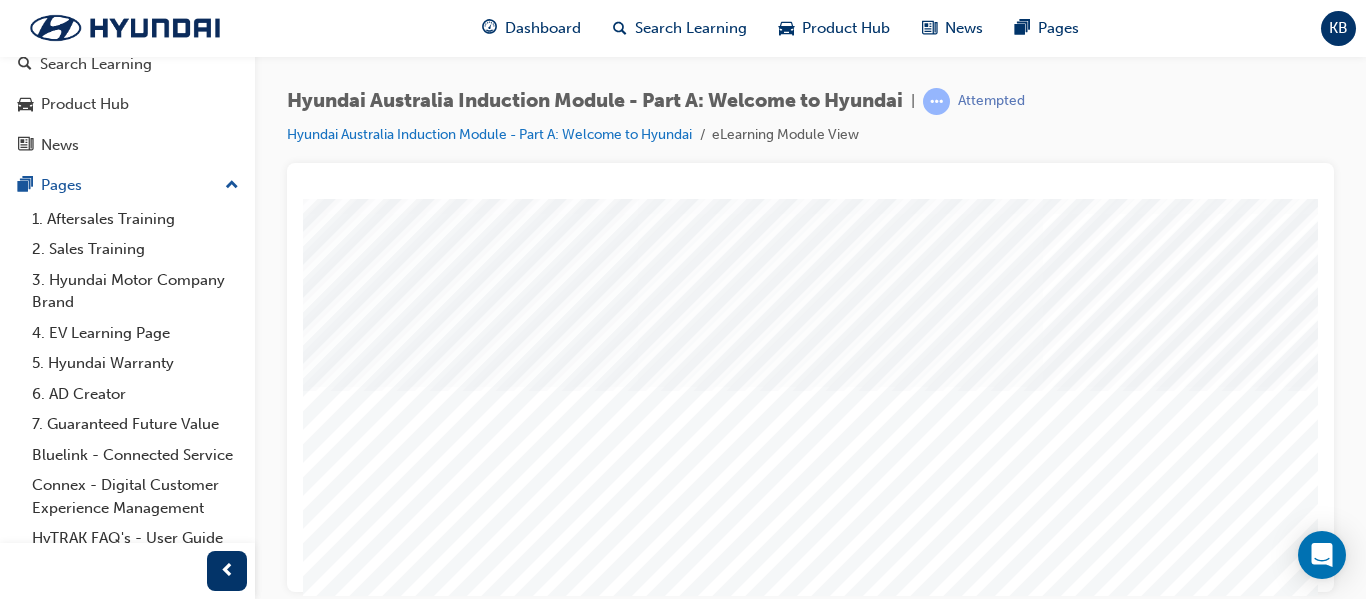 scroll, scrollTop: 200, scrollLeft: 137, axis: both 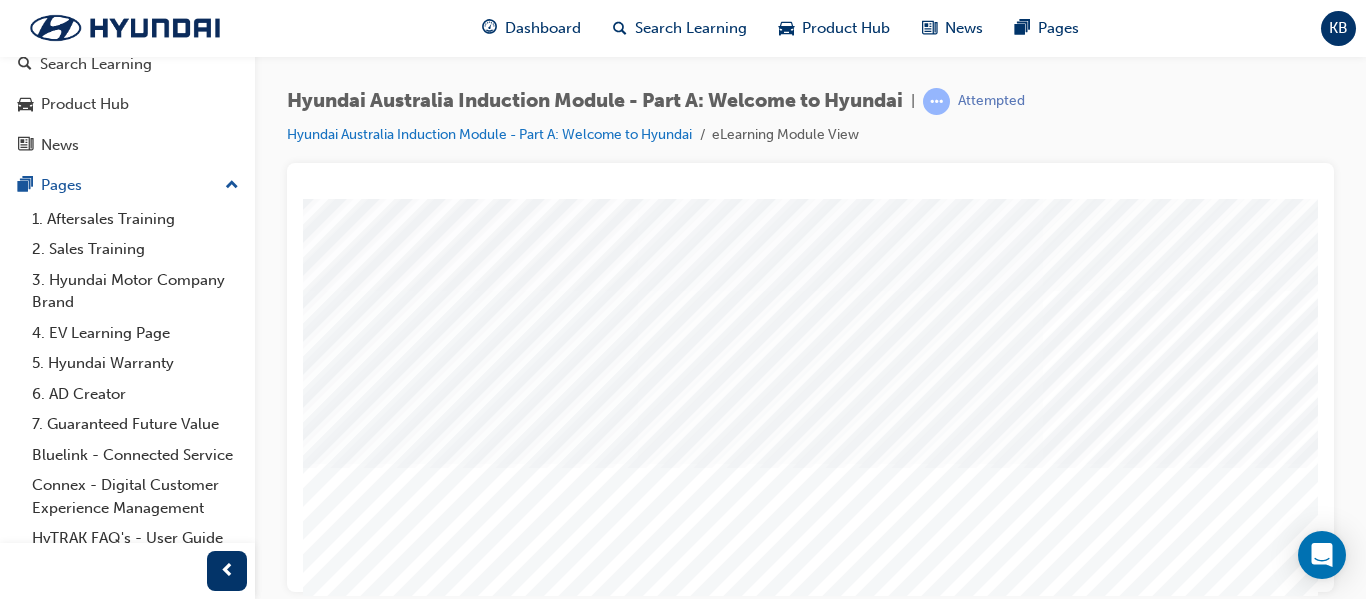 click at bounding box center [353, 1232] 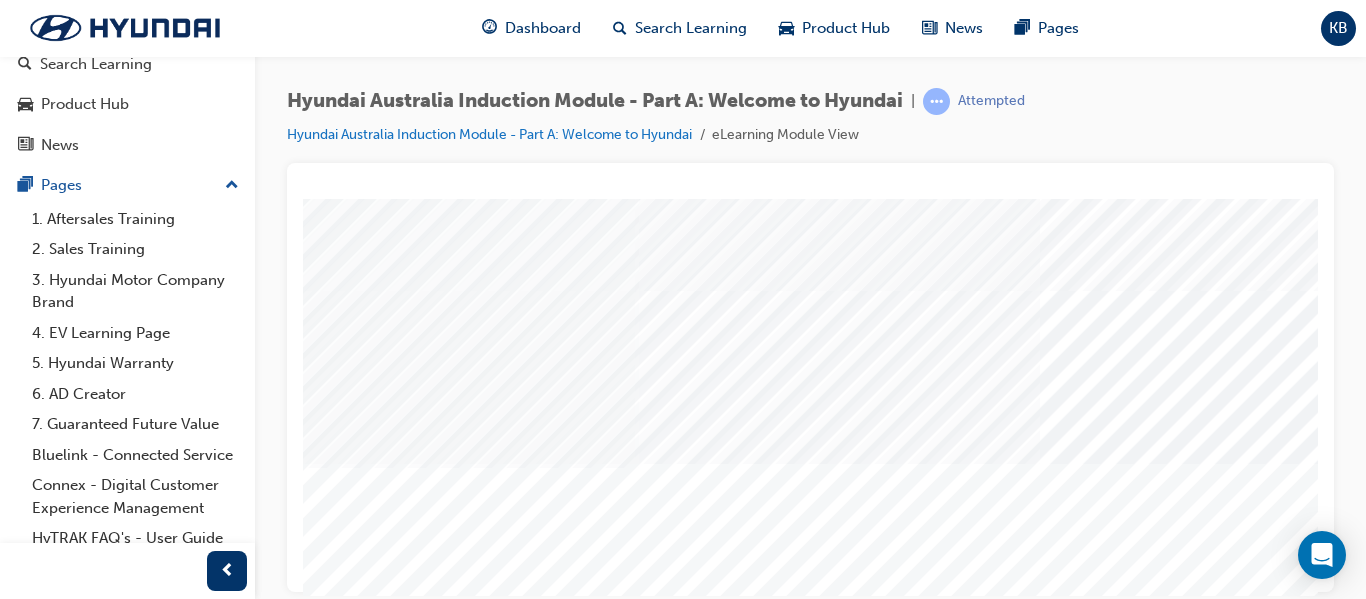 scroll, scrollTop: 200, scrollLeft: 116, axis: both 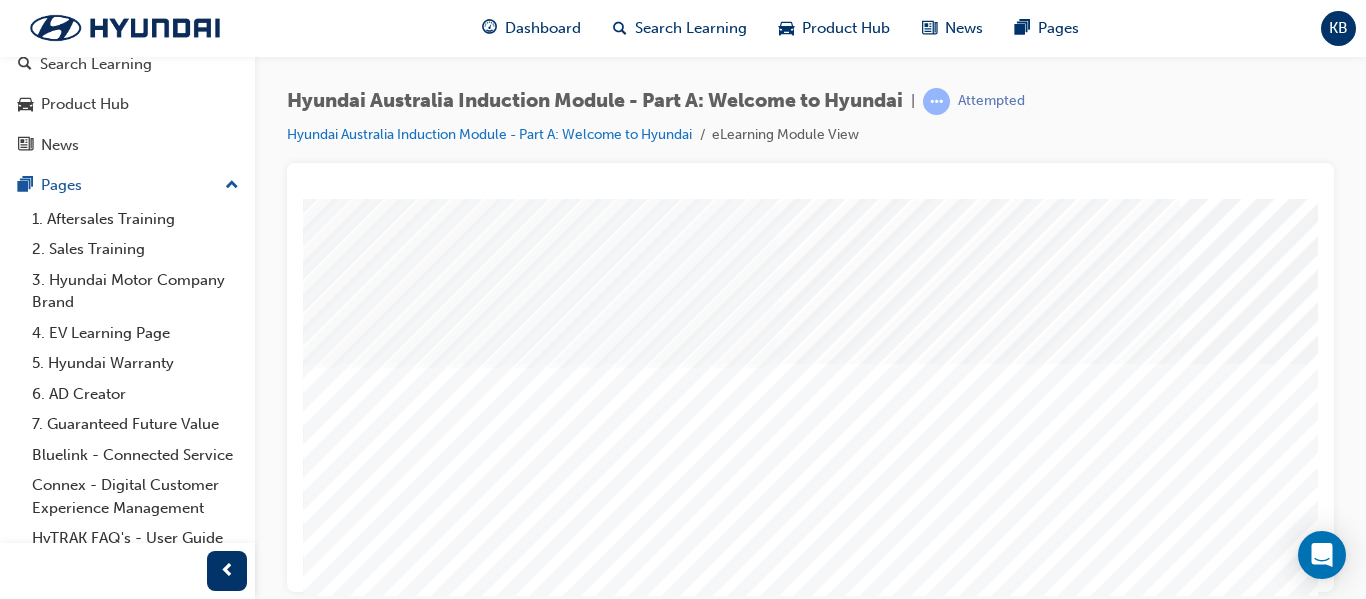 click at bounding box center (490, 1432) 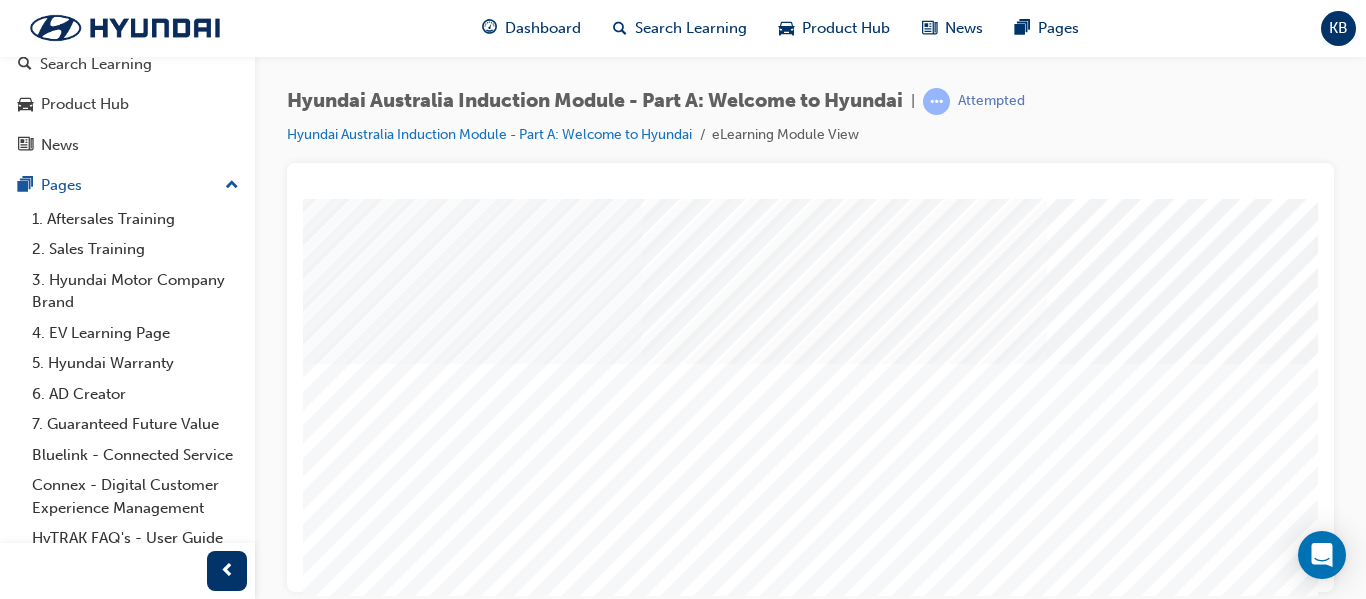 scroll, scrollTop: 300, scrollLeft: 143, axis: both 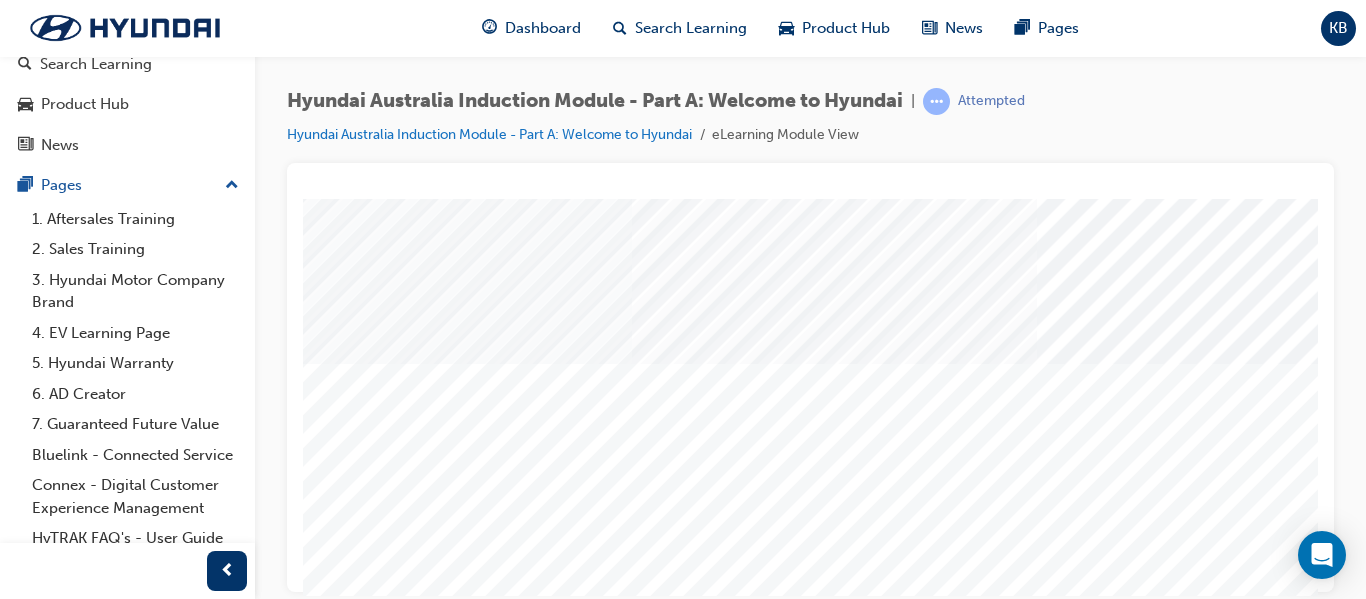 click at bounding box center (347, 1582) 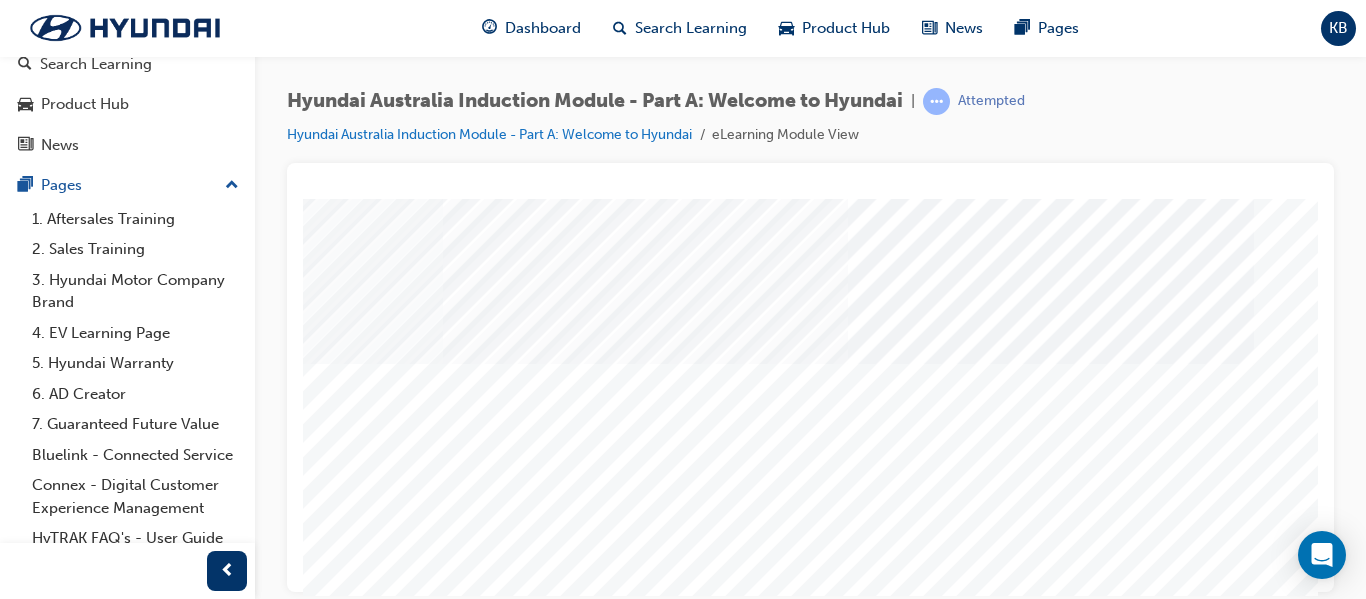 scroll, scrollTop: 300, scrollLeft: 360, axis: both 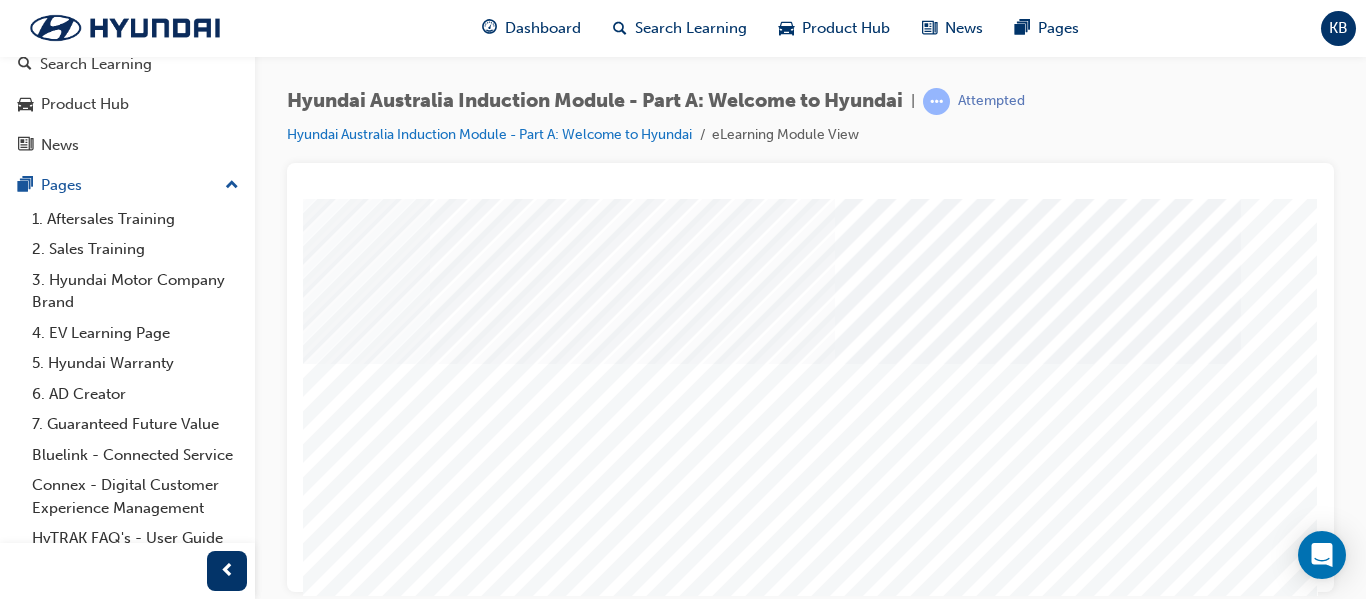 click at bounding box center (145, 1732) 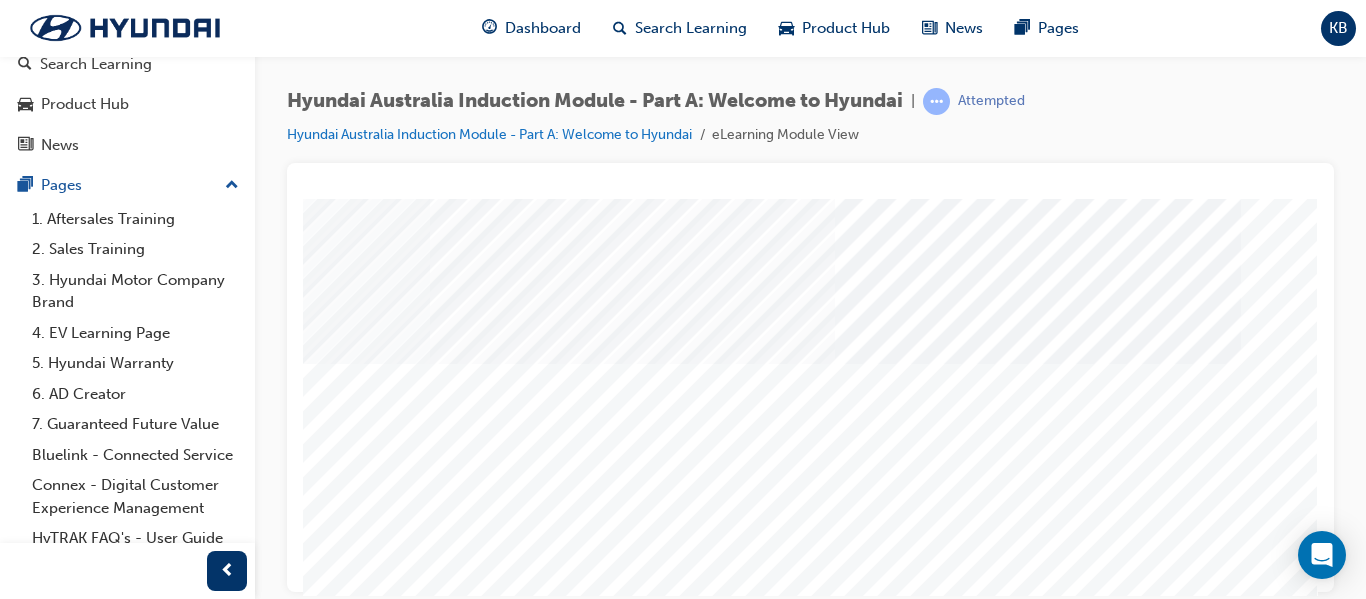 click at bounding box center (28, 685) 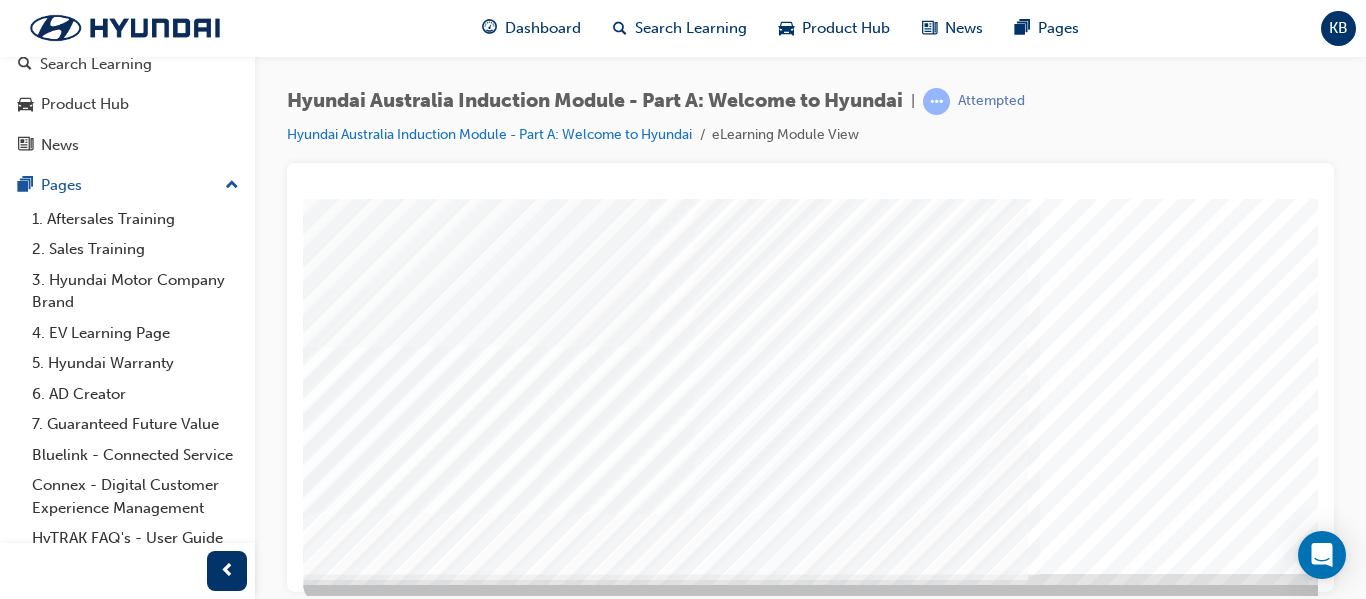 scroll, scrollTop: 368, scrollLeft: 0, axis: vertical 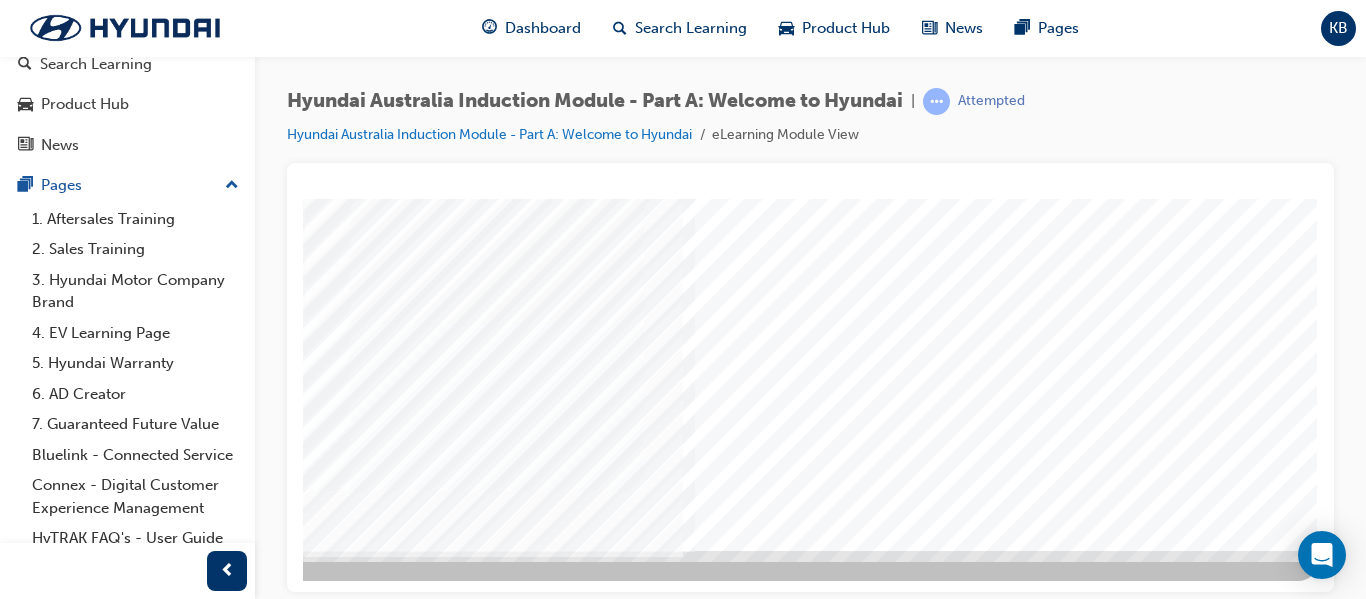 drag, startPoint x: 697, startPoint y: 588, endPoint x: 1330, endPoint y: 794, distance: 665.67633 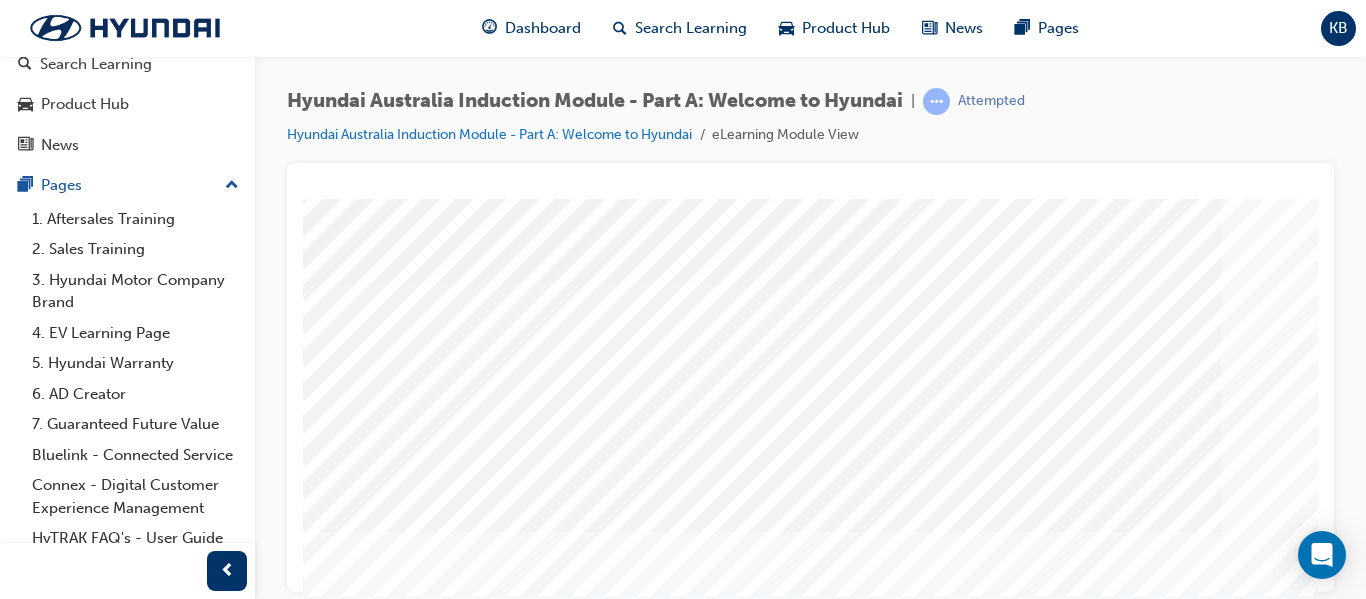 scroll, scrollTop: 168, scrollLeft: 0, axis: vertical 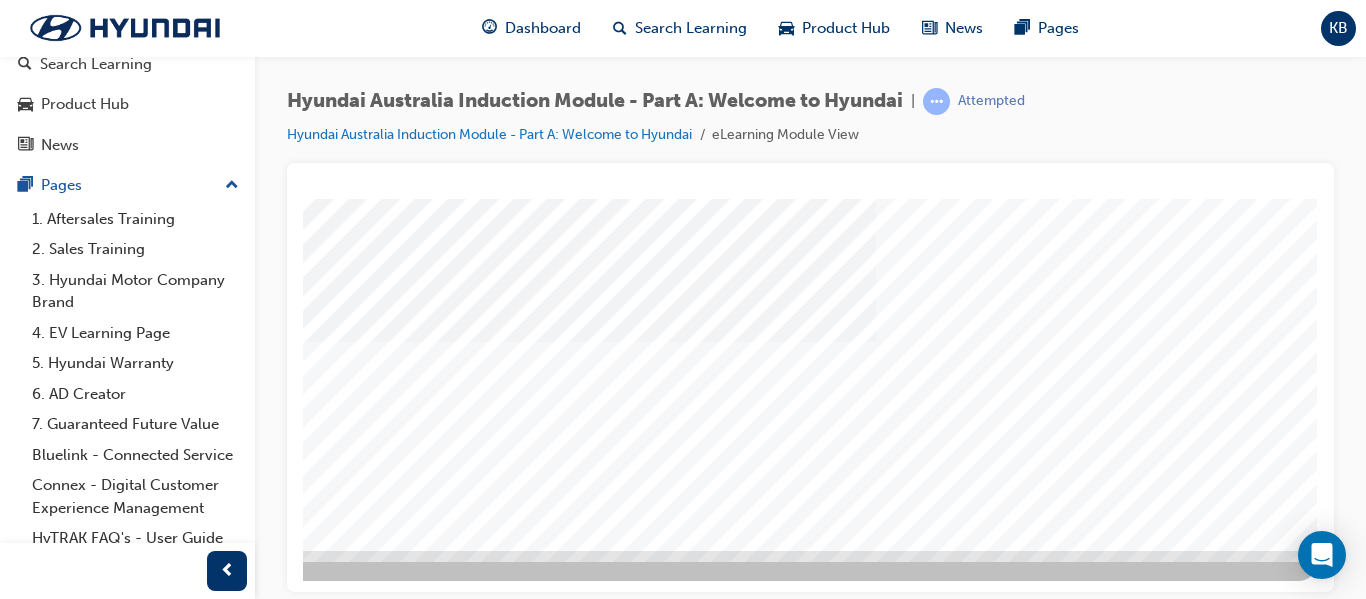 click at bounding box center [28, 1302] 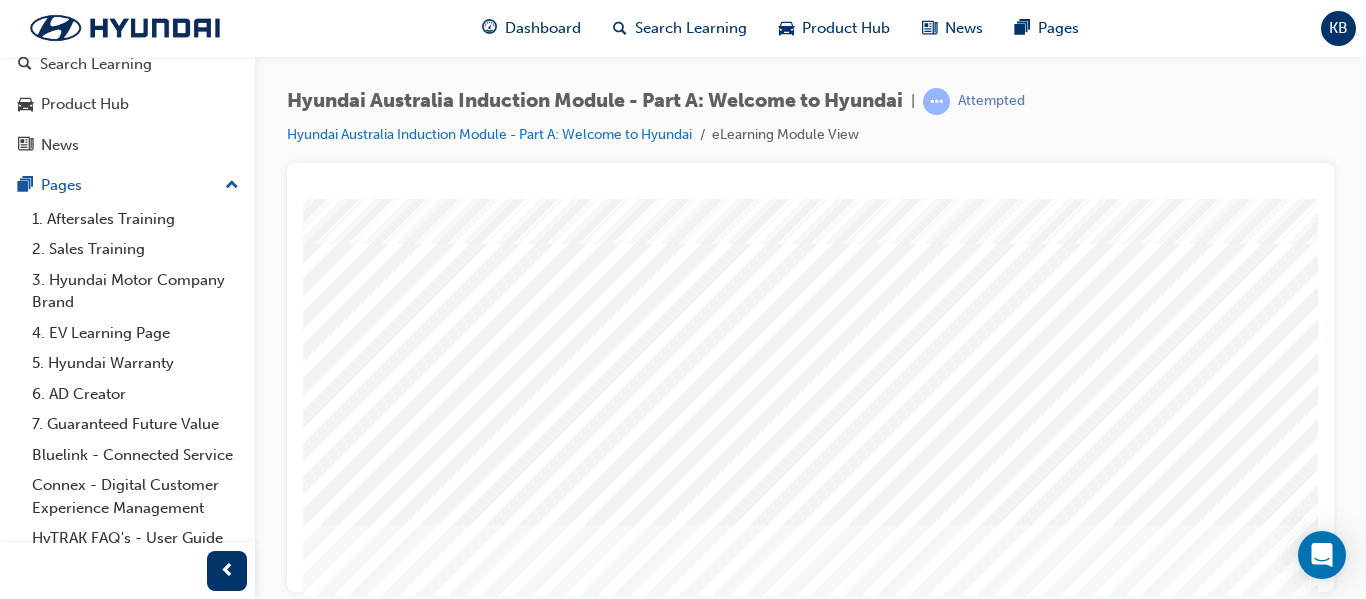 scroll, scrollTop: 300, scrollLeft: 0, axis: vertical 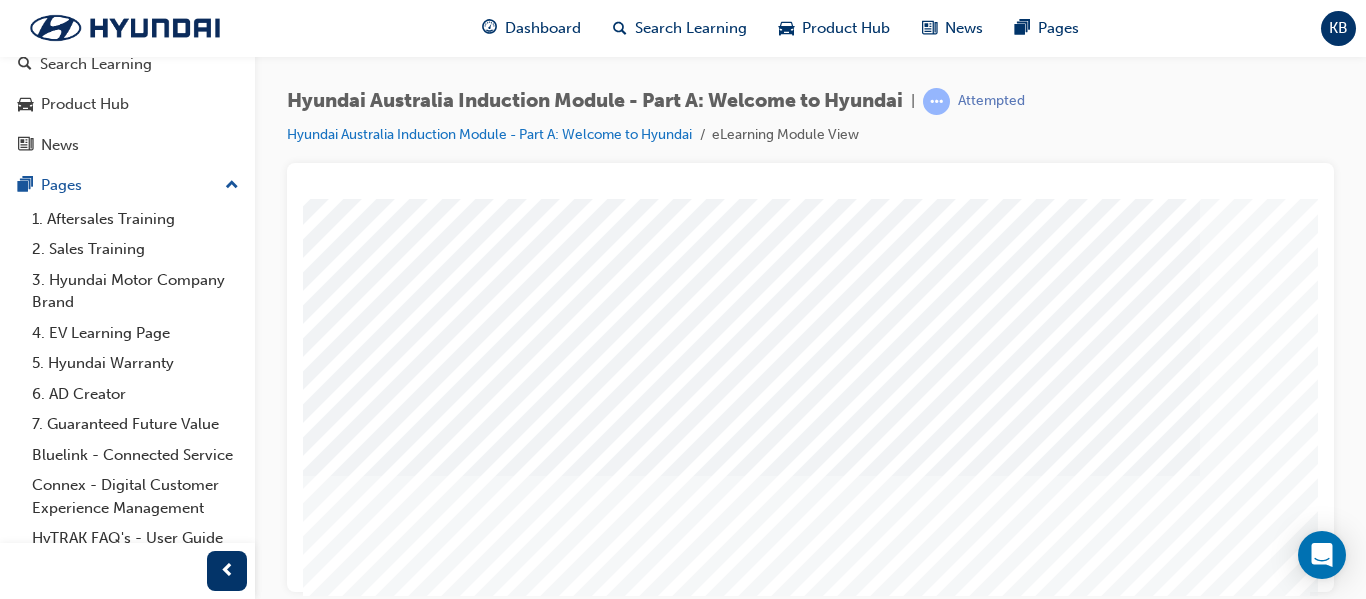 click at bounding box center (20, 2093) 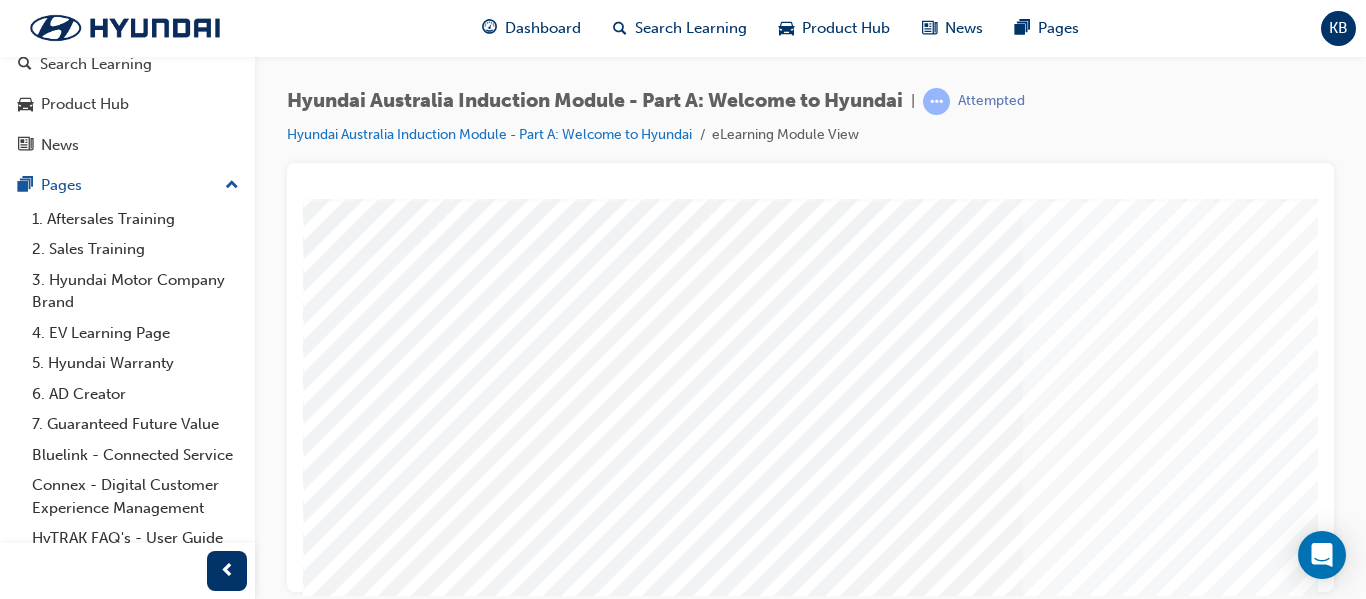 scroll, scrollTop: 300, scrollLeft: 0, axis: vertical 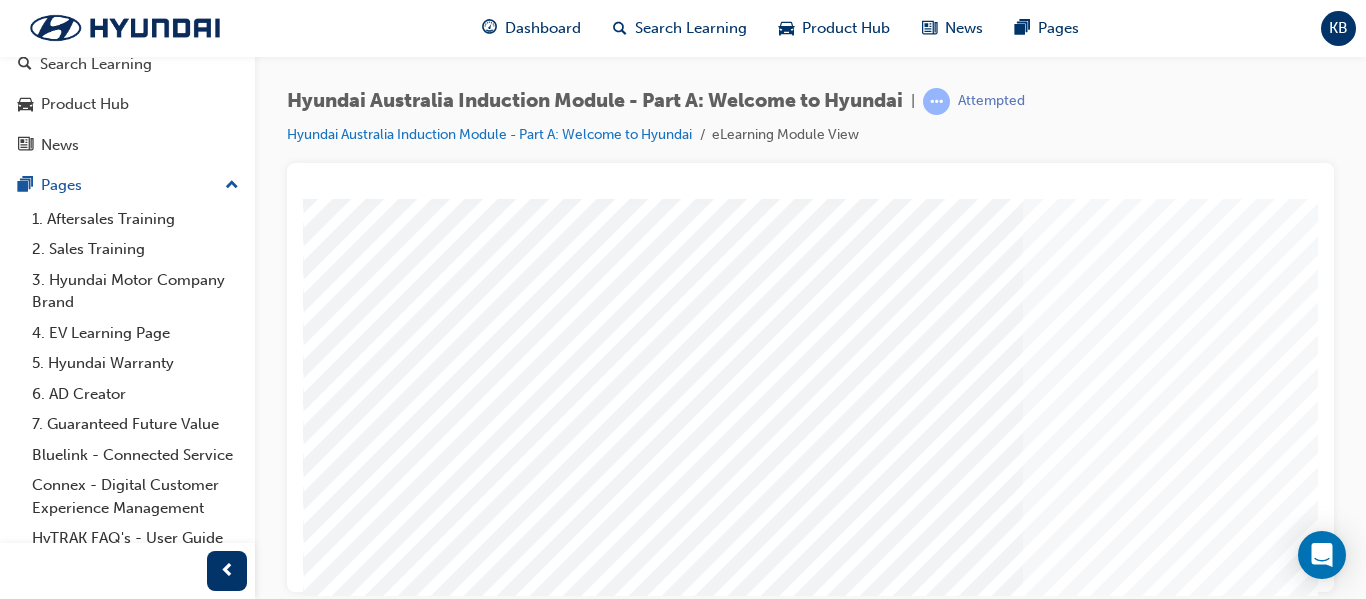 click at bounding box center [473, 3089] 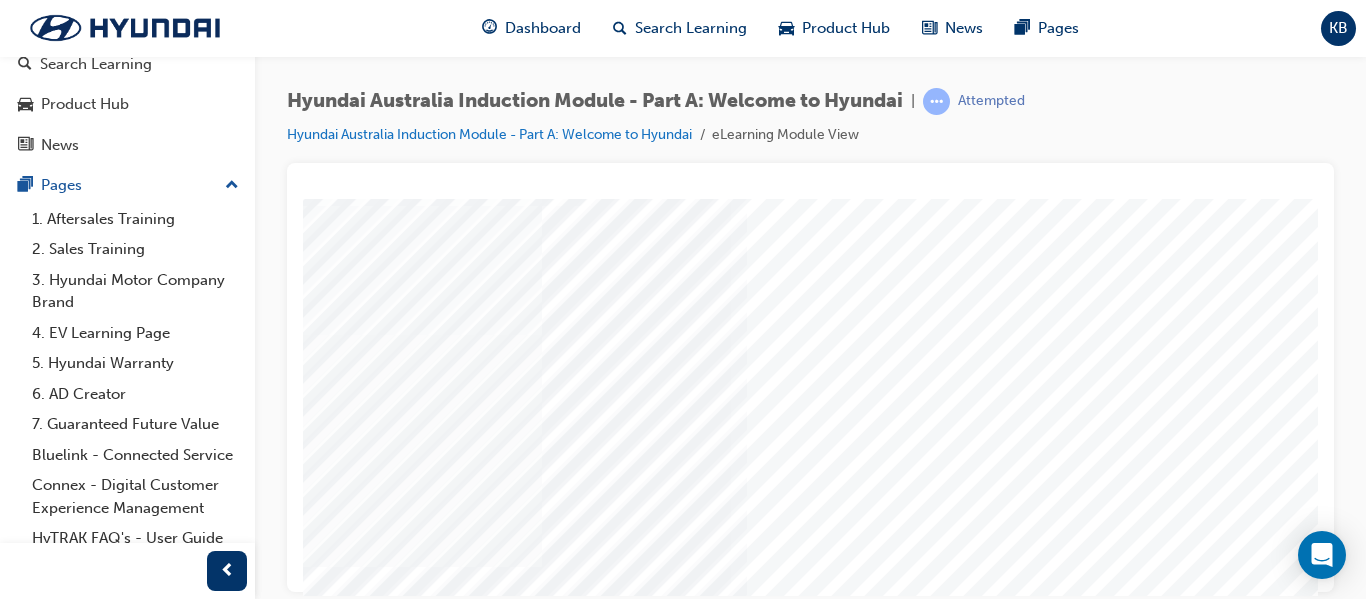 scroll, scrollTop: 300, scrollLeft: 294, axis: both 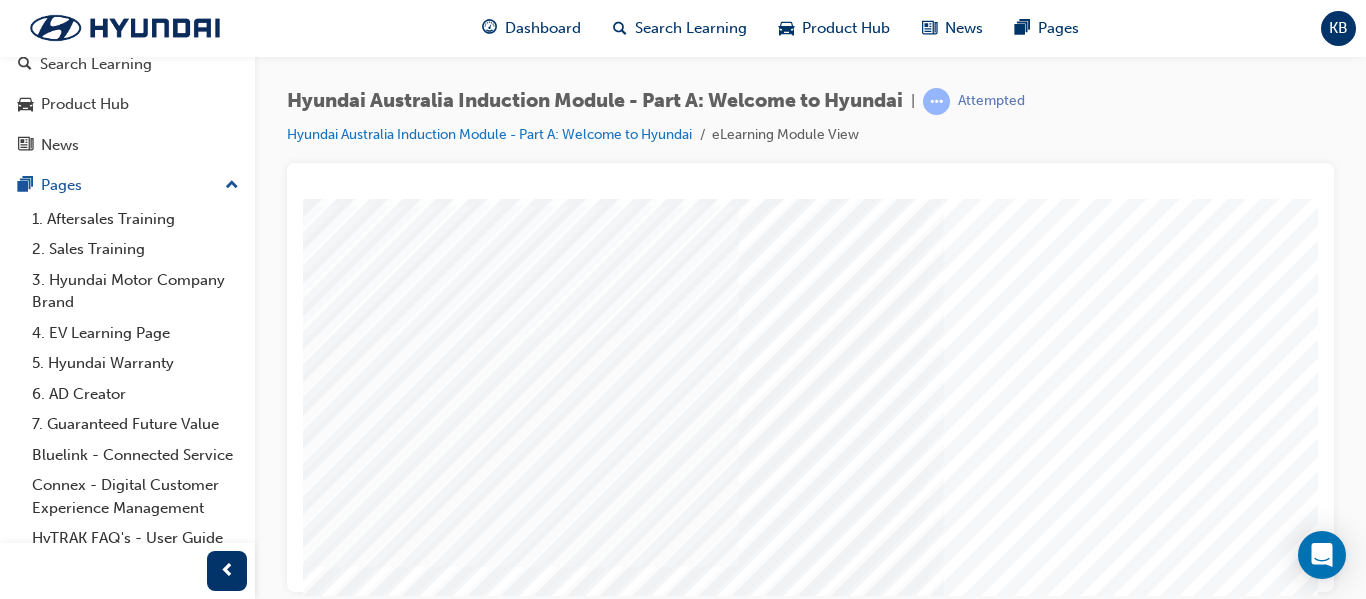 drag, startPoint x: 752, startPoint y: 591, endPoint x: 1121, endPoint y: 794, distance: 421.15317 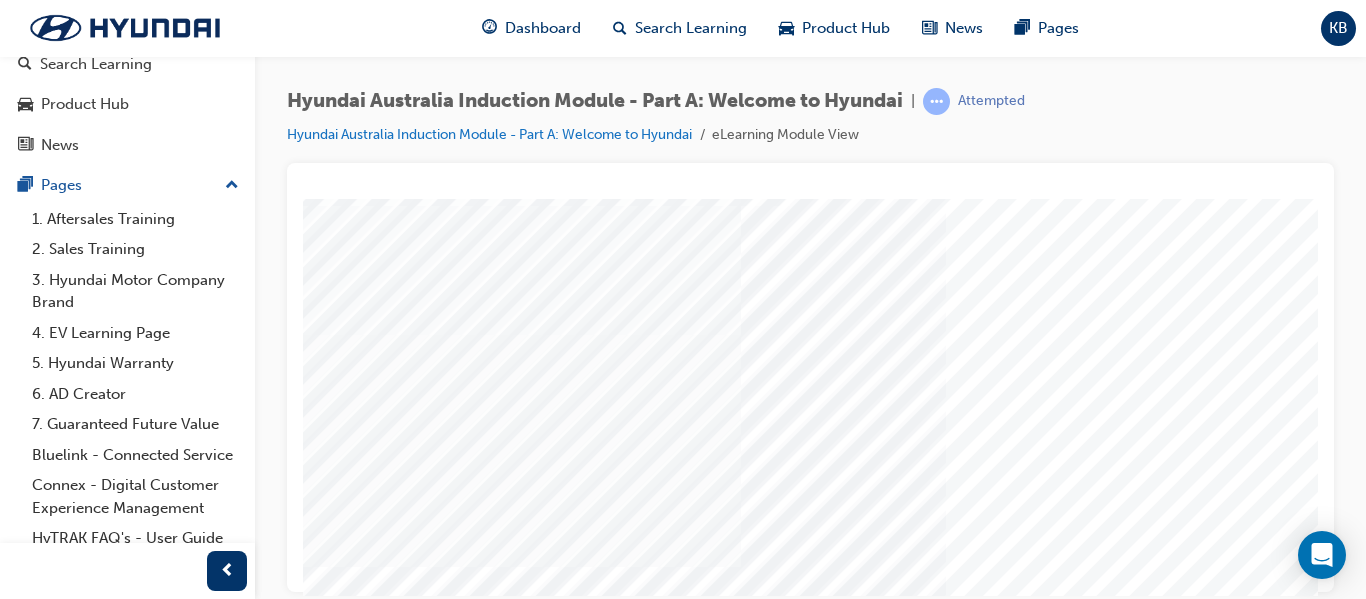 click at bounding box center (380, 3134) 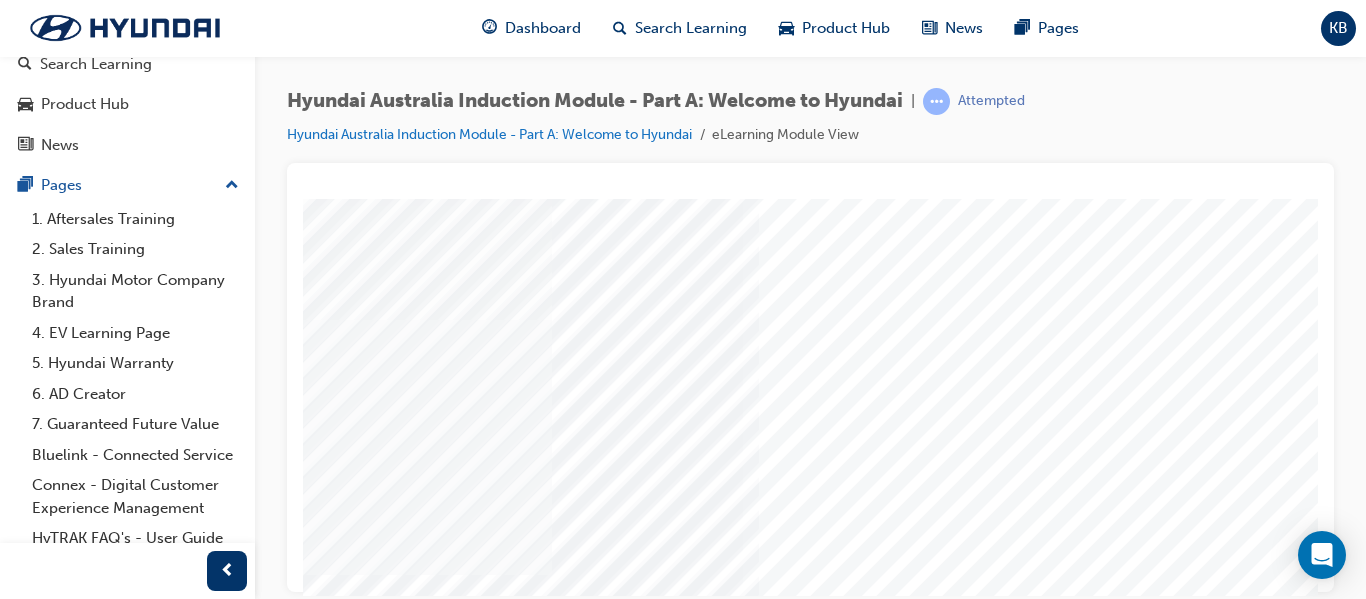 scroll, scrollTop: 300, scrollLeft: 281, axis: both 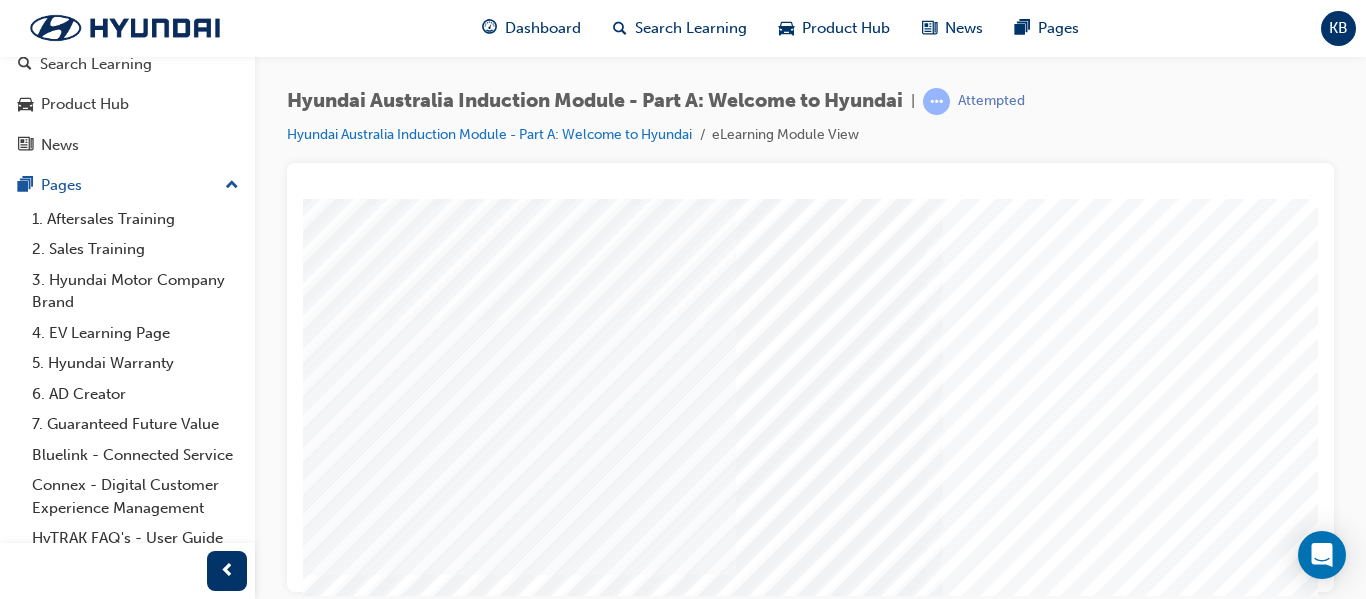 click at bounding box center [377, 3179] 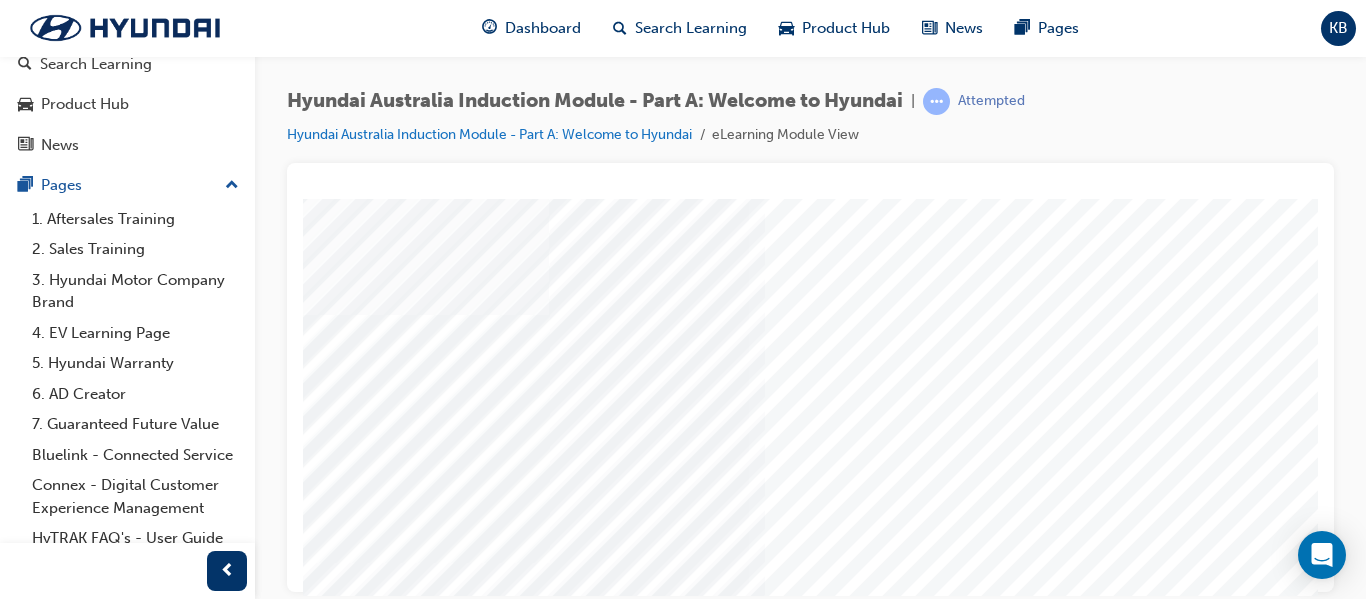 scroll, scrollTop: 300, scrollLeft: 360, axis: both 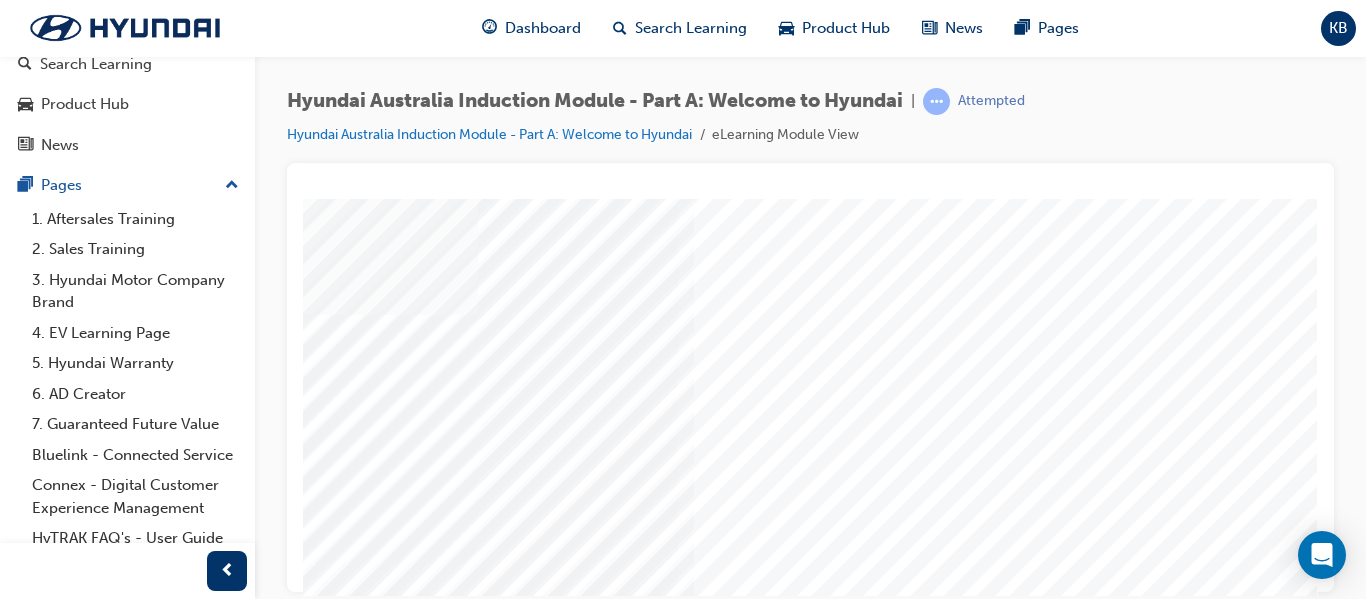click at bounding box center [28, 5749] 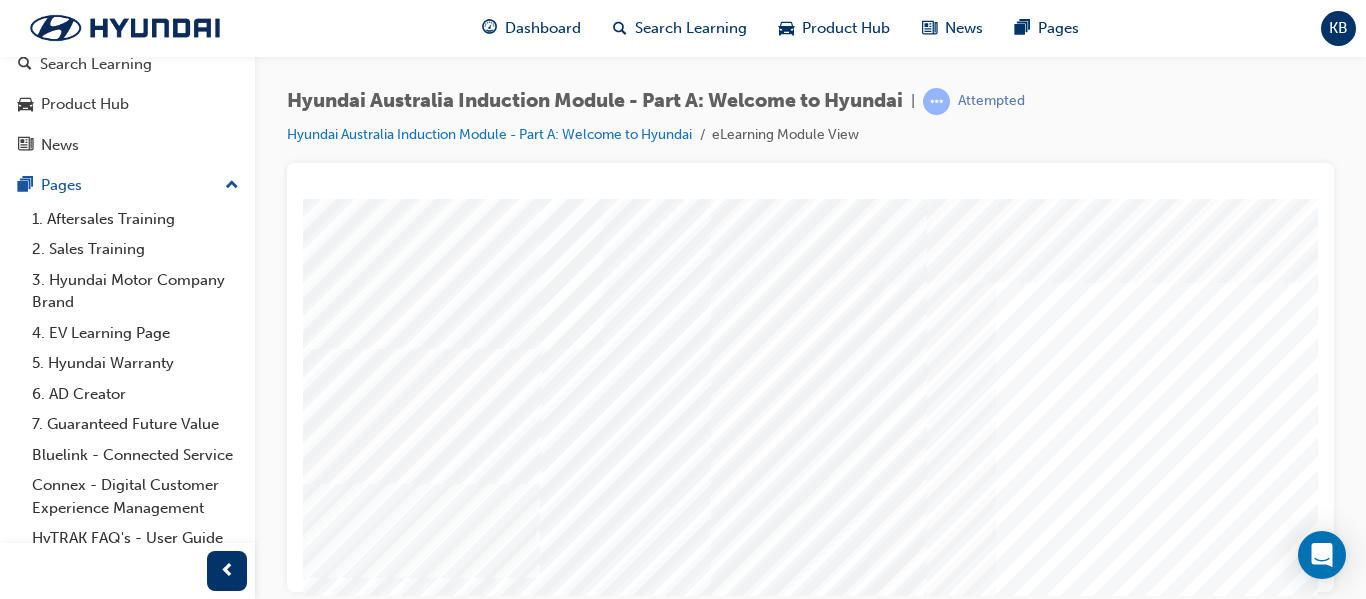 scroll, scrollTop: 100, scrollLeft: 0, axis: vertical 